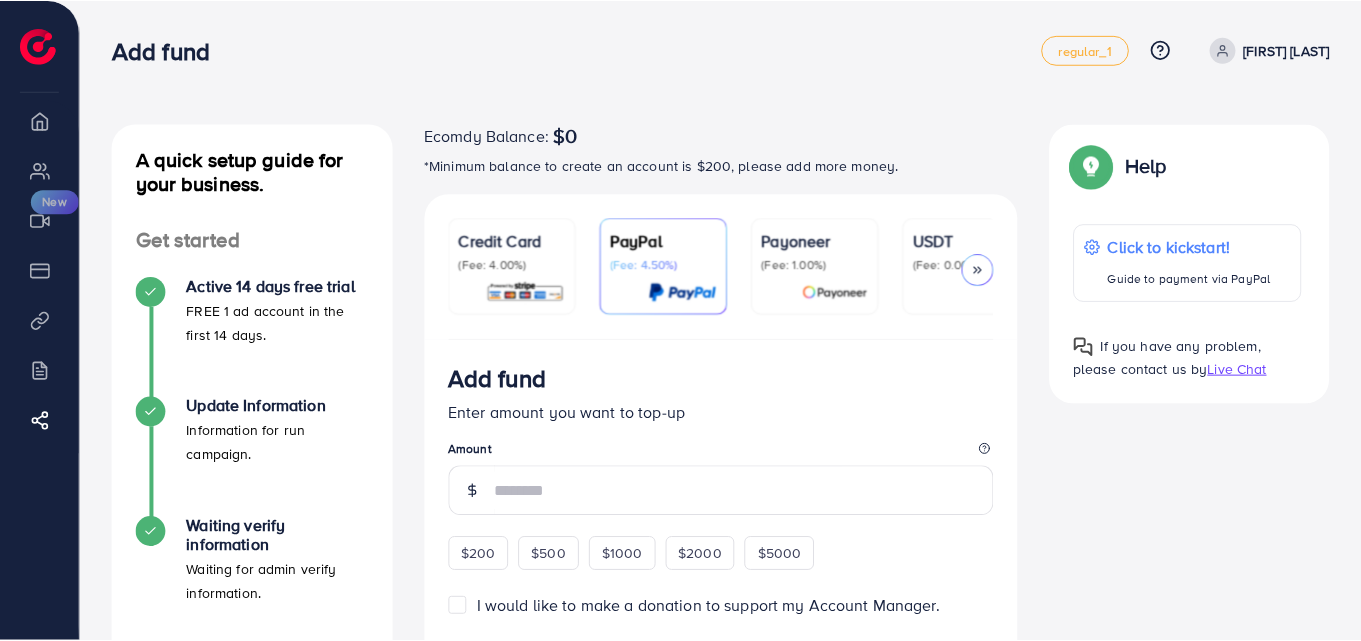 scroll, scrollTop: 0, scrollLeft: 0, axis: both 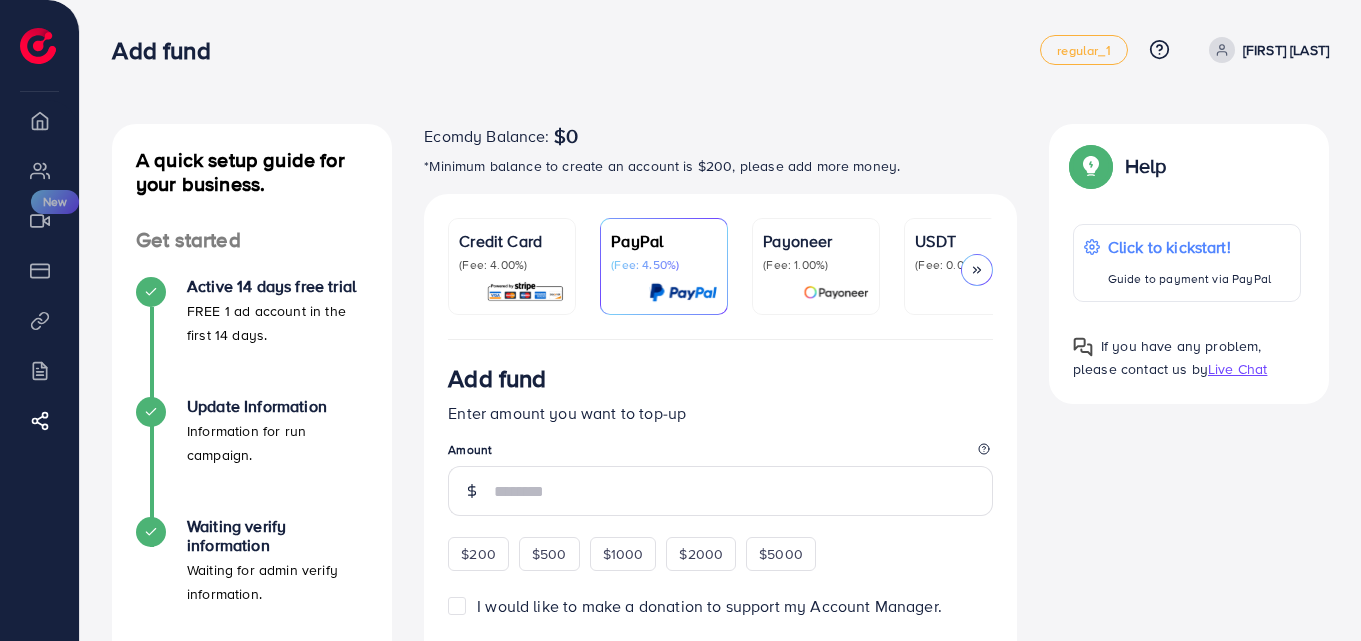 click on "Live Chat" at bounding box center [1237, 369] 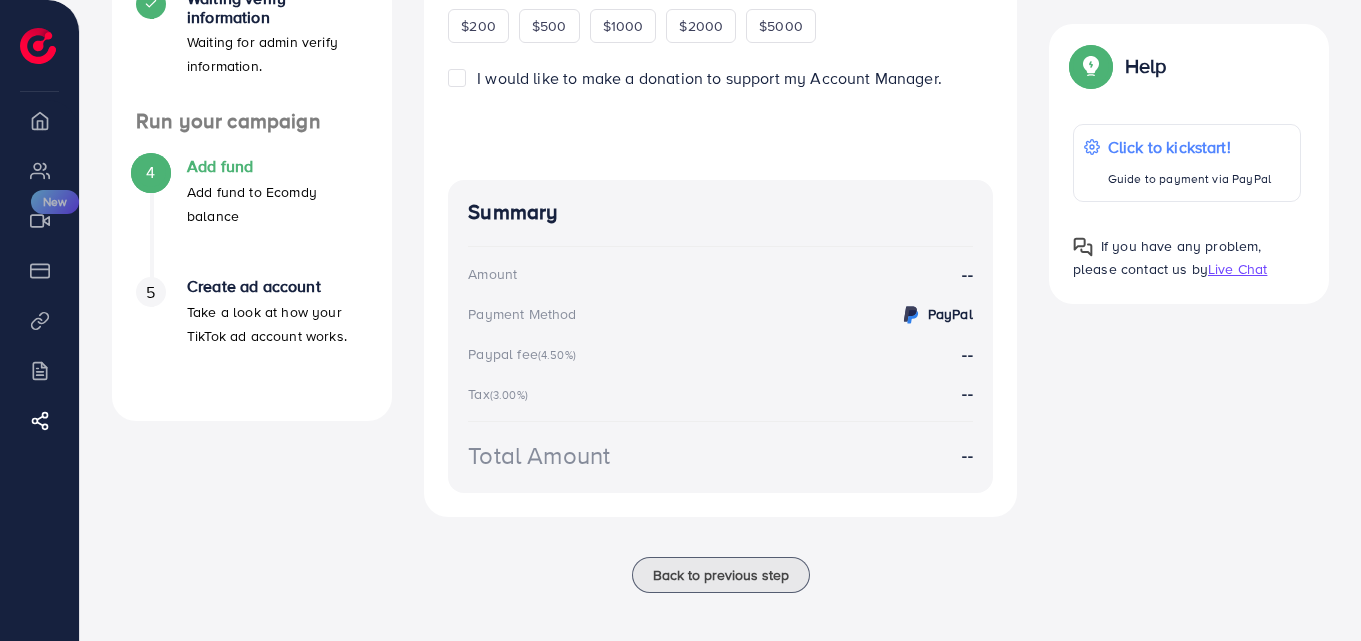 scroll, scrollTop: 541, scrollLeft: 0, axis: vertical 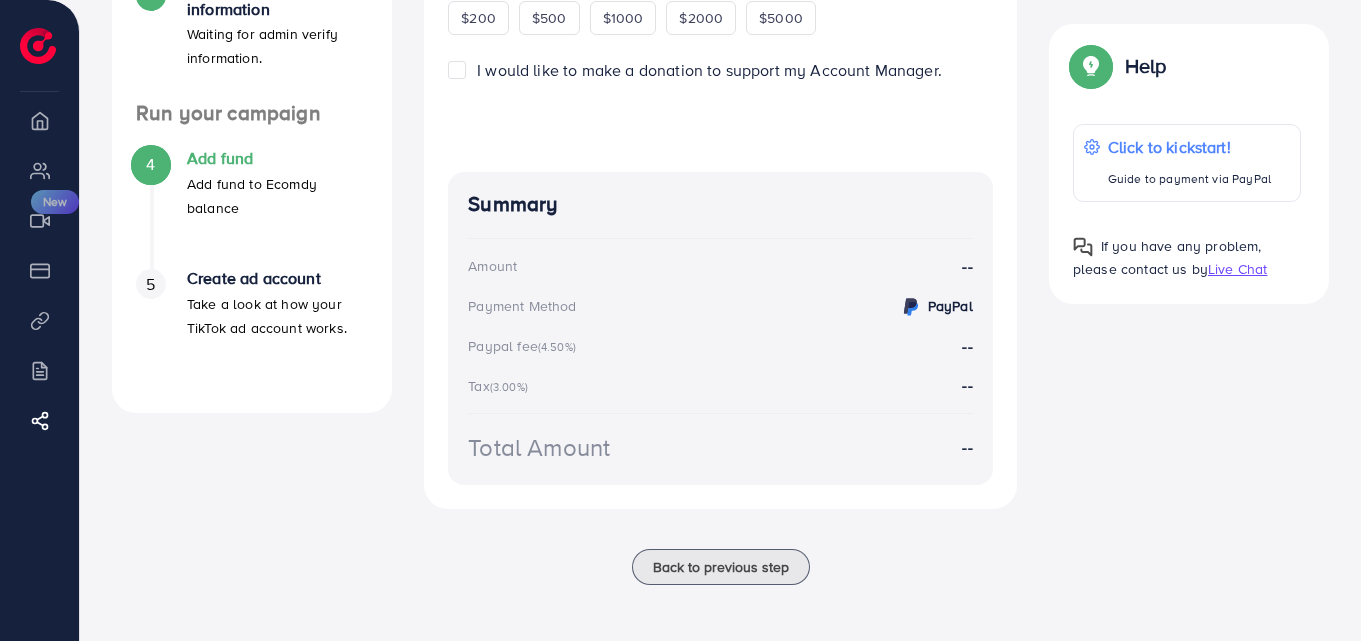 click on "Summary   Amount   --   Payment Method   PayPal   Paypal fee   (4.50%)   --   Tax   (3.00%)   --   Total Amount   --" at bounding box center (720, 328) 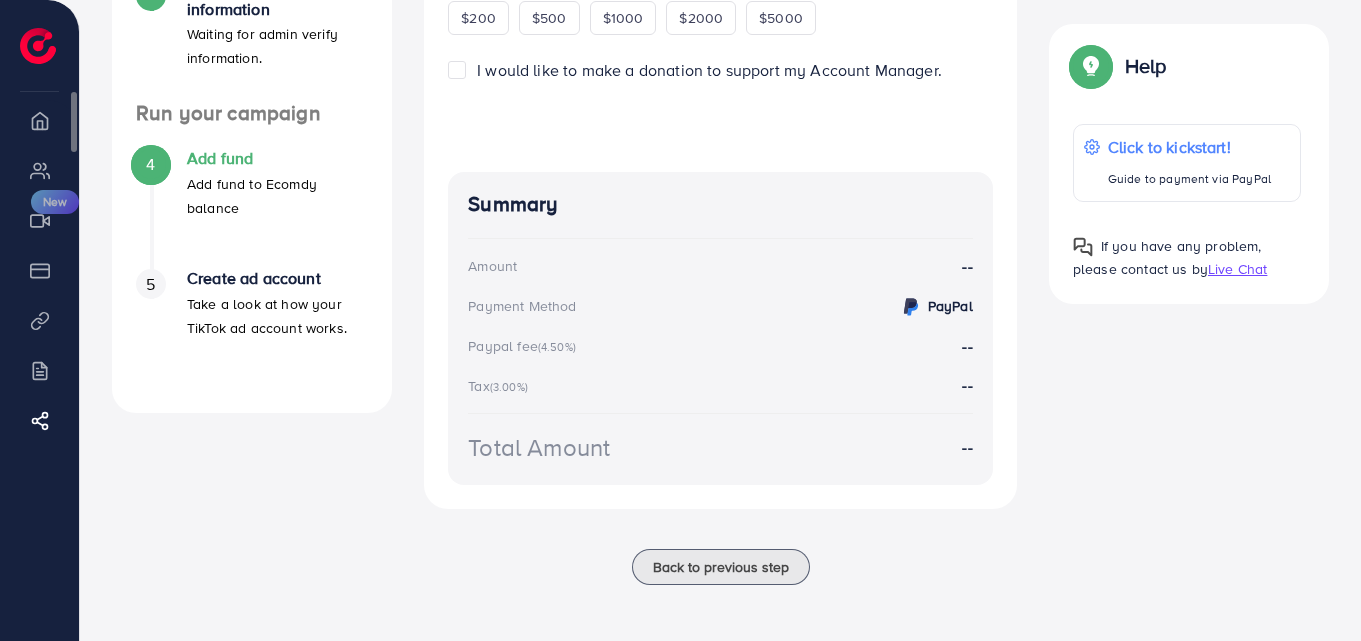 scroll, scrollTop: 18, scrollLeft: 0, axis: vertical 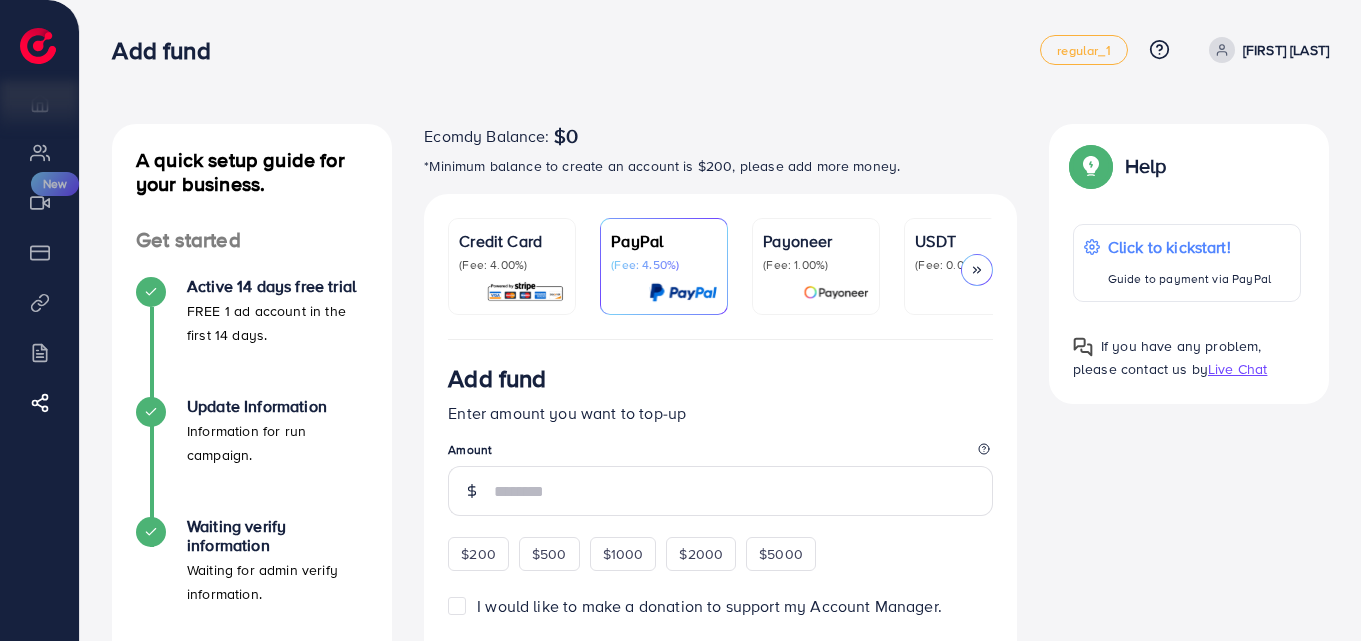 click on "USDT   (Fee: 0.00%)" at bounding box center (968, 266) 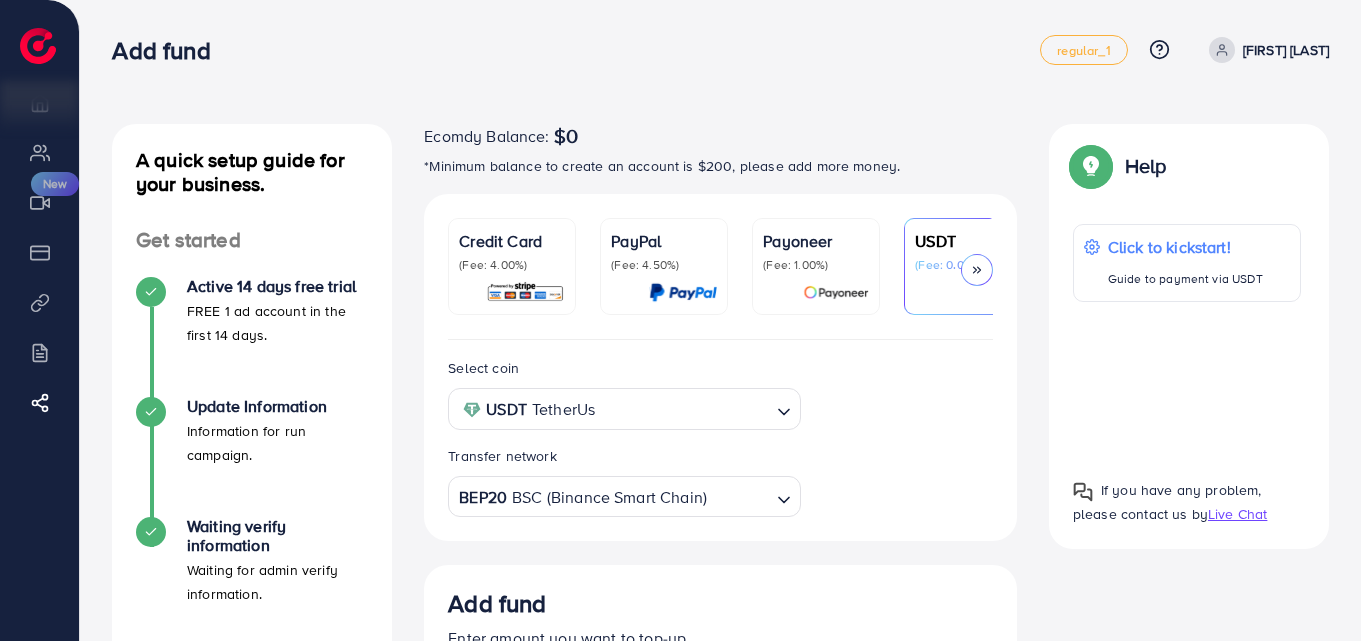 click on "Select coin   USDT TetherUs           Loading...     Transfer network   BEP20 BSC (Binance Smart Chain)           Loading..." at bounding box center [720, 436] 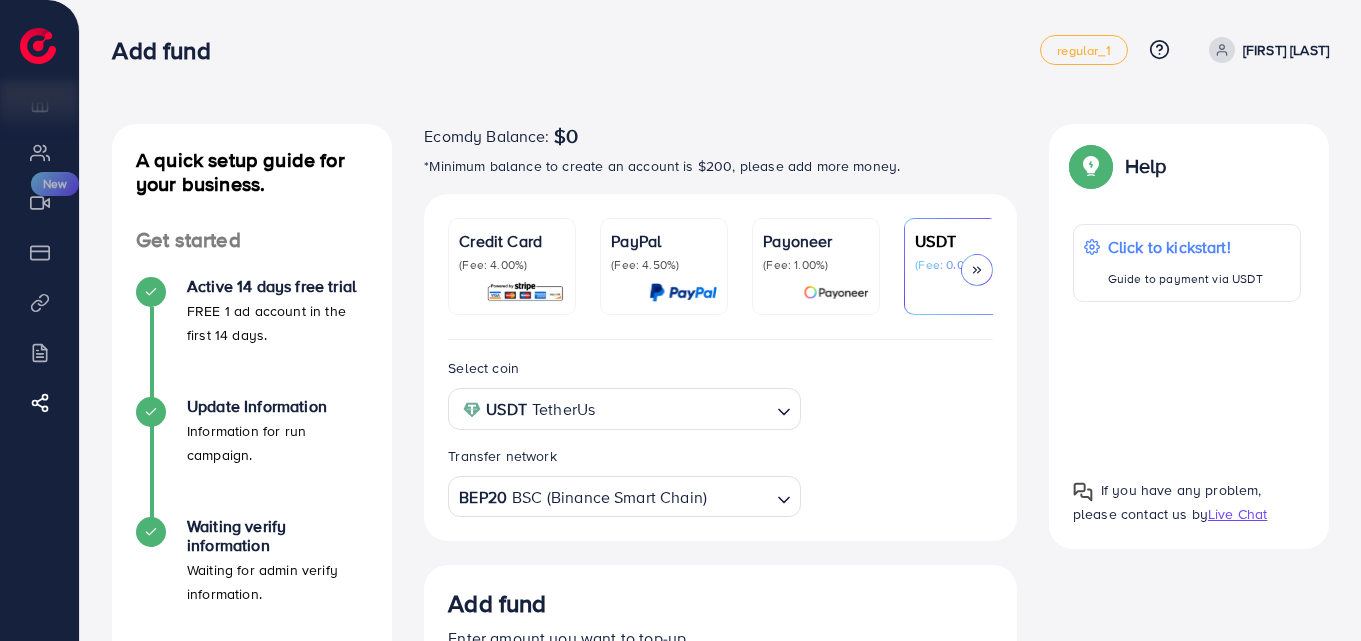 click at bounding box center (684, 409) 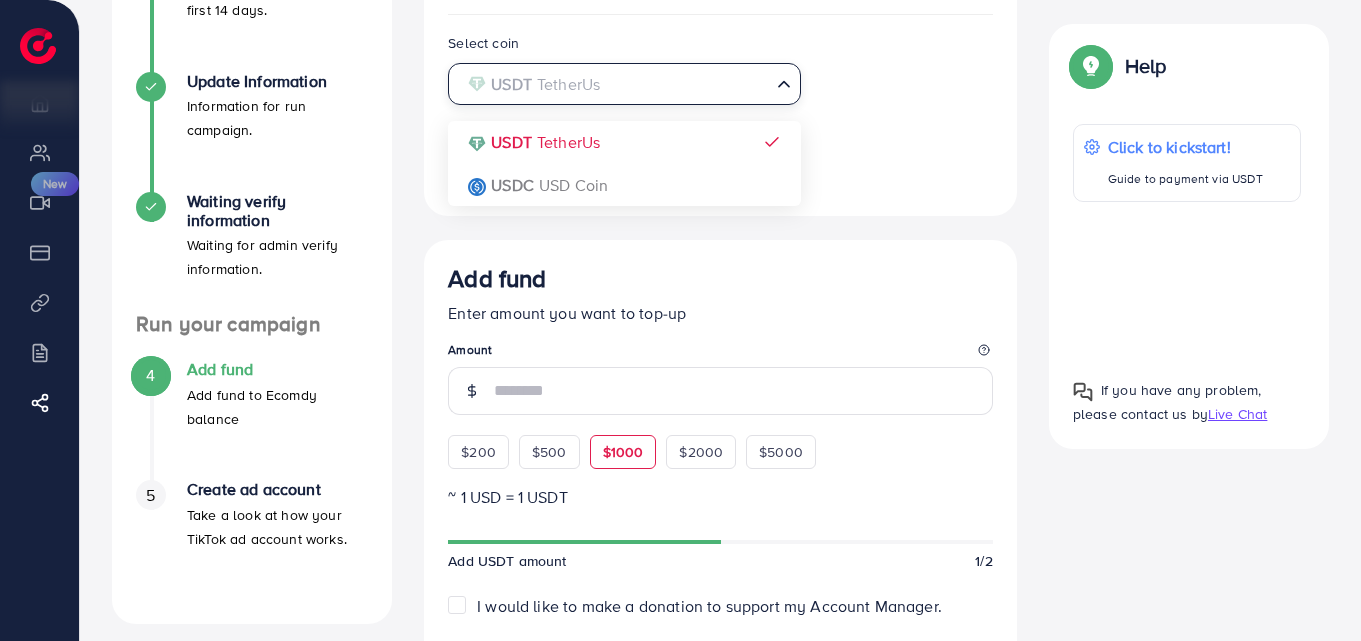scroll, scrollTop: 333, scrollLeft: 0, axis: vertical 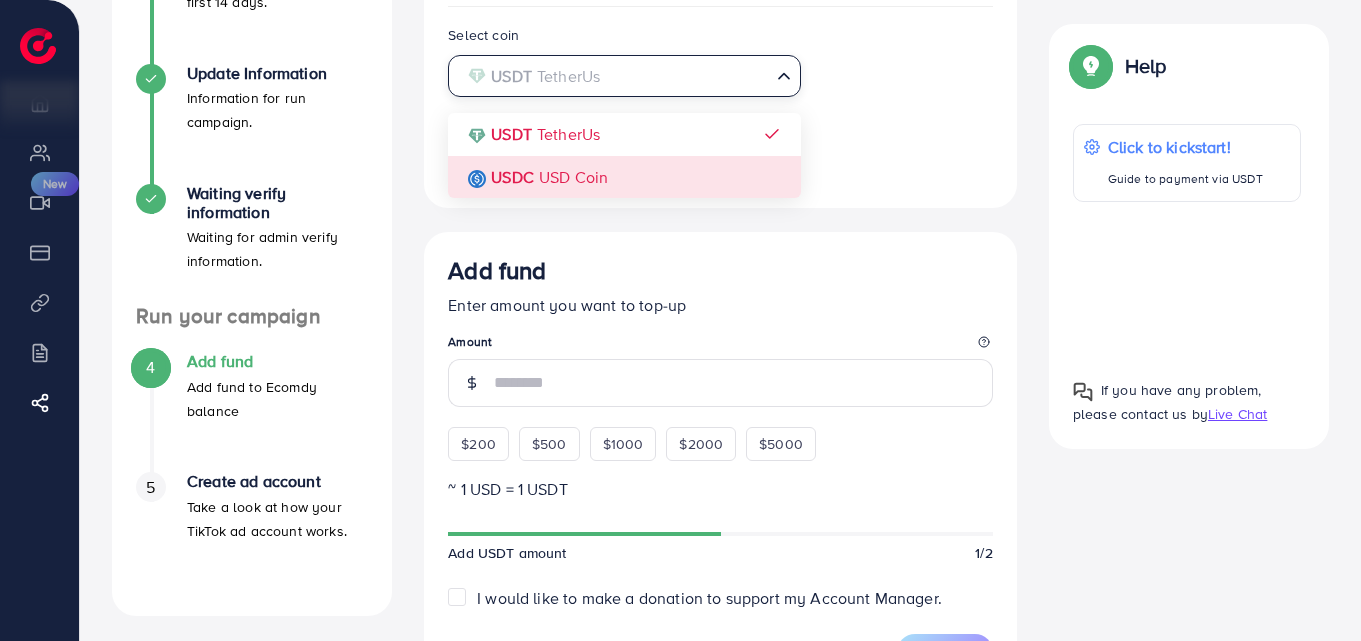 click on "Select coin   USDT TetherUs           Loading...     USDT TetherUs USDC USD Coin       Transfer network   BEP20 BSC (Binance Smart Chain)           Loading..." at bounding box center [720, 103] 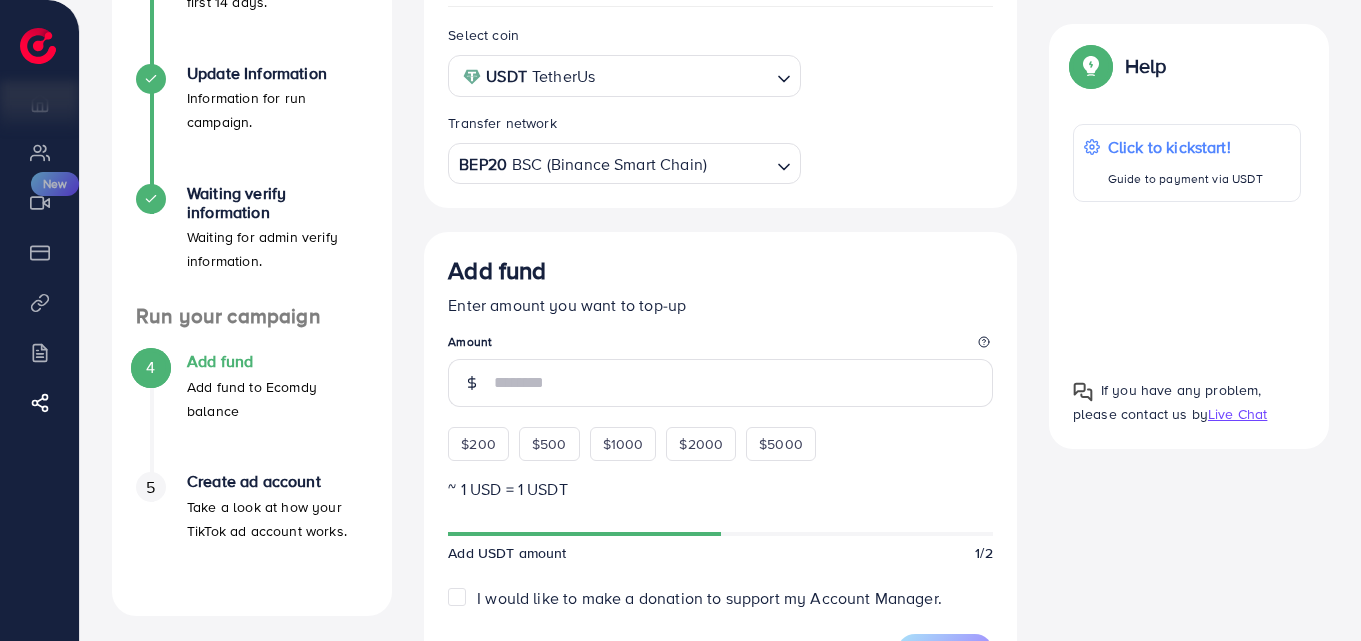 click on "BEP20 BSC (Binance Smart Chain)" at bounding box center [612, 162] 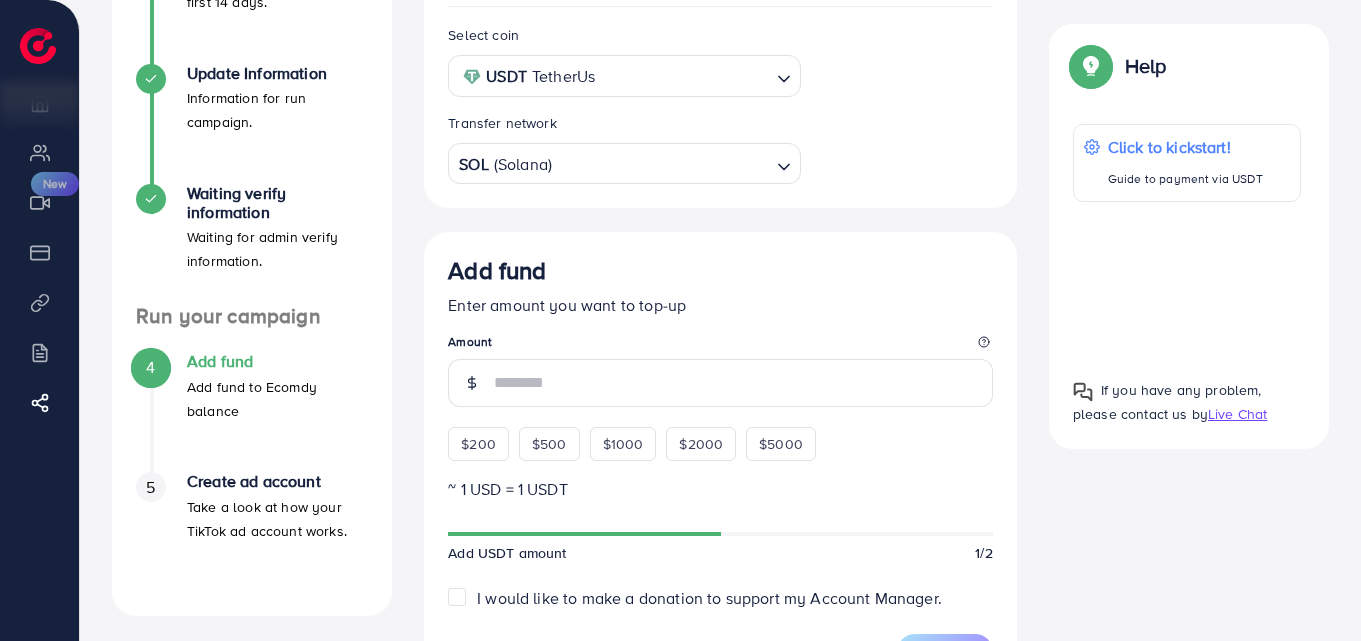 click on "Select coin   USDT TetherUs           Loading...     Transfer network   SOL (Solana)           Loading...     BEP20 BSC (Binance Smart Chain) ERC20 Ethereum (ETH) MATIC (Polygon) SOL (Solana) TRC20 TRX (Tron) Binance User ID        Add fund  Enter amount you want to top-up Amount $200 $500 $1000 $2000 $5000  ~ 1 USD = 1 USDT   Add USDT amount  1/2 I would like to make a donation to support my Account Manager. 5% 10% 15% 20%  Continue   Summary   Amount   --   Payment Method   --   Coin type   --   Tax   (3.00%)   --   Transfer network   --   Total Amount   --" at bounding box center [720, 562] 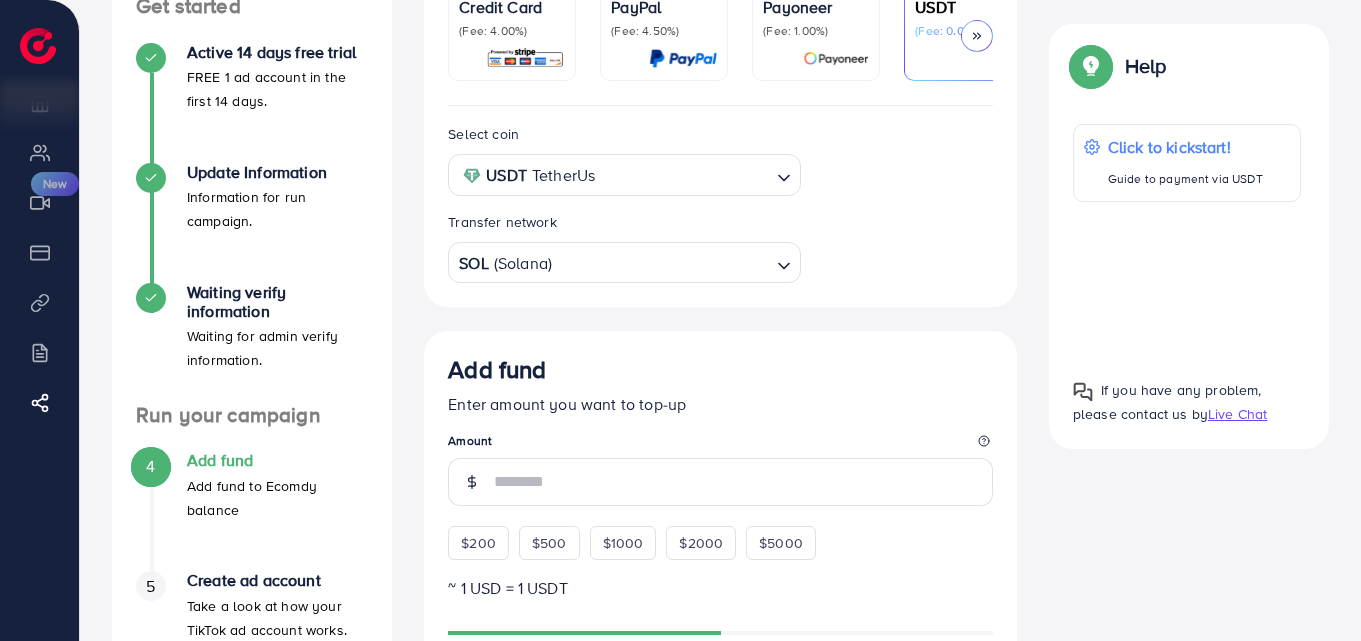 scroll, scrollTop: 279, scrollLeft: 0, axis: vertical 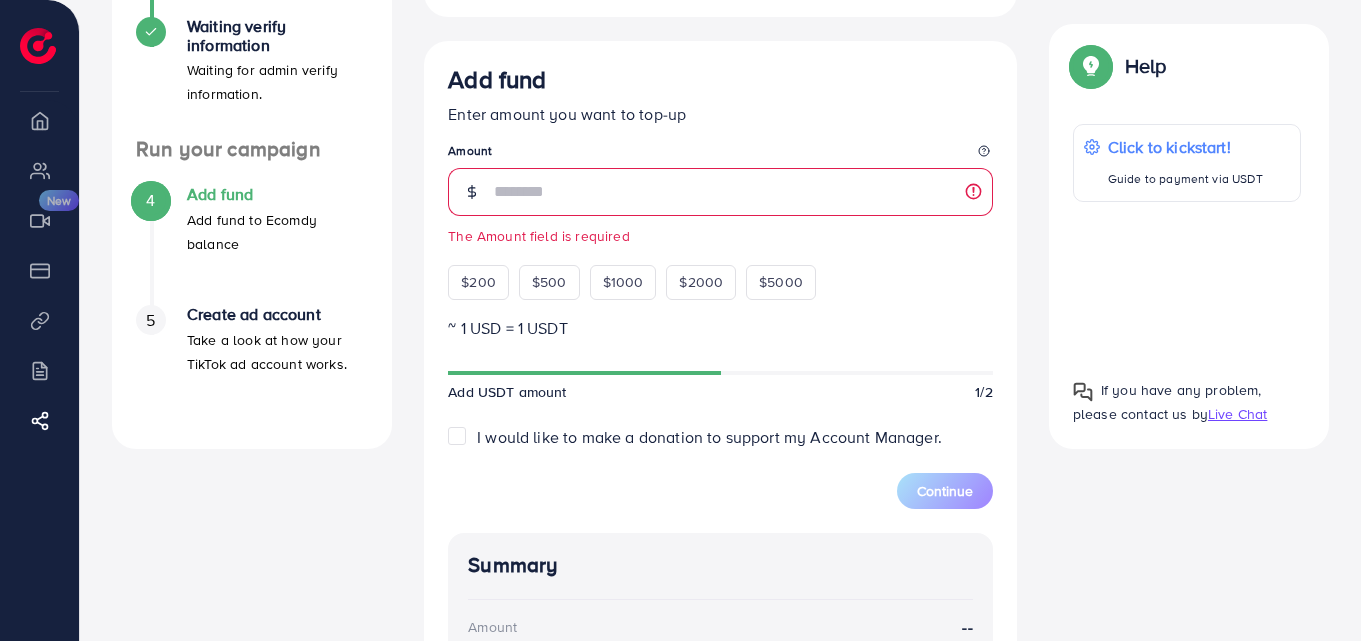 click on "Live Chat" at bounding box center (1237, 414) 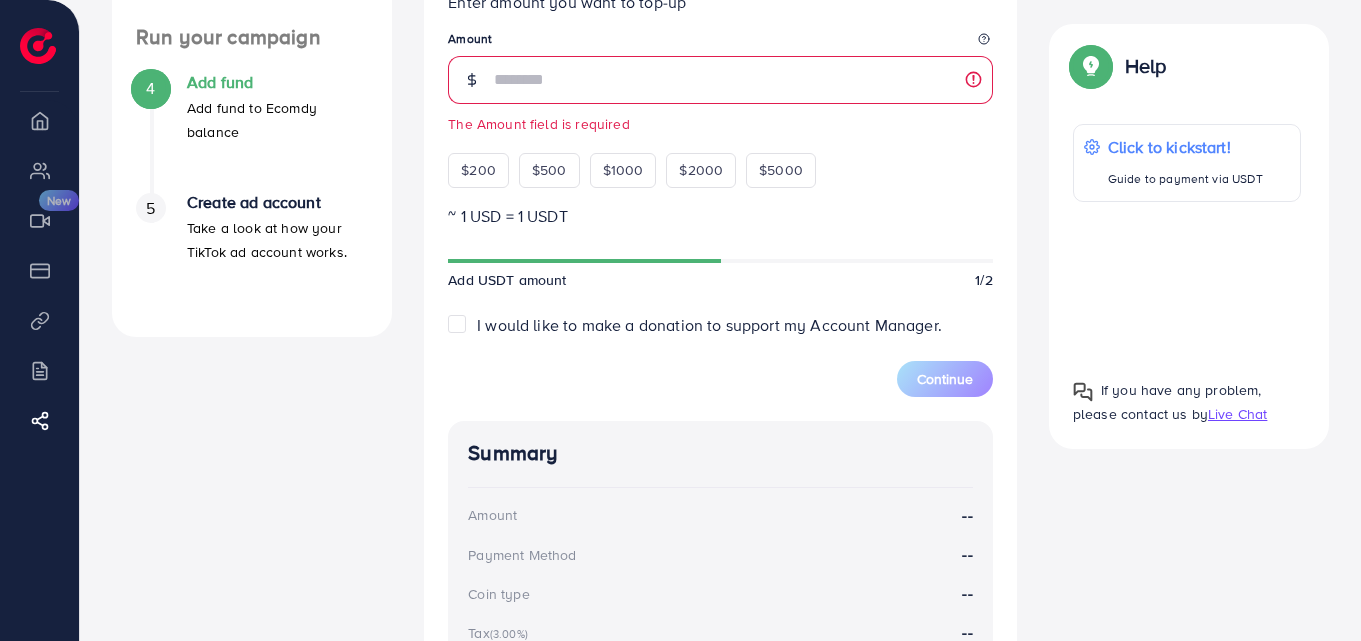 scroll, scrollTop: 119, scrollLeft: 0, axis: vertical 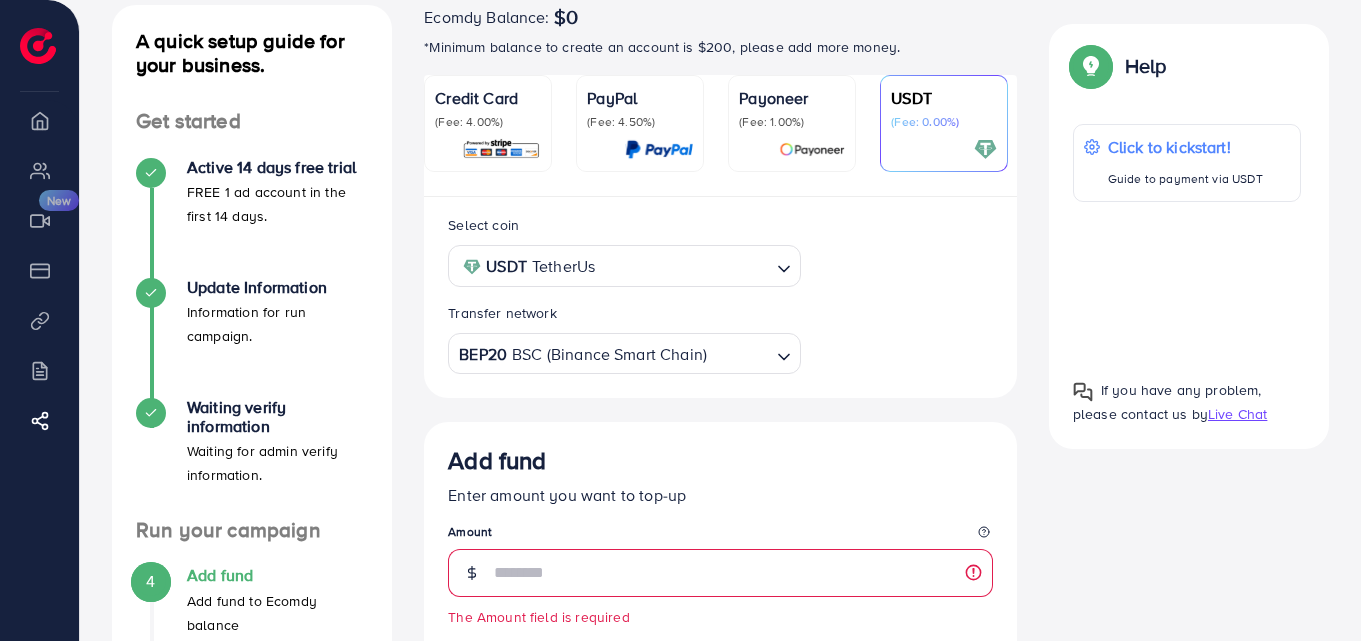 click at bounding box center (684, 266) 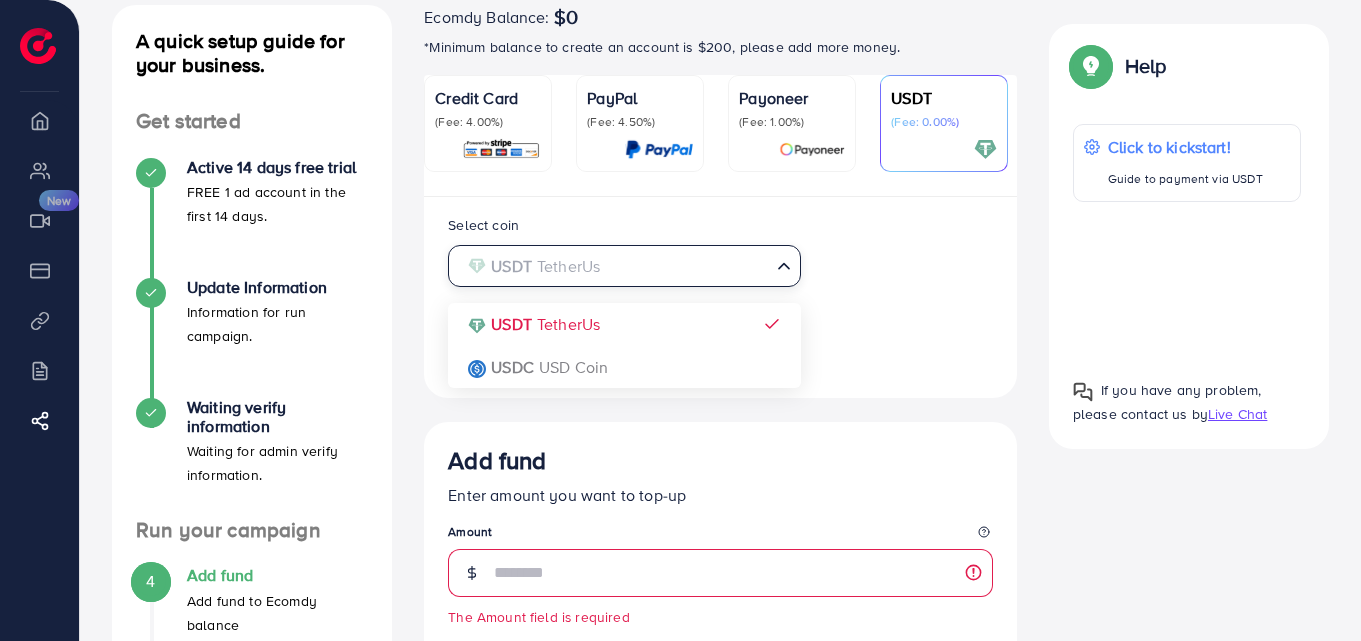 drag, startPoint x: 824, startPoint y: 270, endPoint x: 706, endPoint y: 357, distance: 146.6049 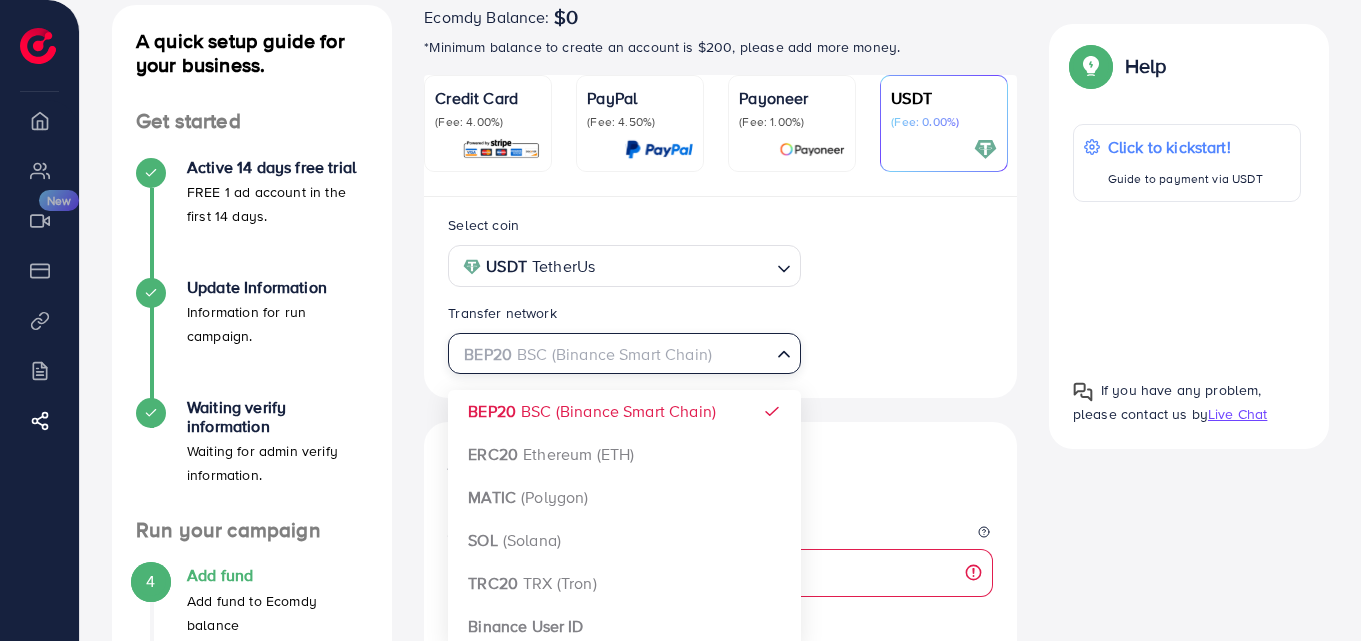 click on "BEP20 BSC (Binance Smart Chain)" at bounding box center [612, 352] 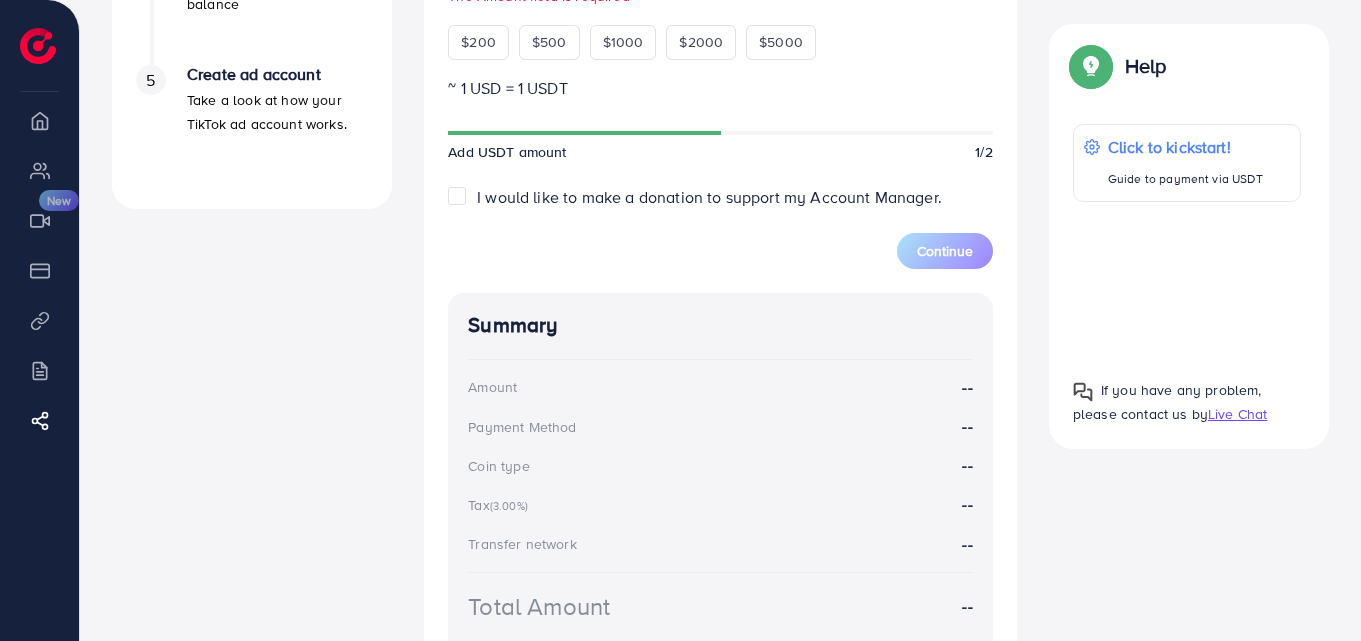 scroll, scrollTop: 452, scrollLeft: 0, axis: vertical 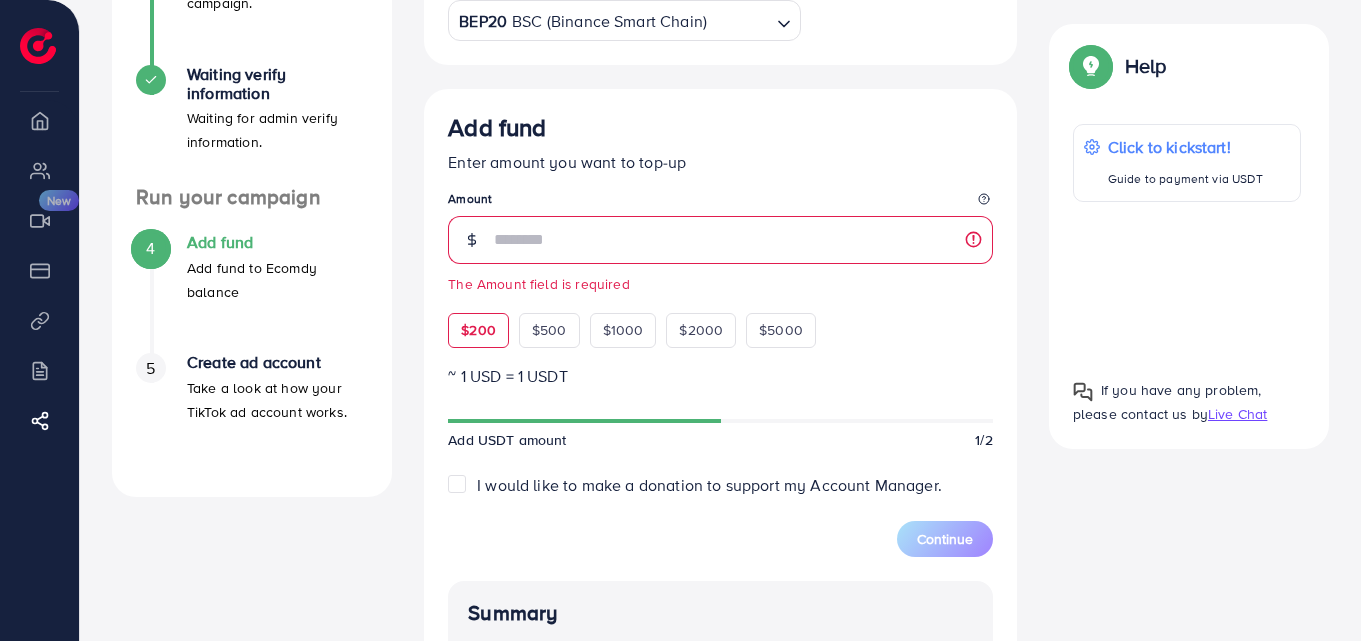 click on "$200" at bounding box center [478, 330] 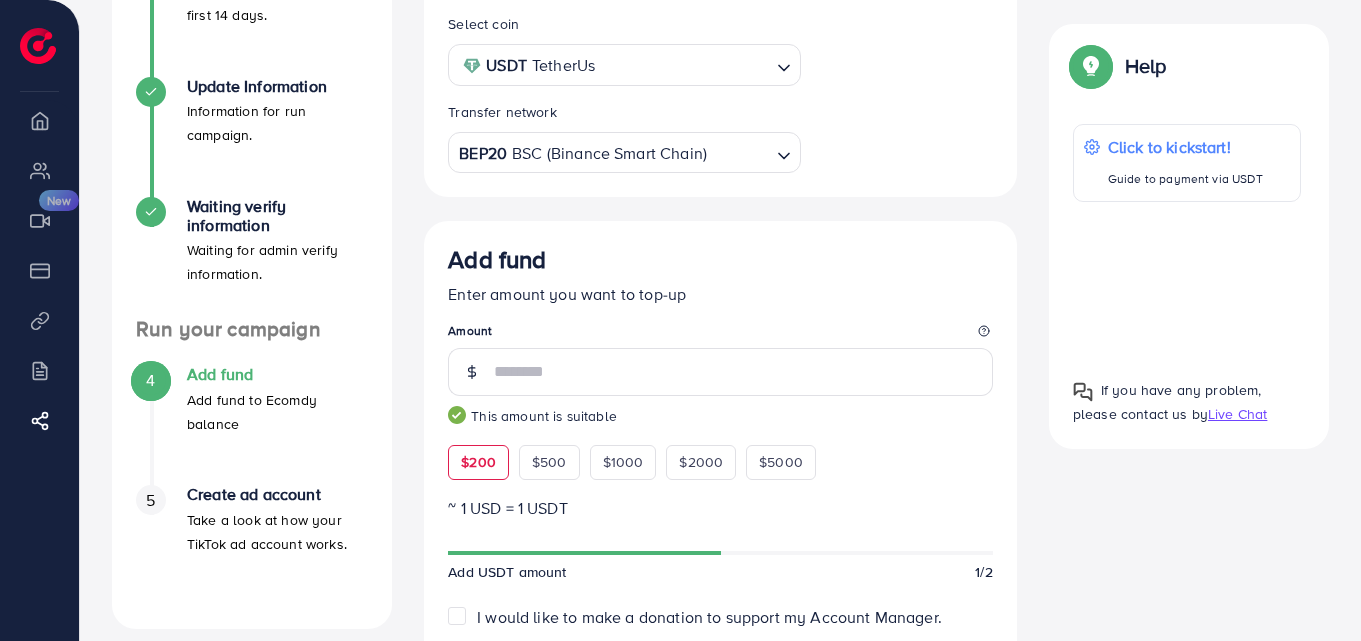 scroll, scrollTop: 119, scrollLeft: 0, axis: vertical 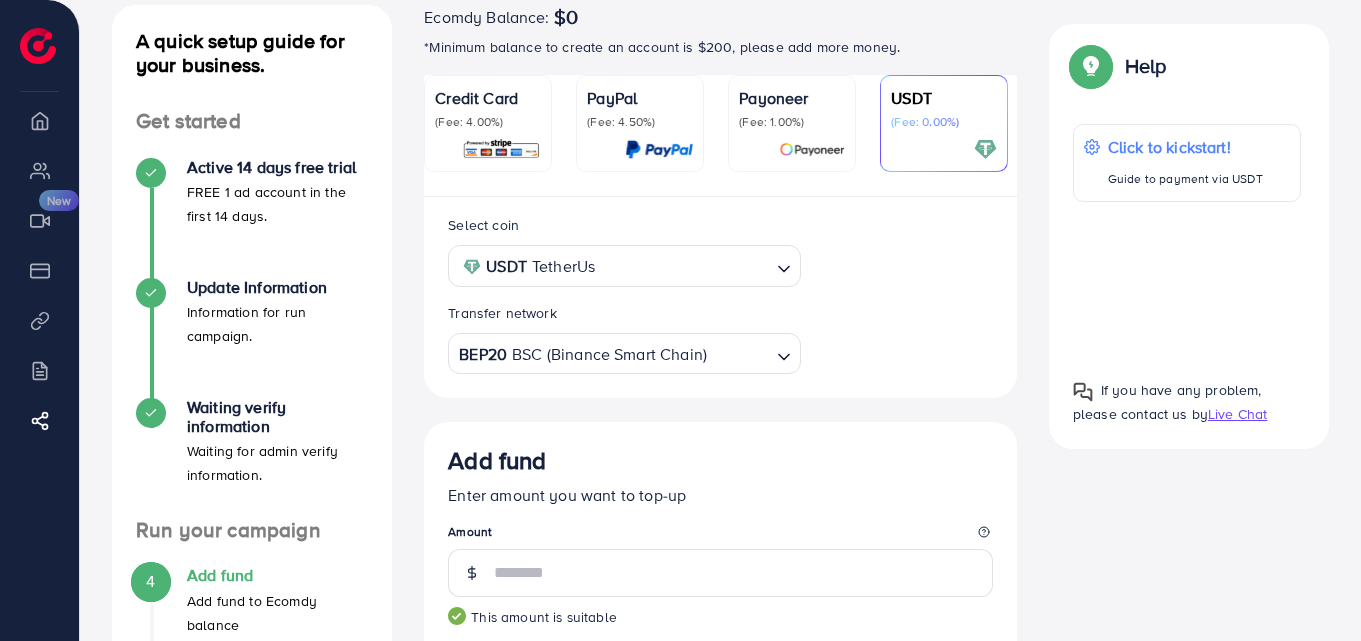 click on "BEP20 BSC (Binance Smart Chain)" at bounding box center [612, 352] 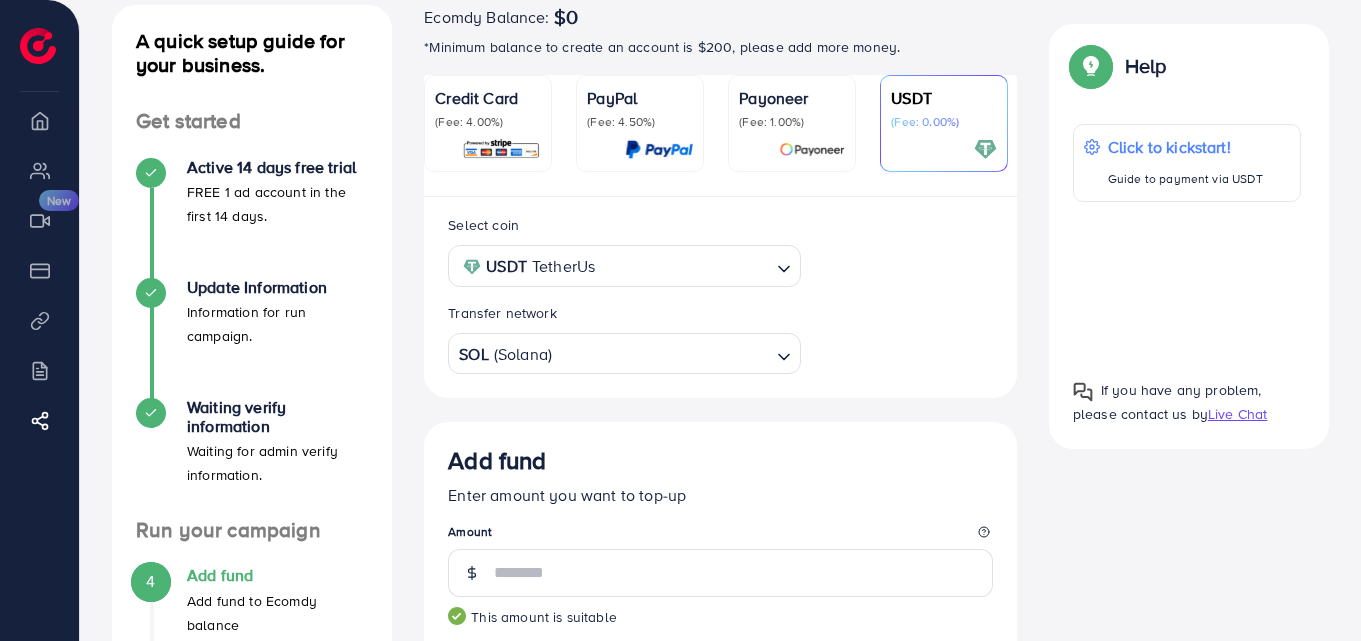 click on "Select coin   USDT TetherUs           Loading...     Transfer network   SOL (Solana)           Loading...     BEP20 BSC (Binance Smart Chain) ERC20 Ethereum (ETH) MATIC (Polygon) SOL (Solana) TRC20 TRX (Tron) Binance User ID        Add fund  Enter amount you want to top-up Amount ***  This amount is suitable  $200 $500 $1000 $2000 $5000  ~ 1 USD = 1 USDT   Add USDT amount  1/2 I would like to make a donation to support my Account Manager. 5% 10% 15% 20%  Summary   Amount   200.234 USD   Payment Method  USDT  Coin type  USDT  Tax   (3.00%)  6 USD  Transfer network  SOL  Total Amount   206.234 USD" at bounding box center [720, 768] 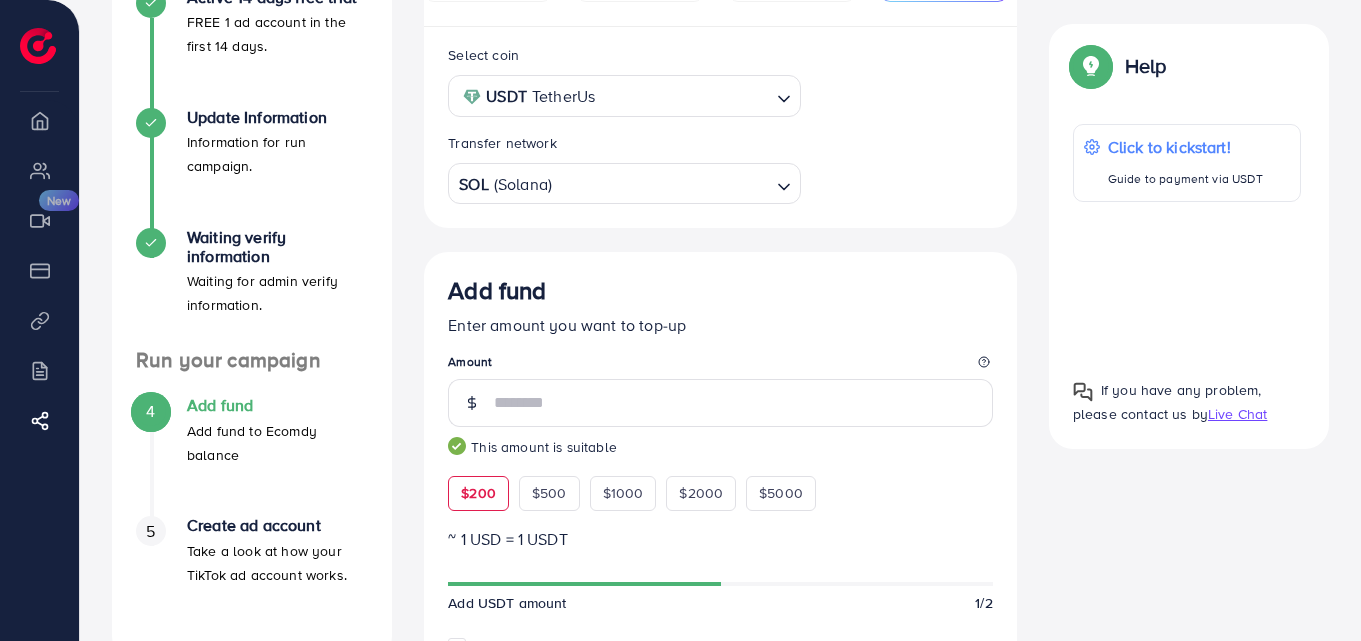 scroll, scrollTop: 452, scrollLeft: 0, axis: vertical 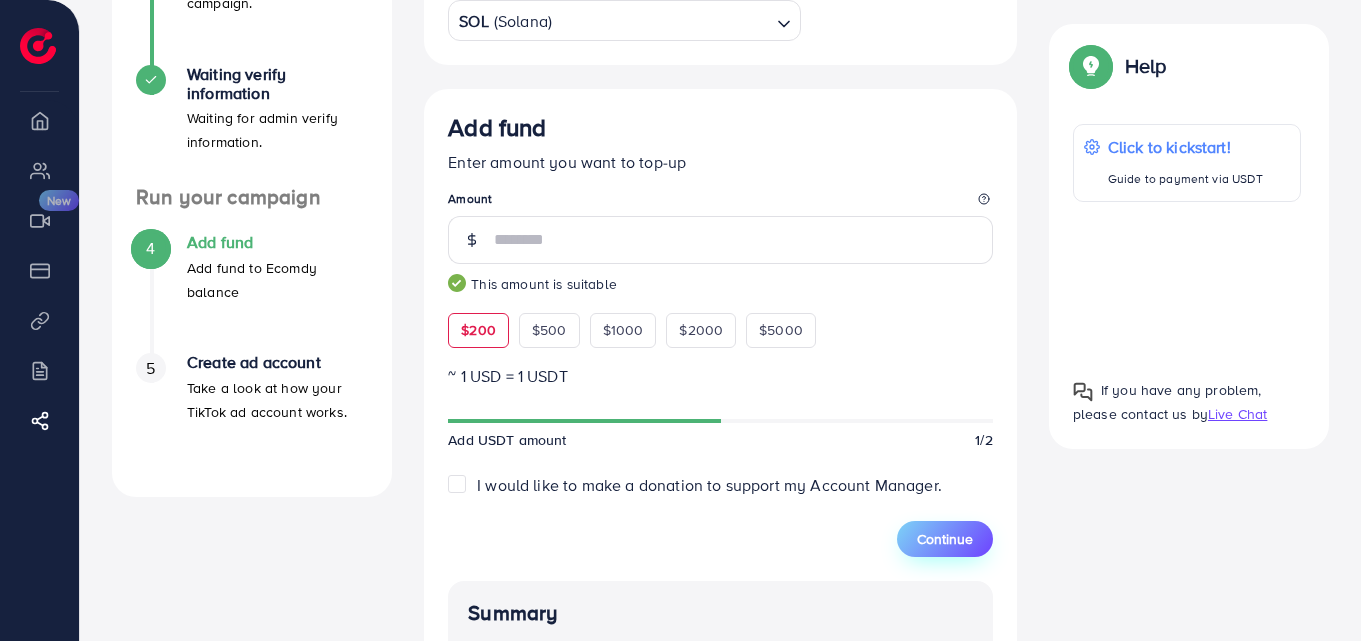 click on "Continue" at bounding box center (945, 539) 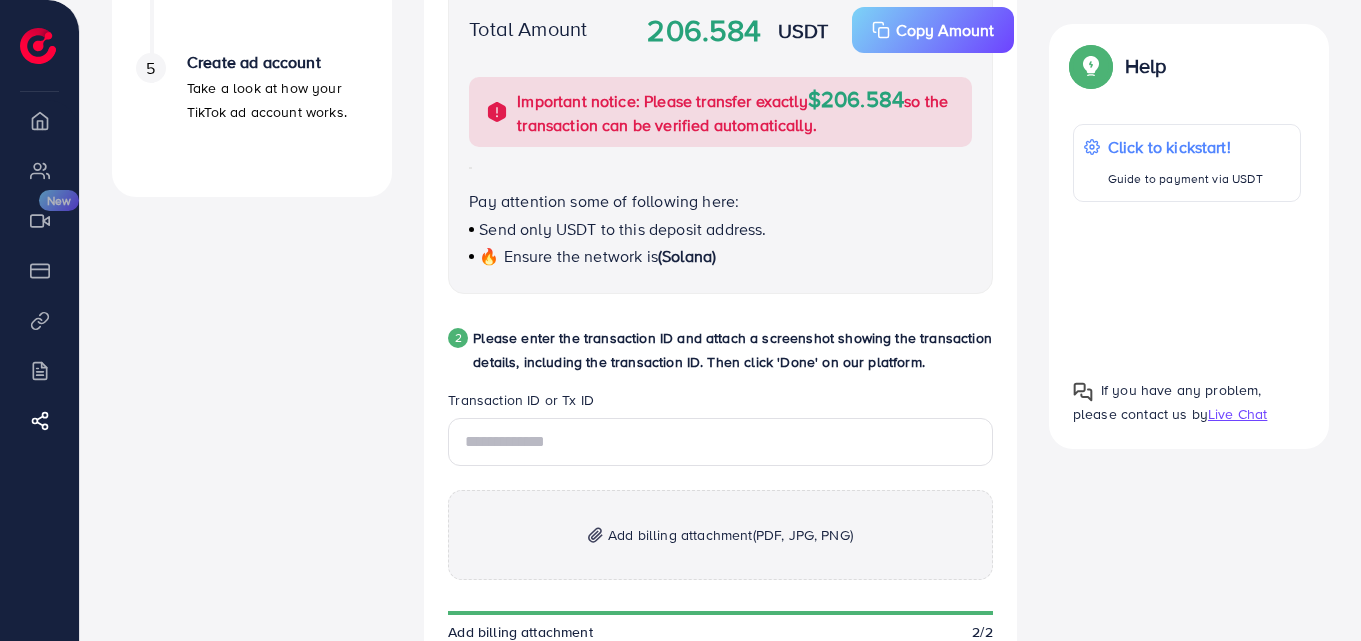scroll, scrollTop: 952, scrollLeft: 0, axis: vertical 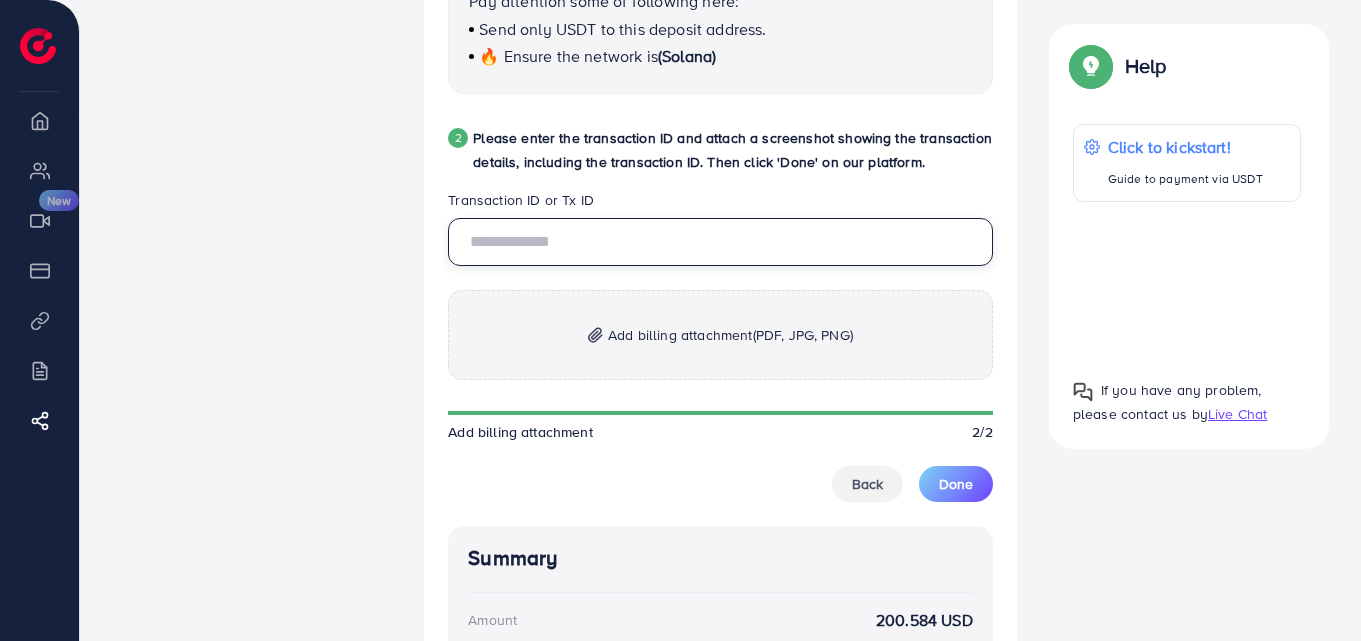 click at bounding box center (720, 242) 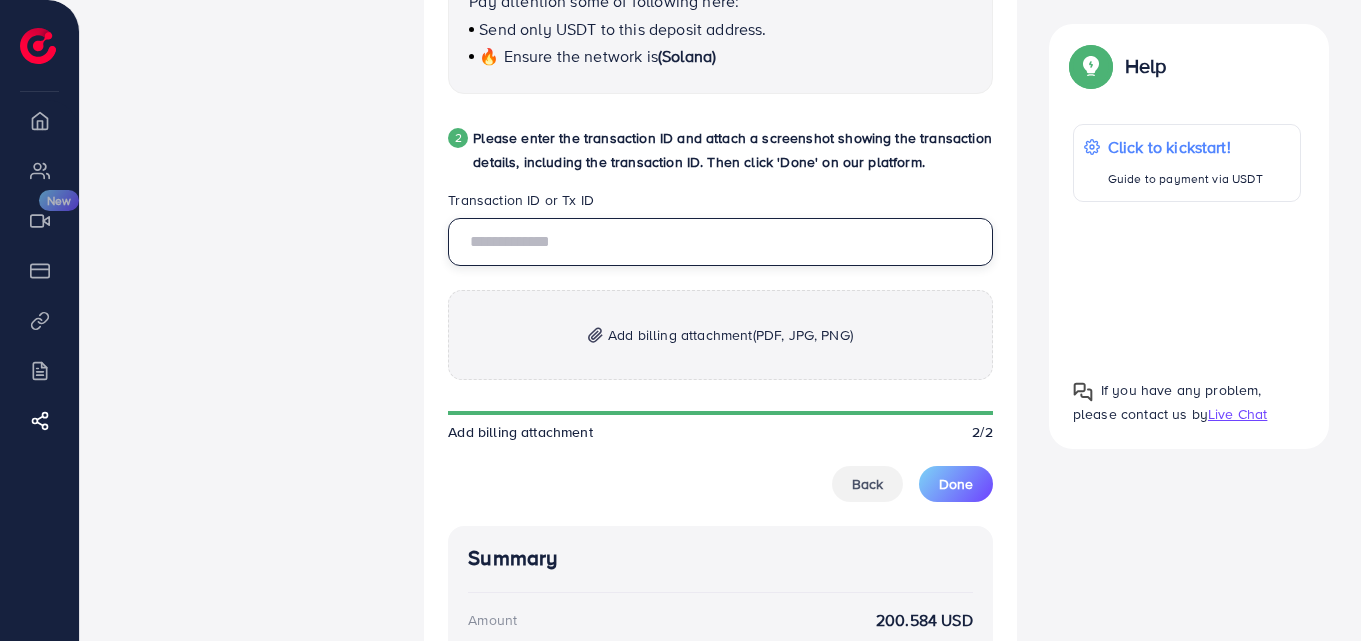 paste on "**********" 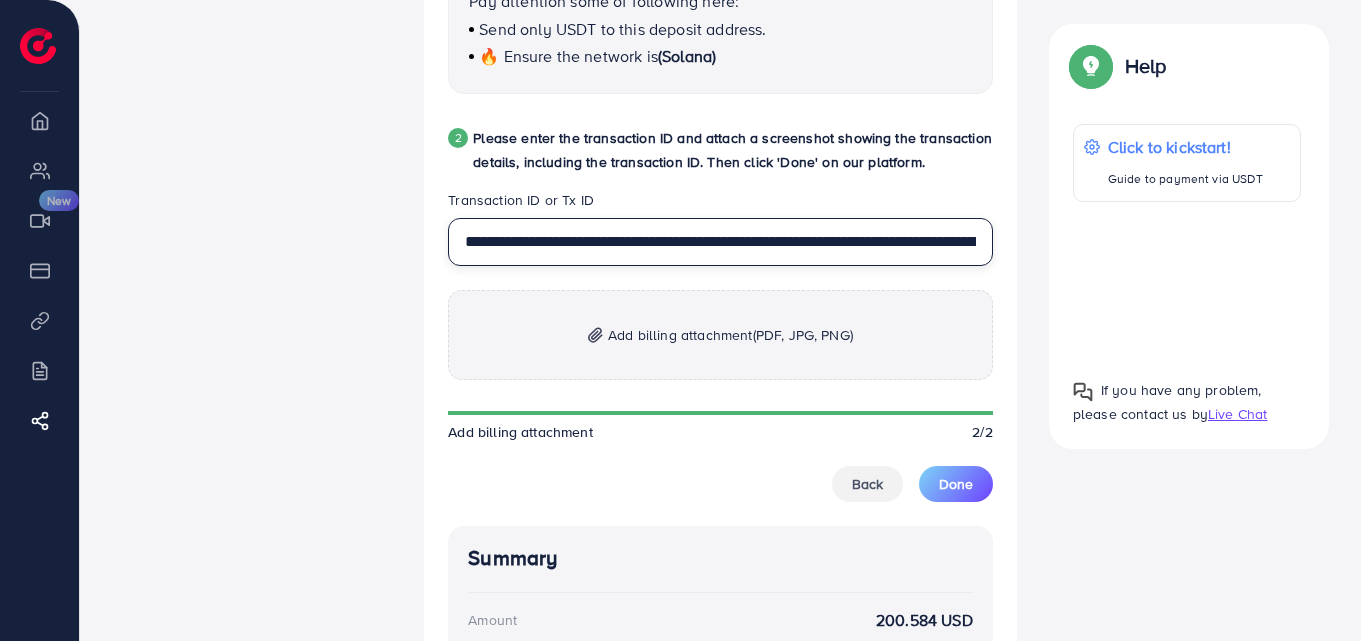 scroll, scrollTop: 0, scrollLeft: 262, axis: horizontal 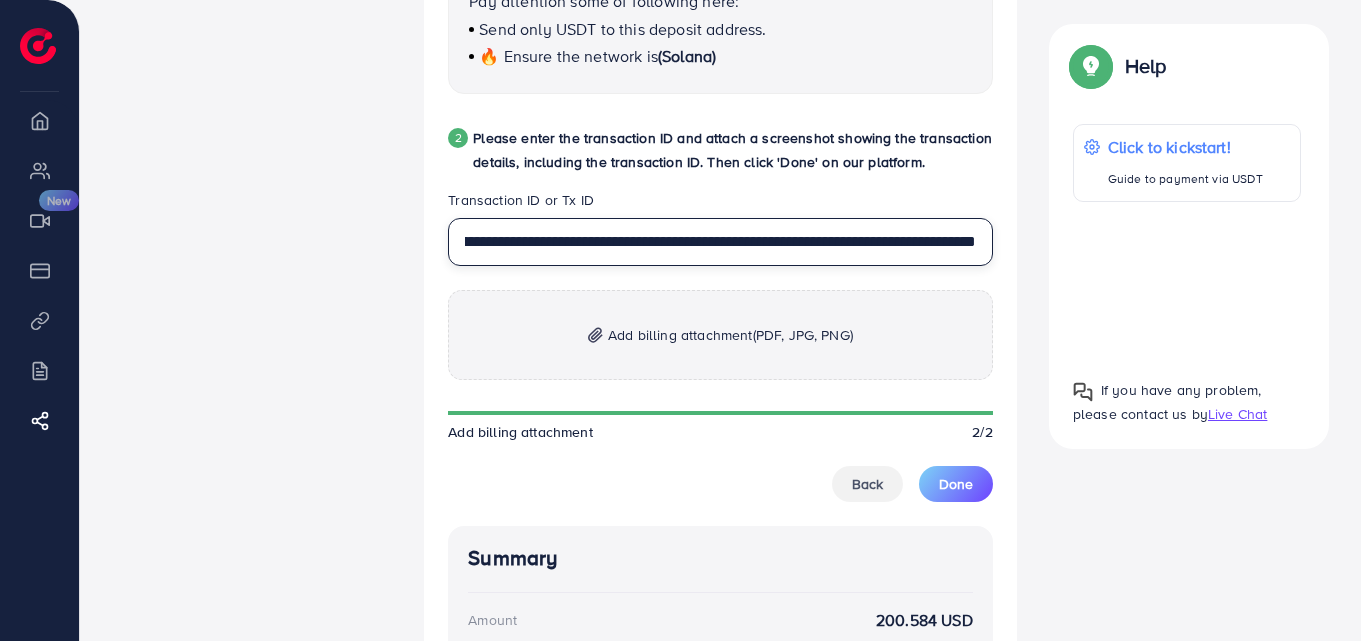 type on "**********" 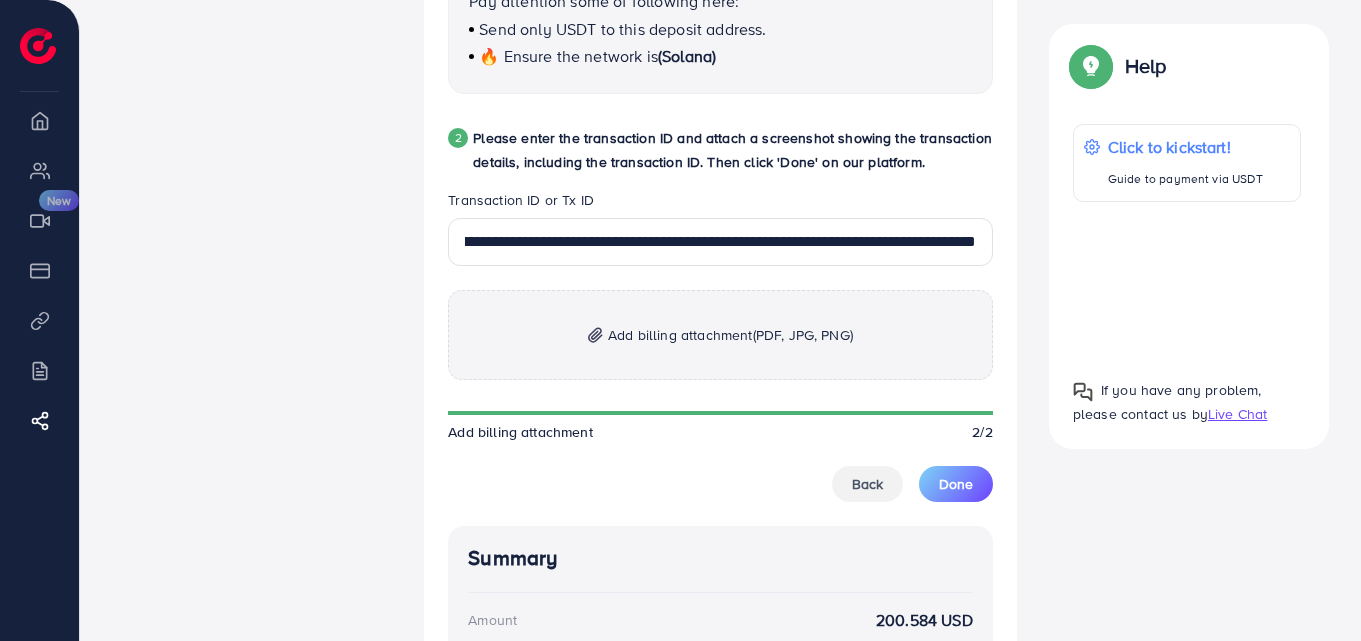 click on "Add billing attachment  (PDF, JPG, PNG)" at bounding box center (730, 335) 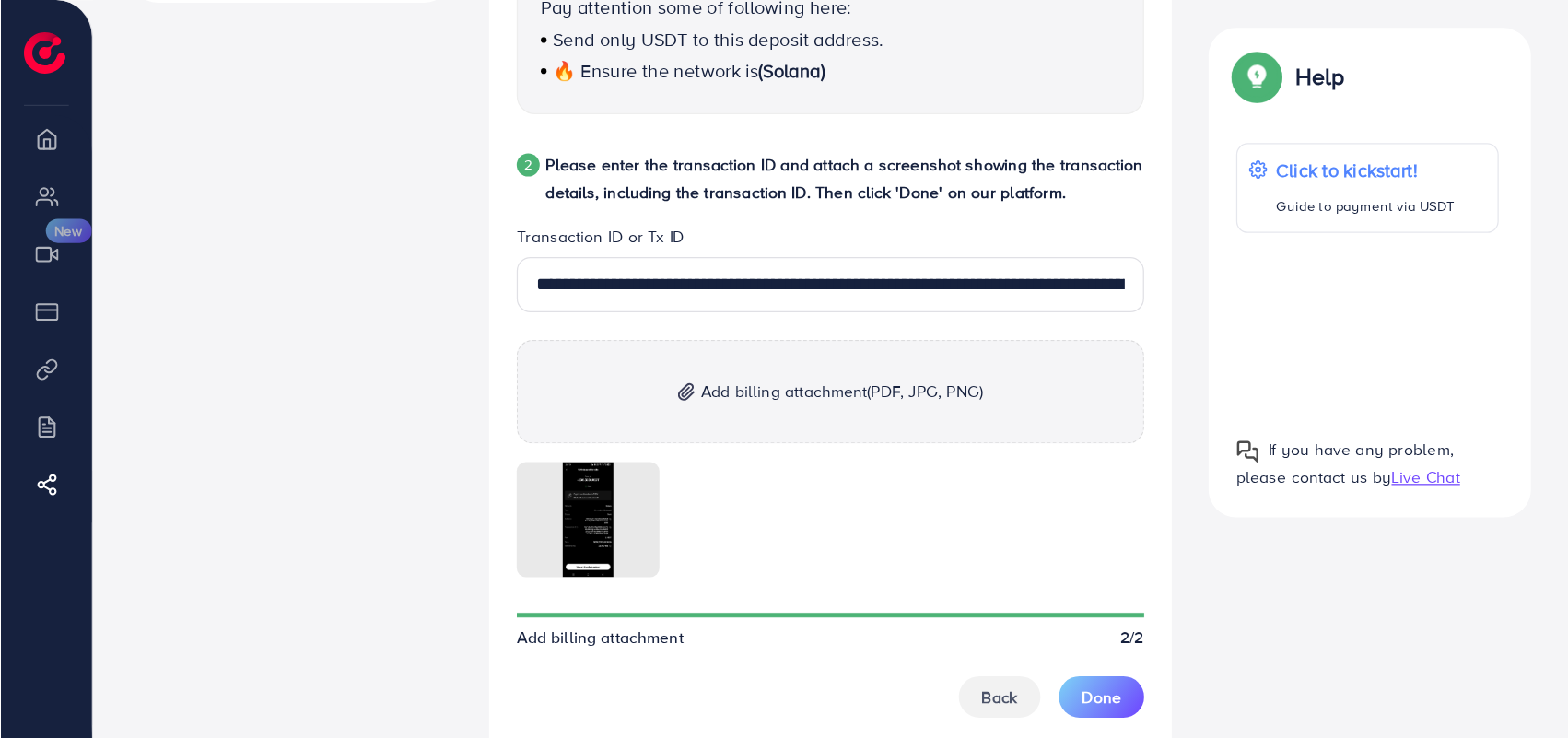 scroll, scrollTop: 1087, scrollLeft: 0, axis: vertical 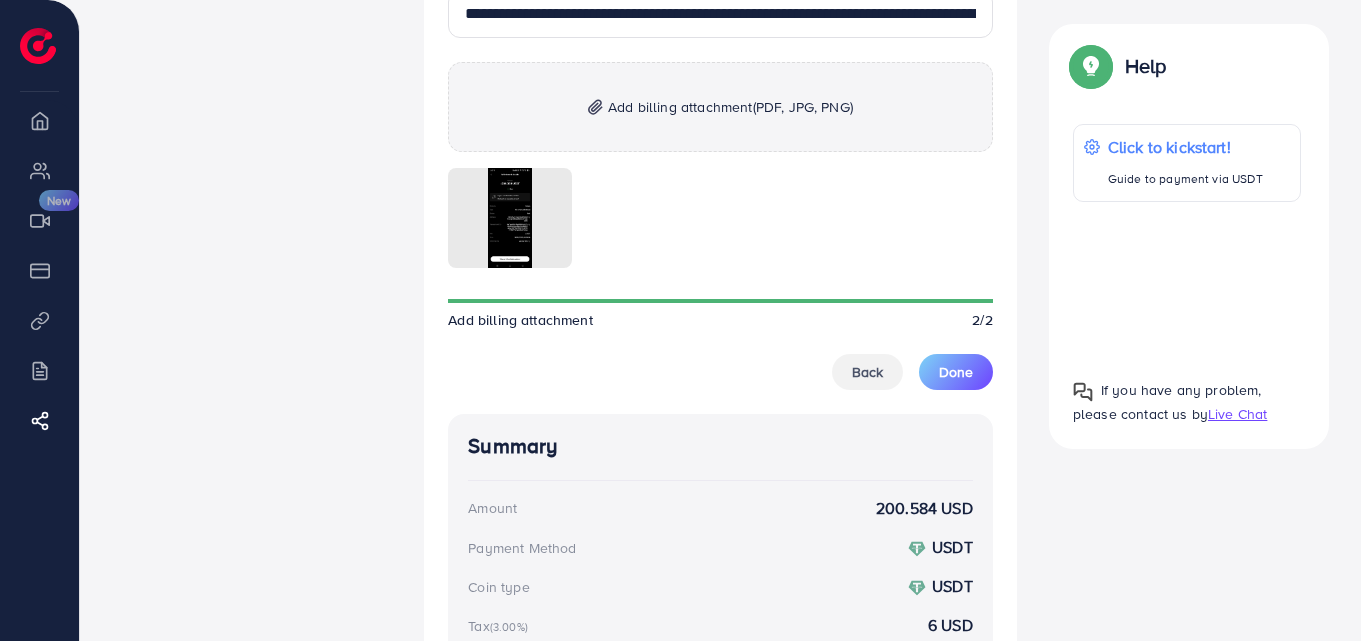 click on "Back   Done" at bounding box center (720, 372) 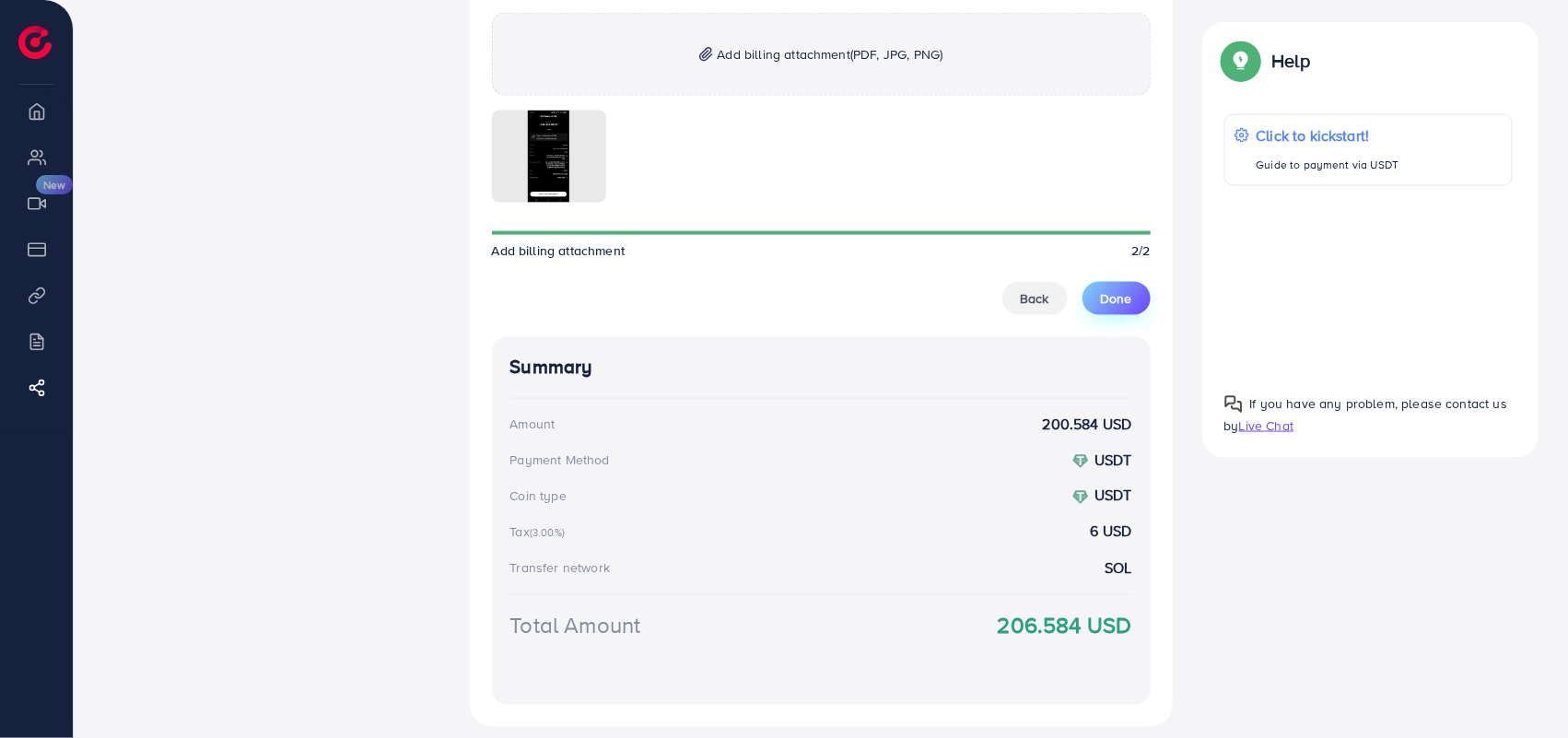 click on "Done" at bounding box center (1117, 299) 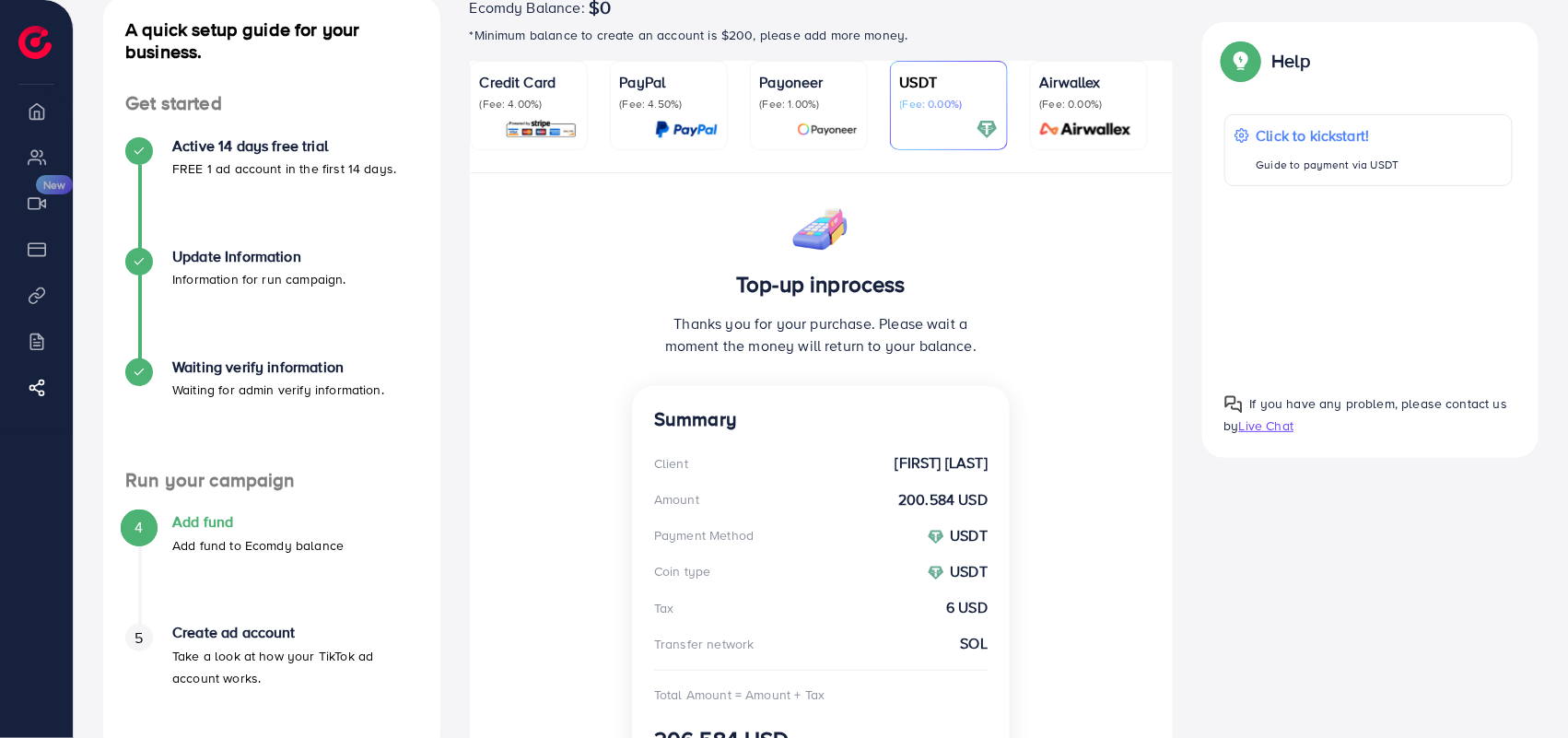 scroll, scrollTop: 310, scrollLeft: 0, axis: vertical 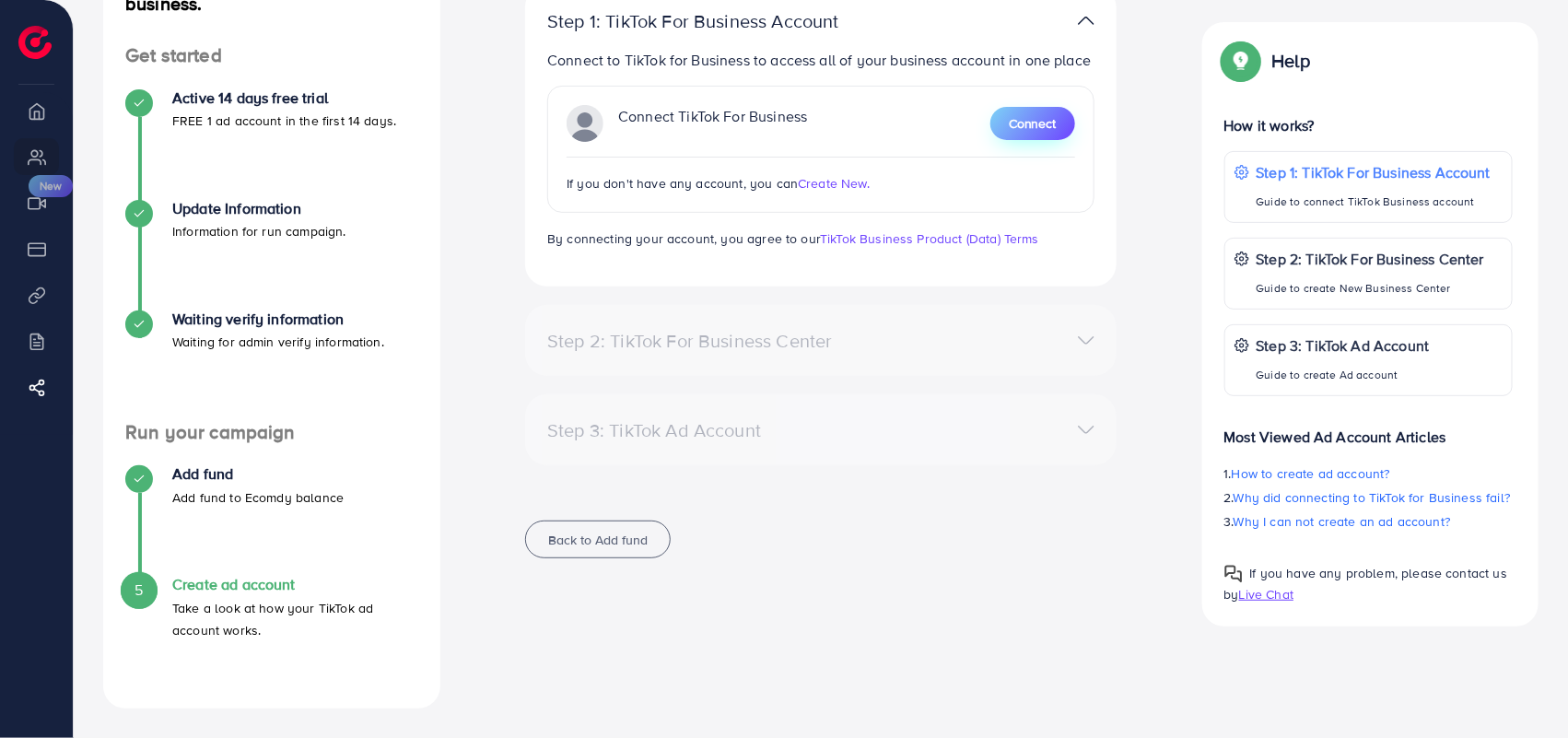 click on "Connect" at bounding box center (1033, 123) 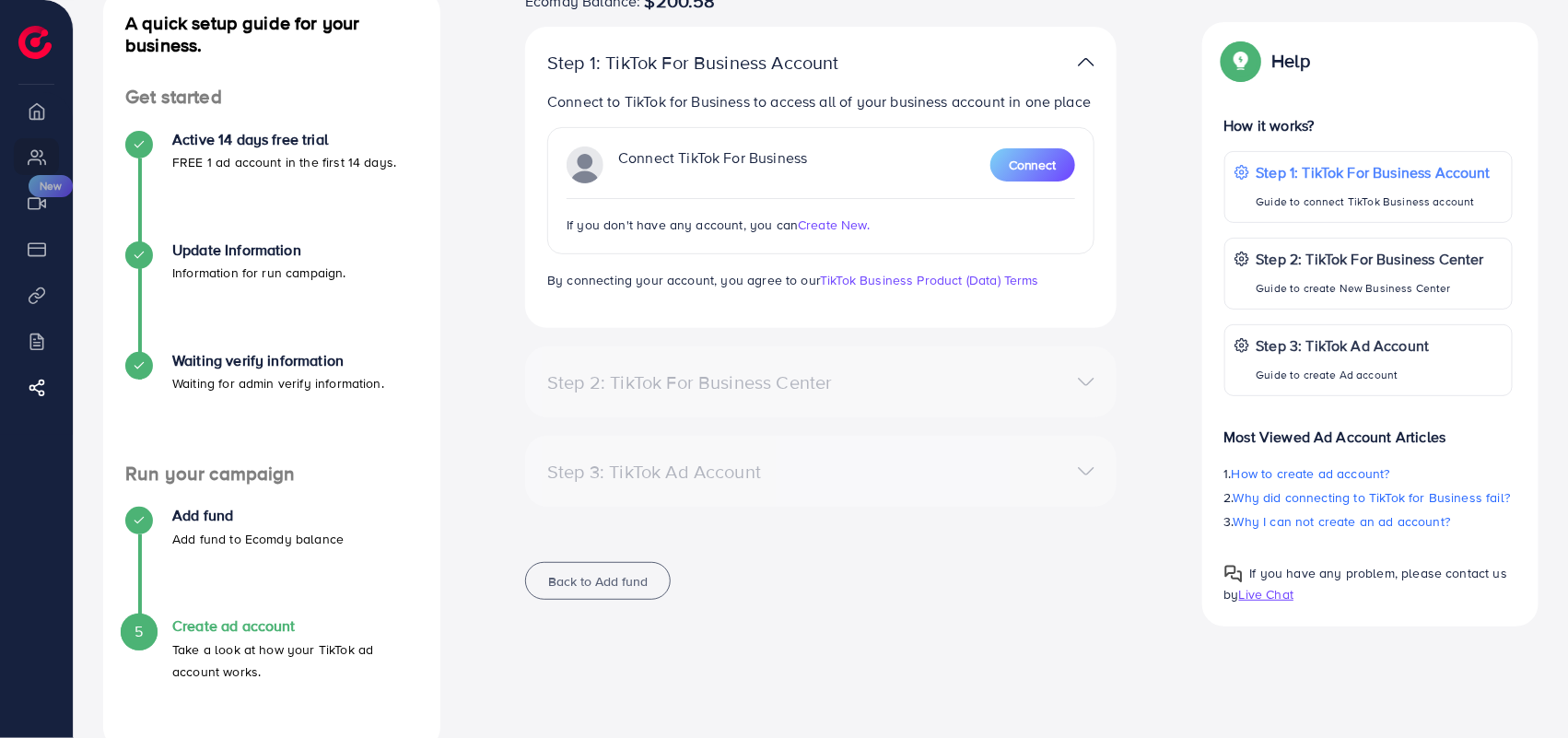 scroll, scrollTop: 0, scrollLeft: 0, axis: both 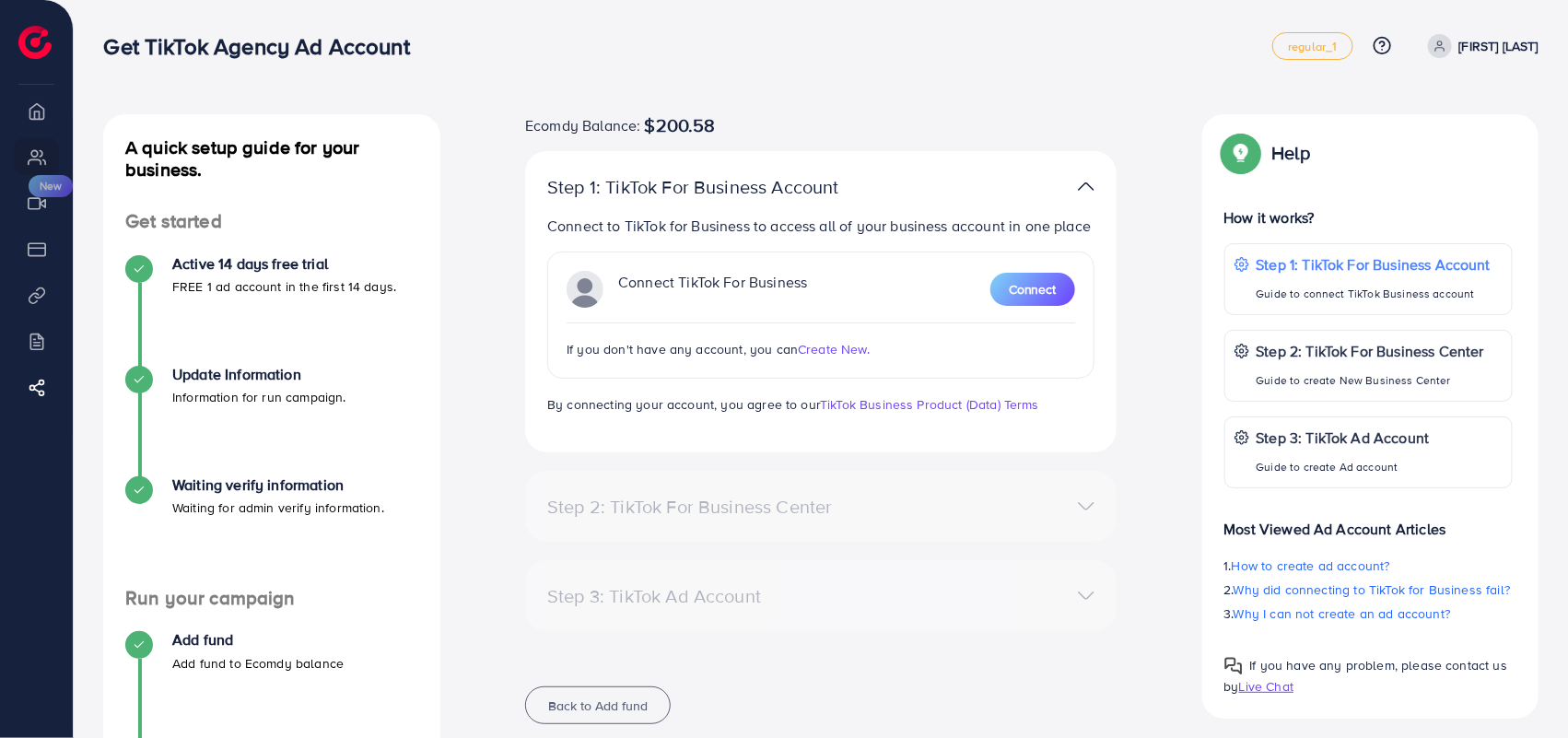 click on "Create New." at bounding box center [834, 349] 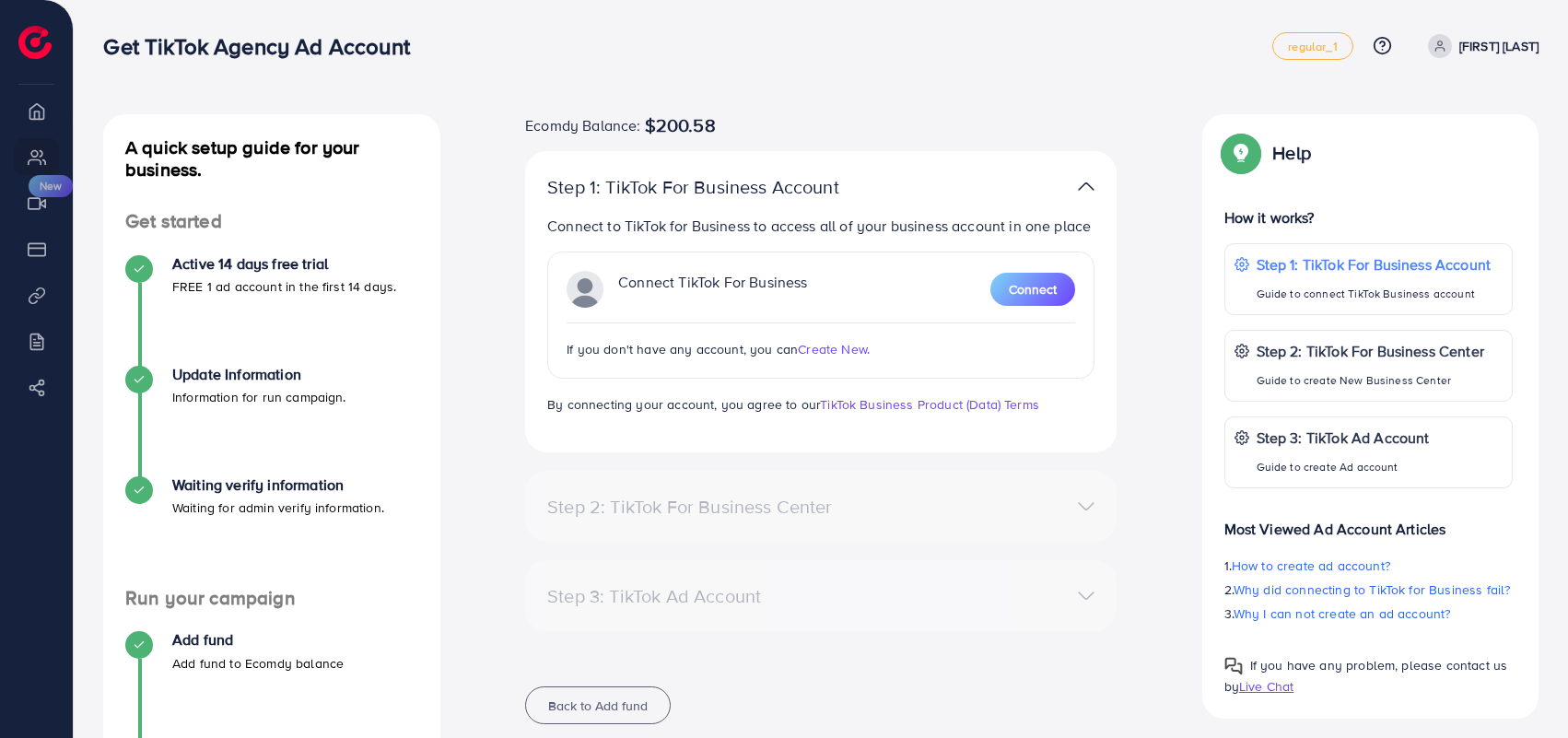 scroll, scrollTop: 0, scrollLeft: 0, axis: both 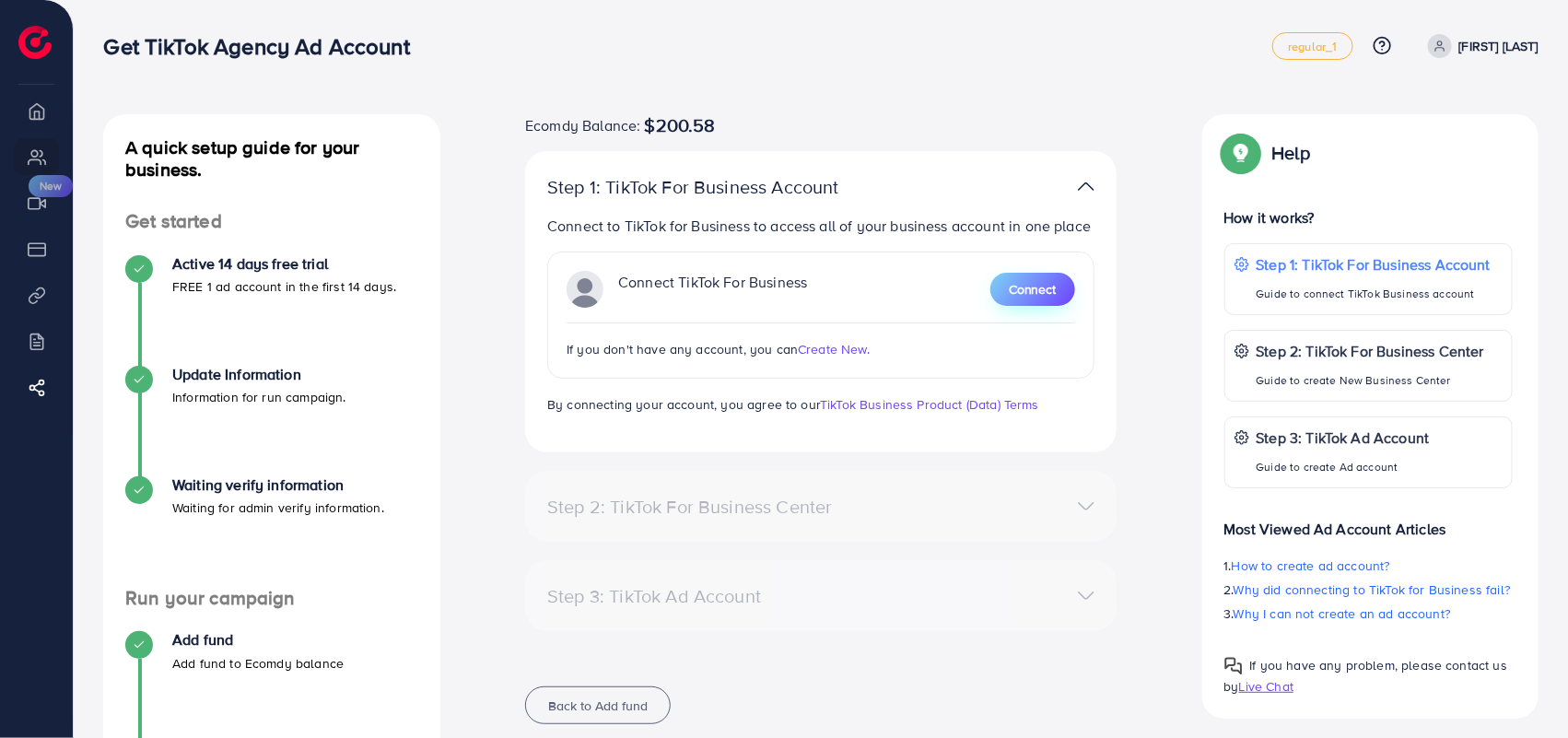 click on "Connect" at bounding box center [1033, 289] 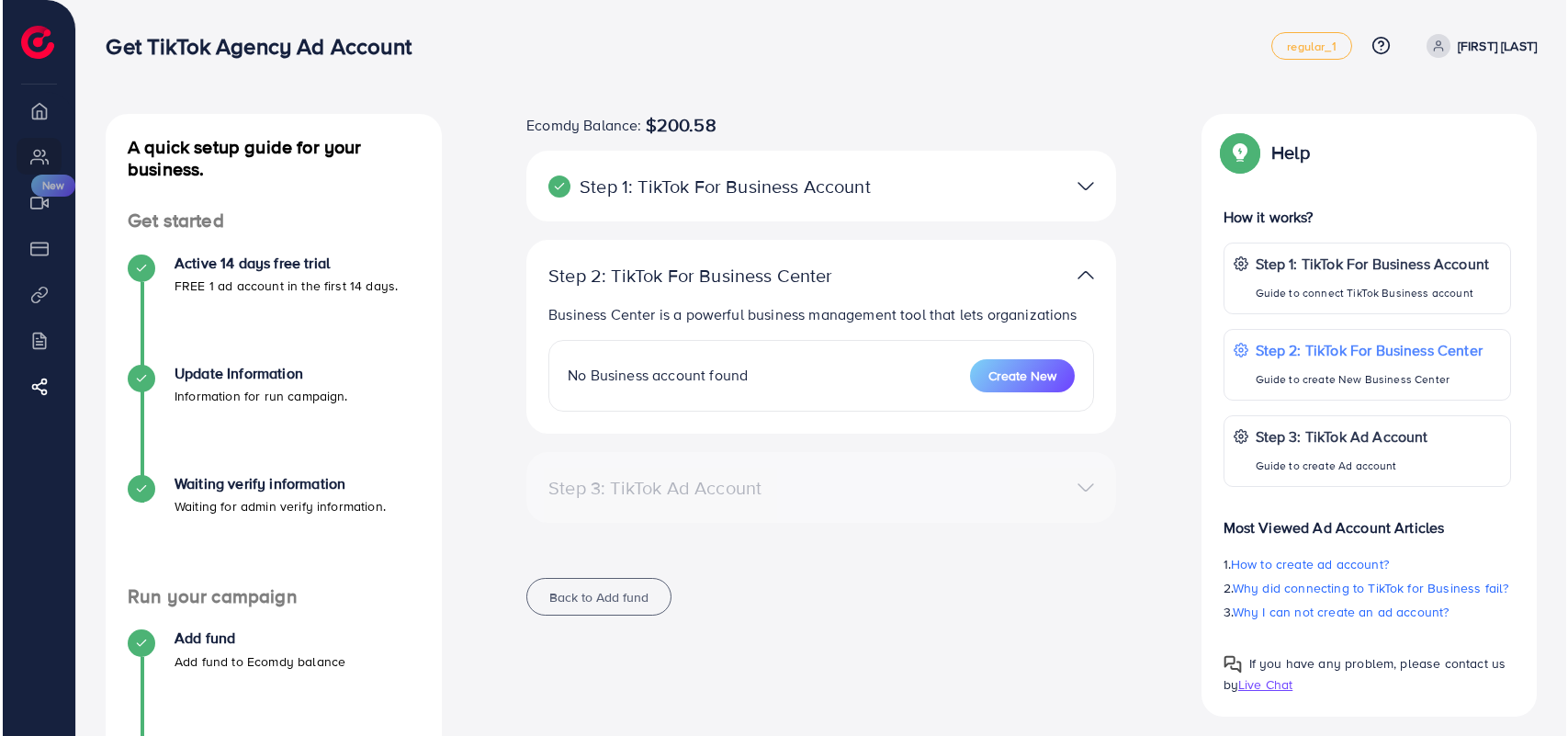 scroll, scrollTop: 0, scrollLeft: 0, axis: both 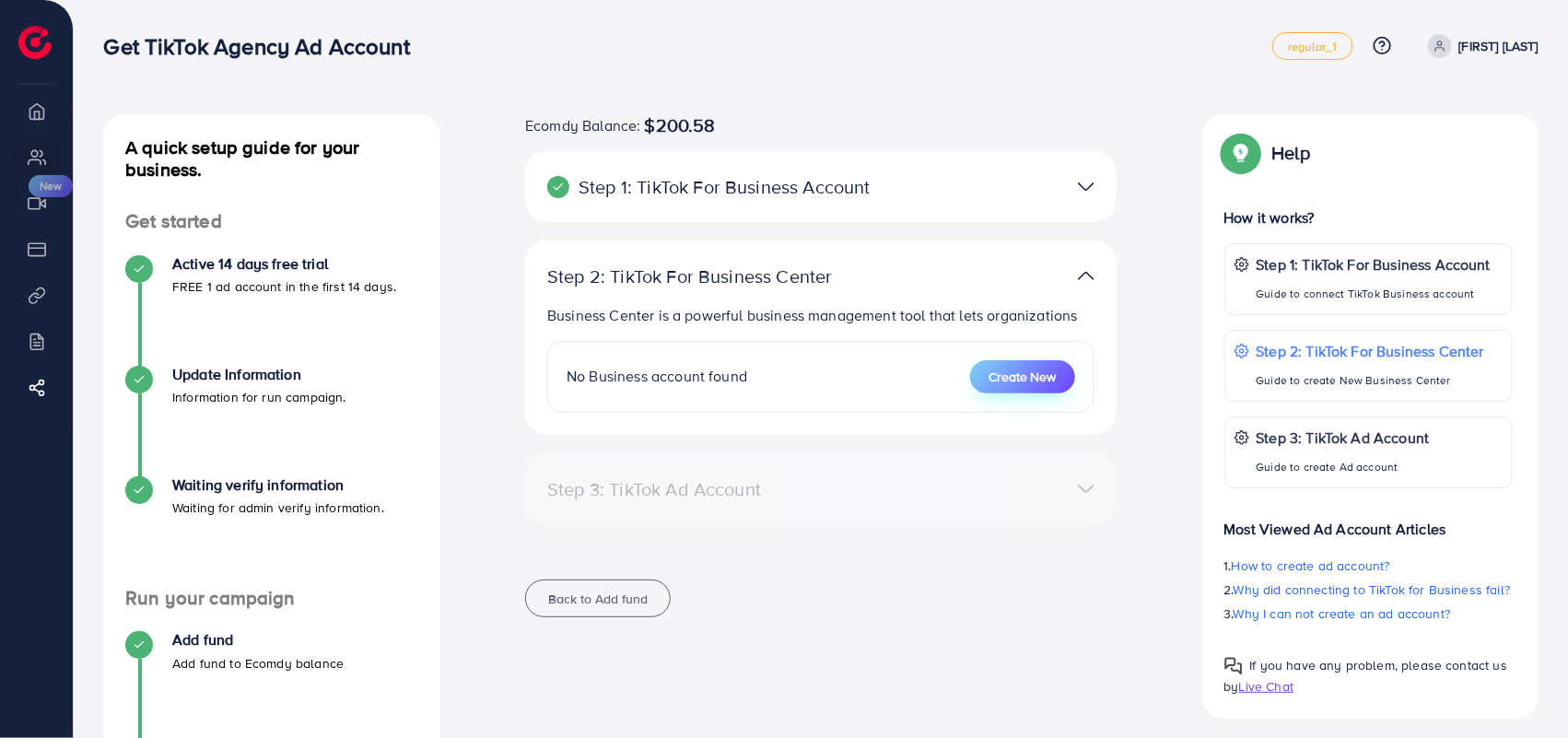 click on "Create New" at bounding box center (1023, 377) 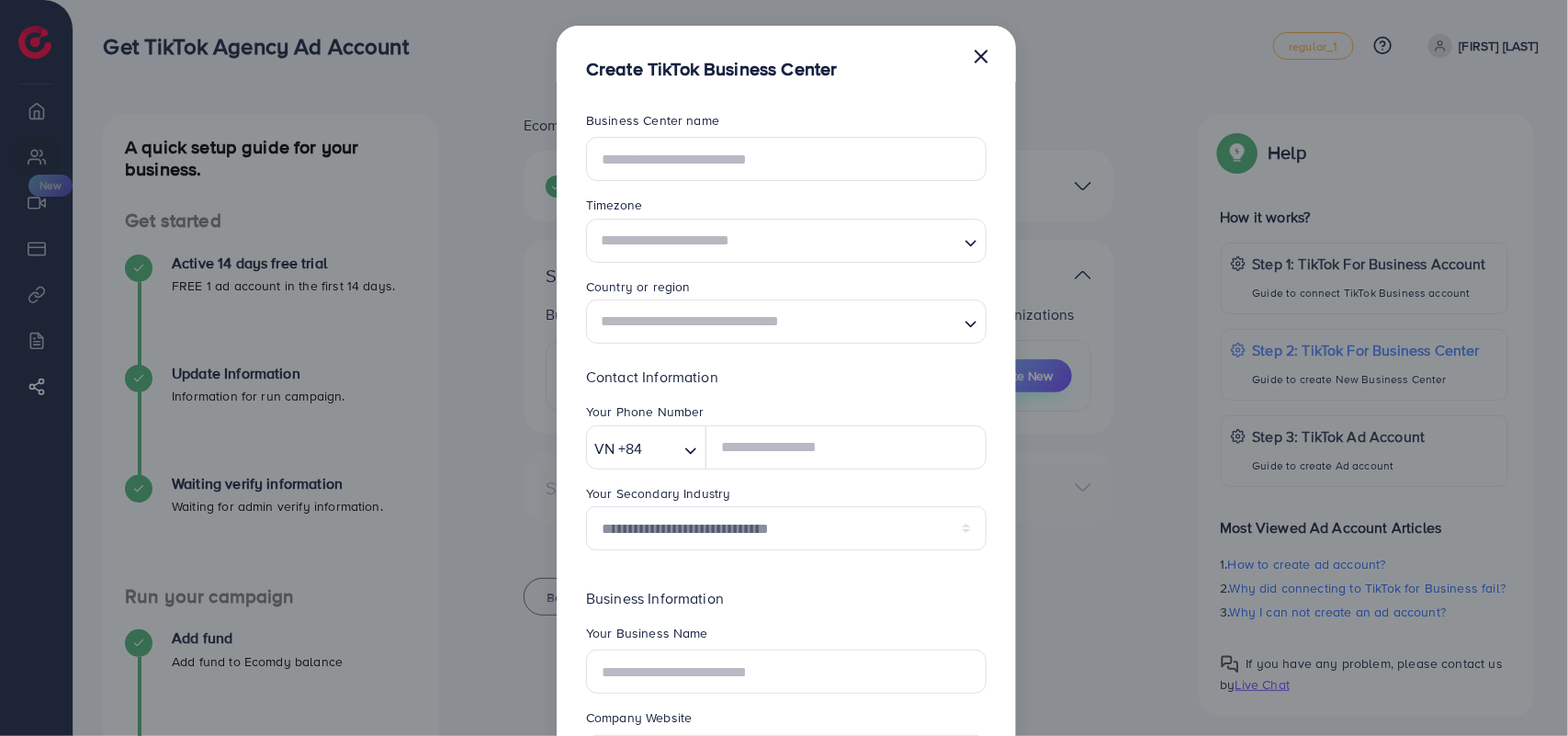 scroll, scrollTop: 0, scrollLeft: 0, axis: both 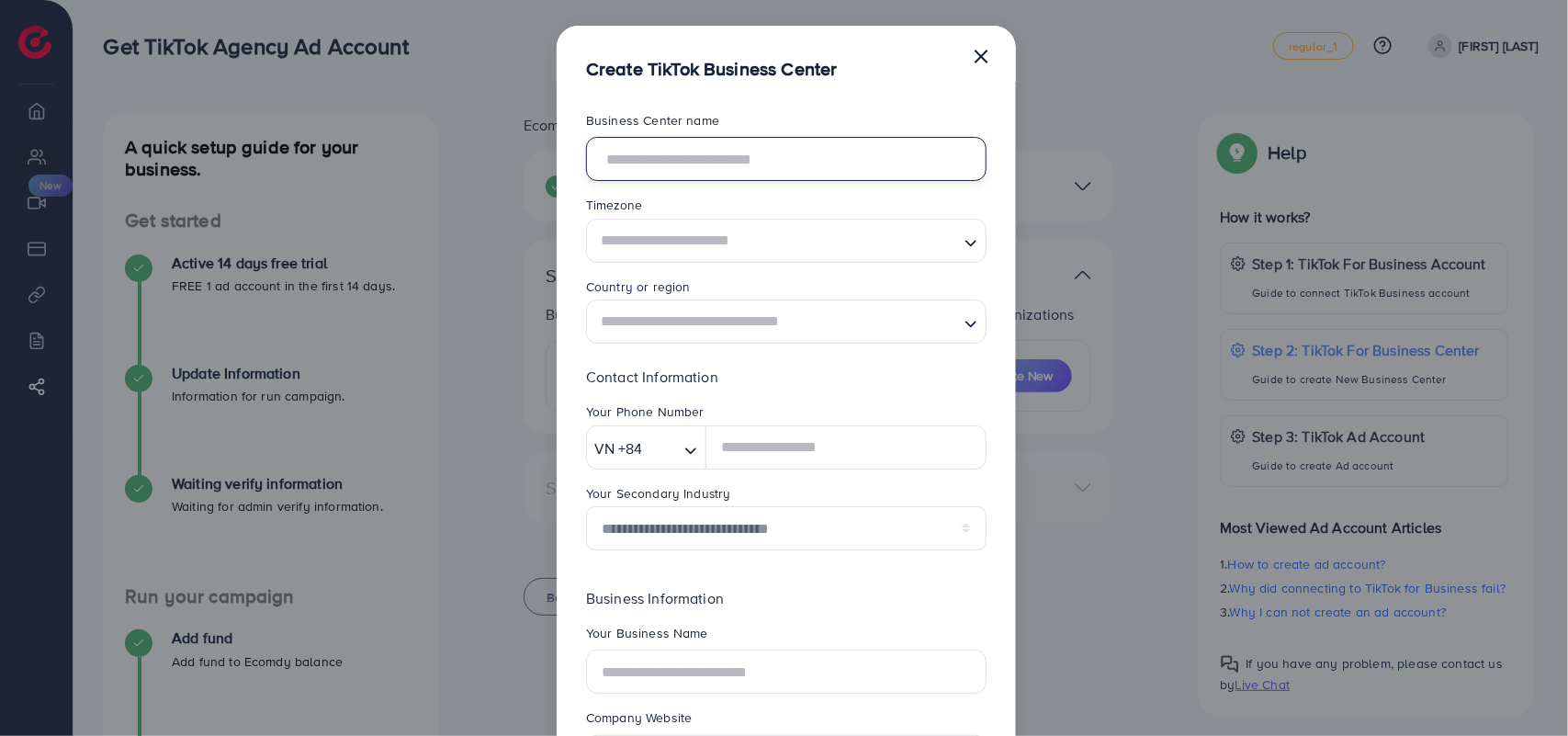 click at bounding box center [786, 159] 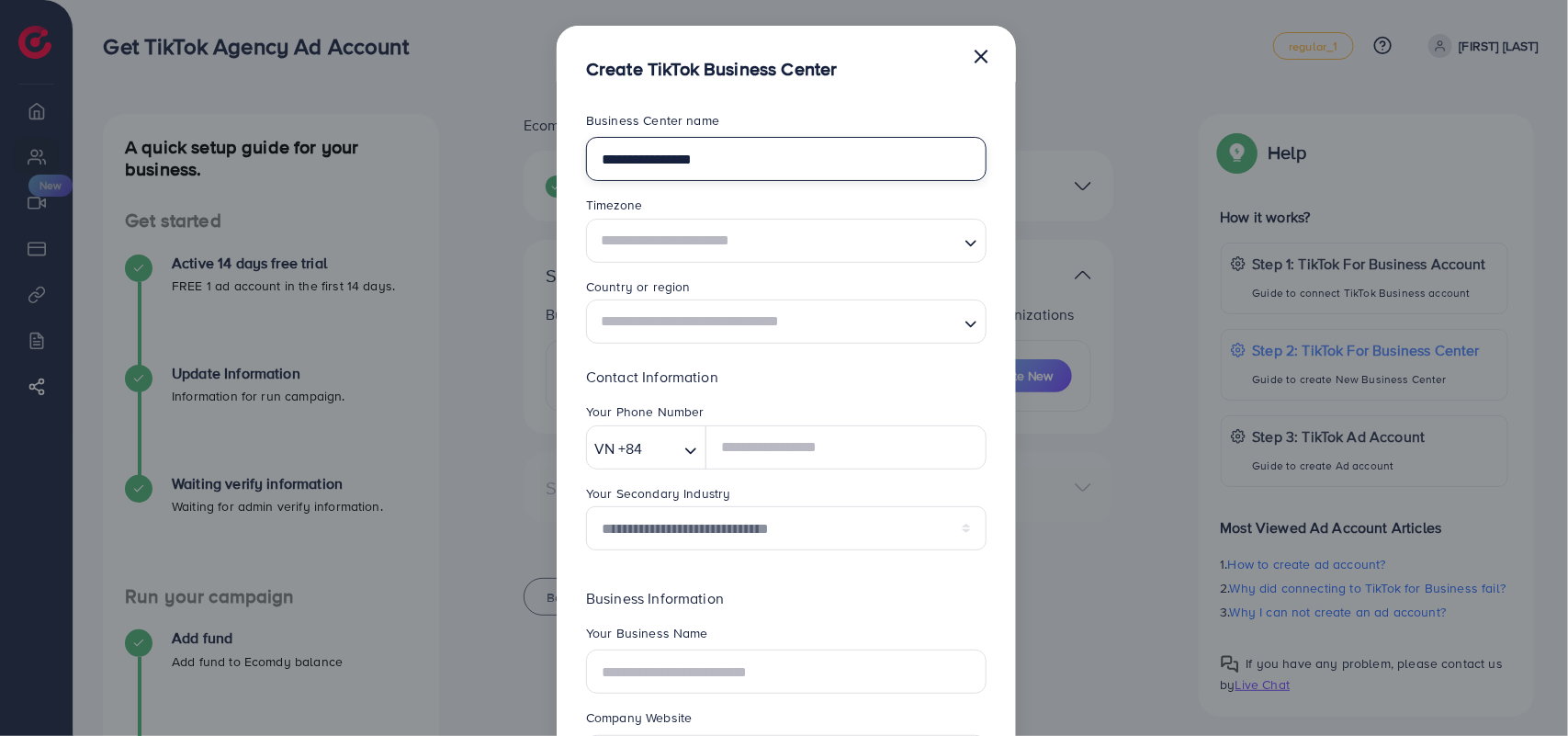 type on "**********" 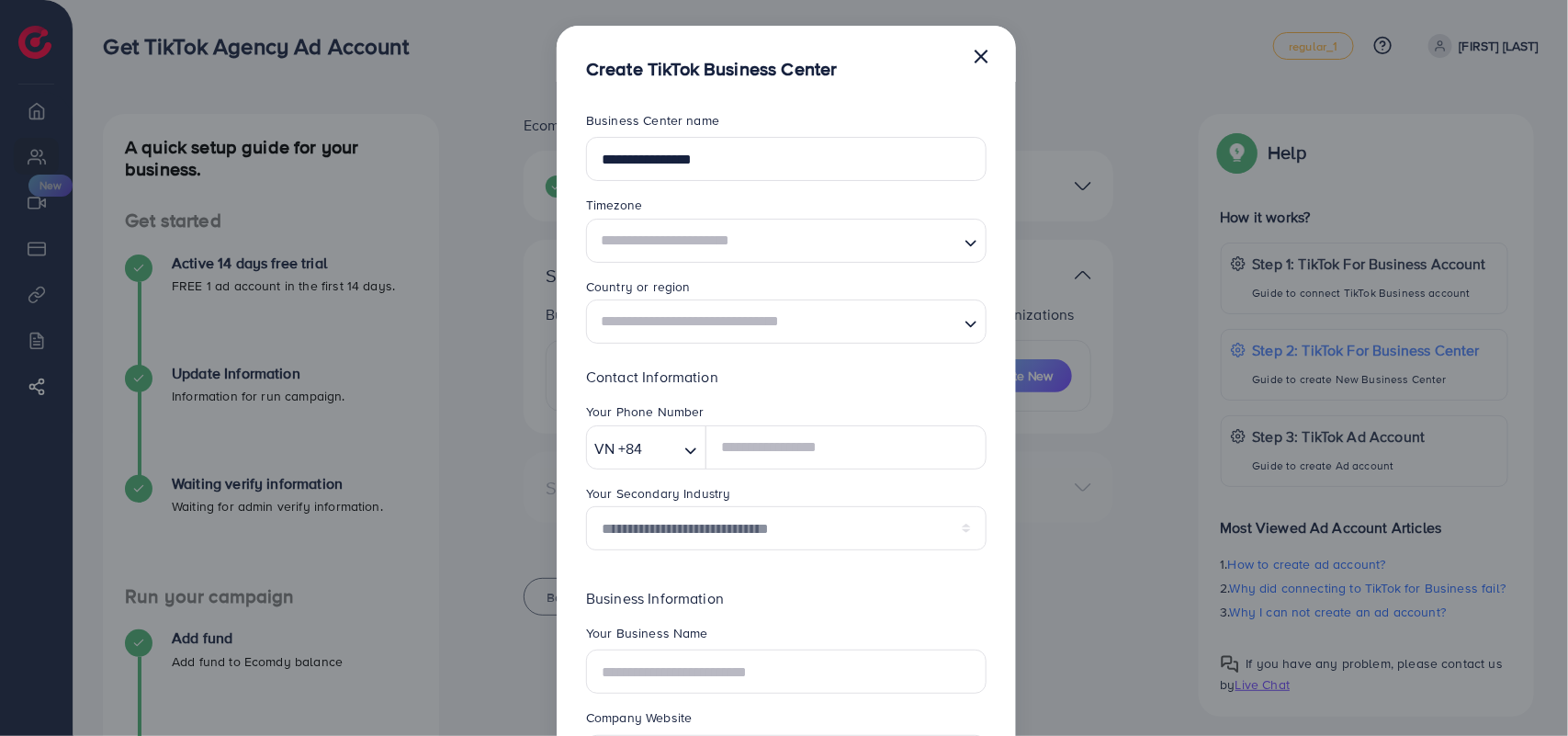 click at bounding box center (775, 240) 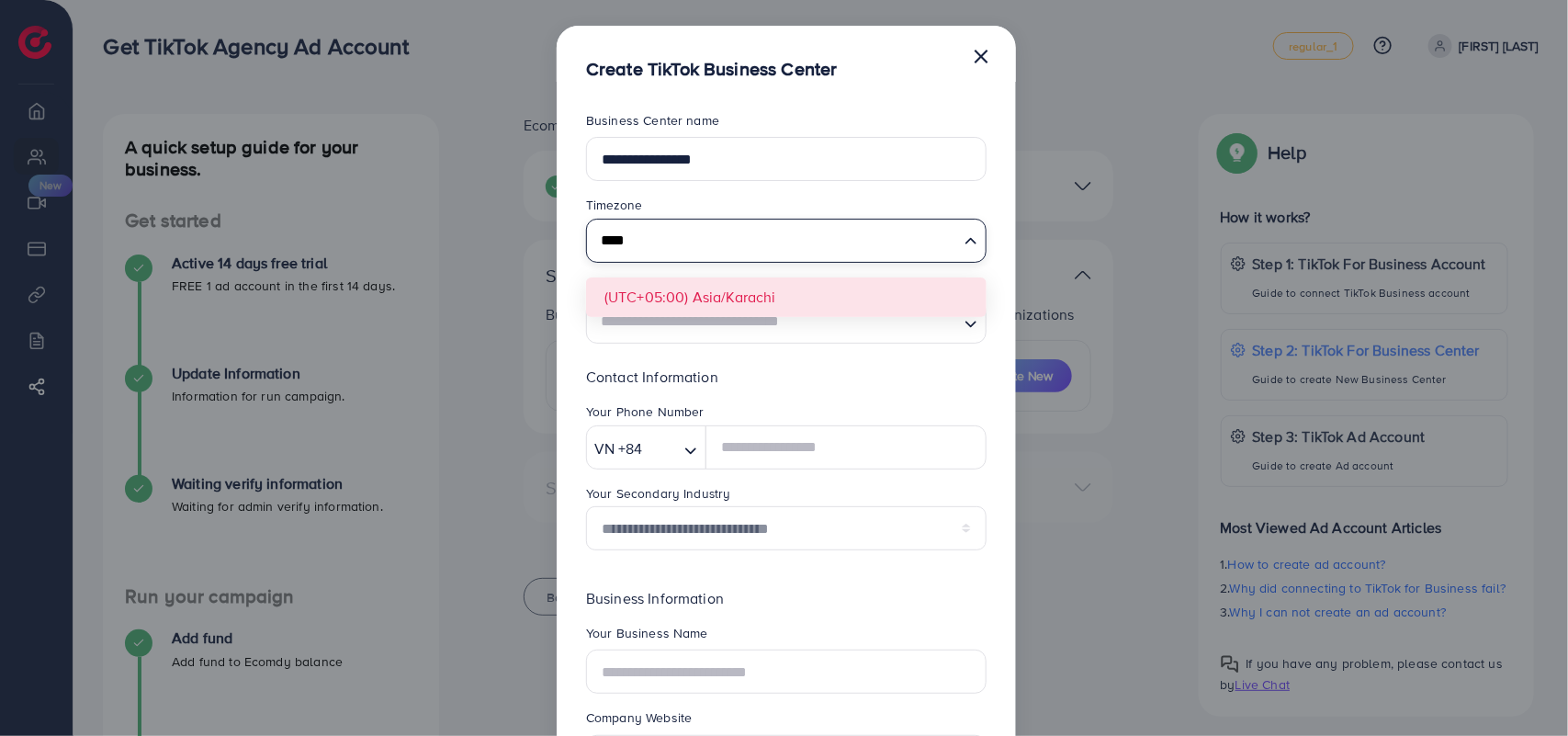 type on "****" 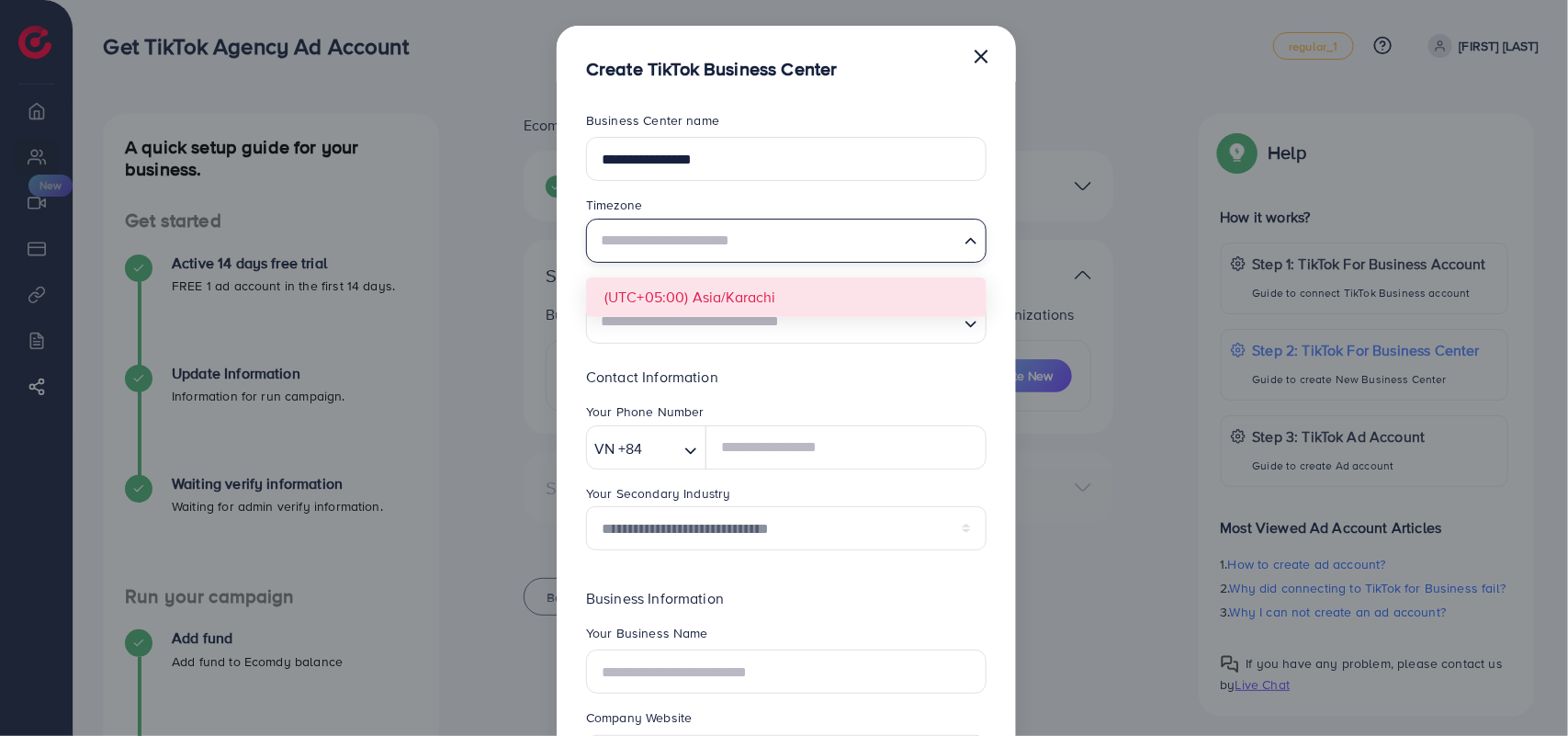 click on "**********" at bounding box center [786, 480] 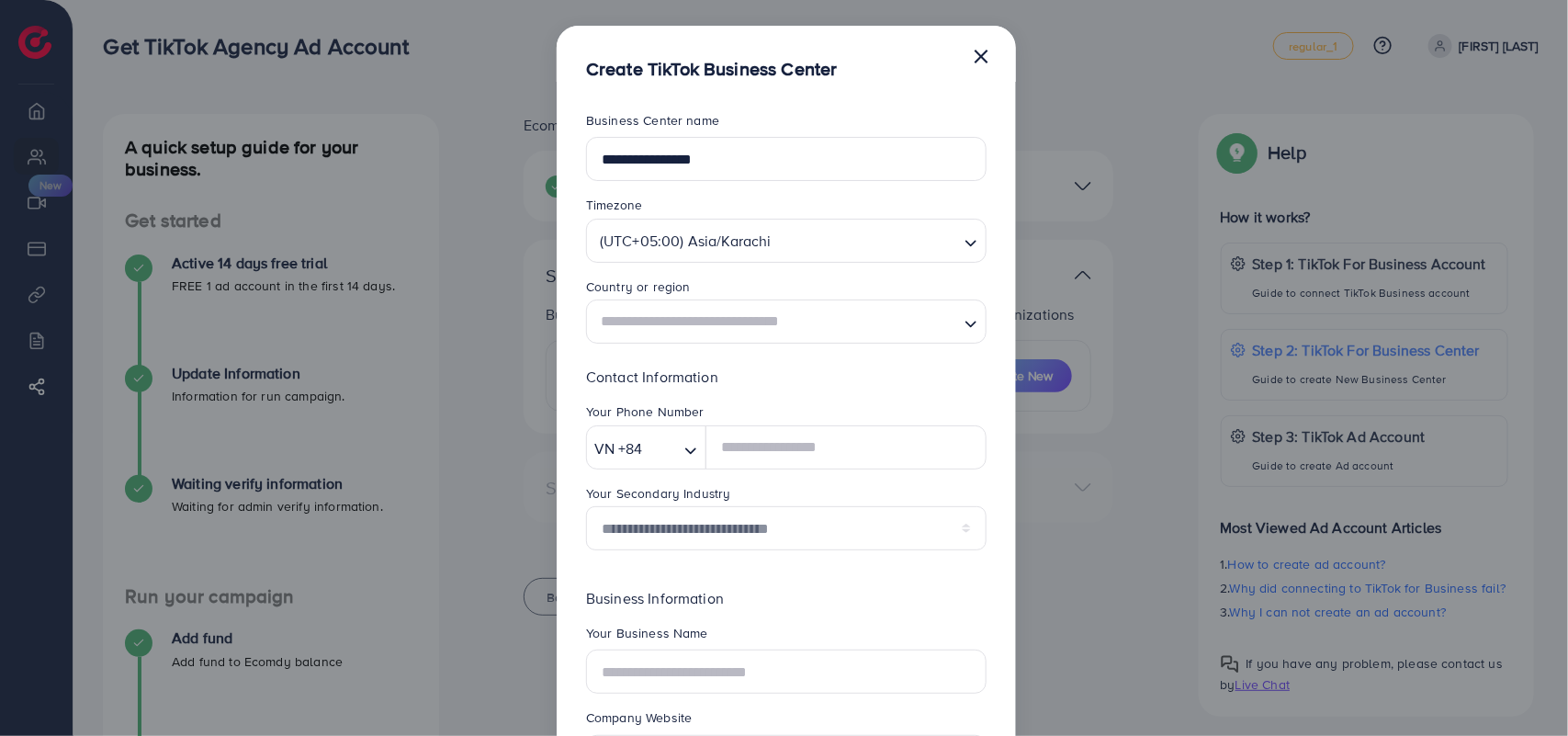 click at bounding box center (775, 322) 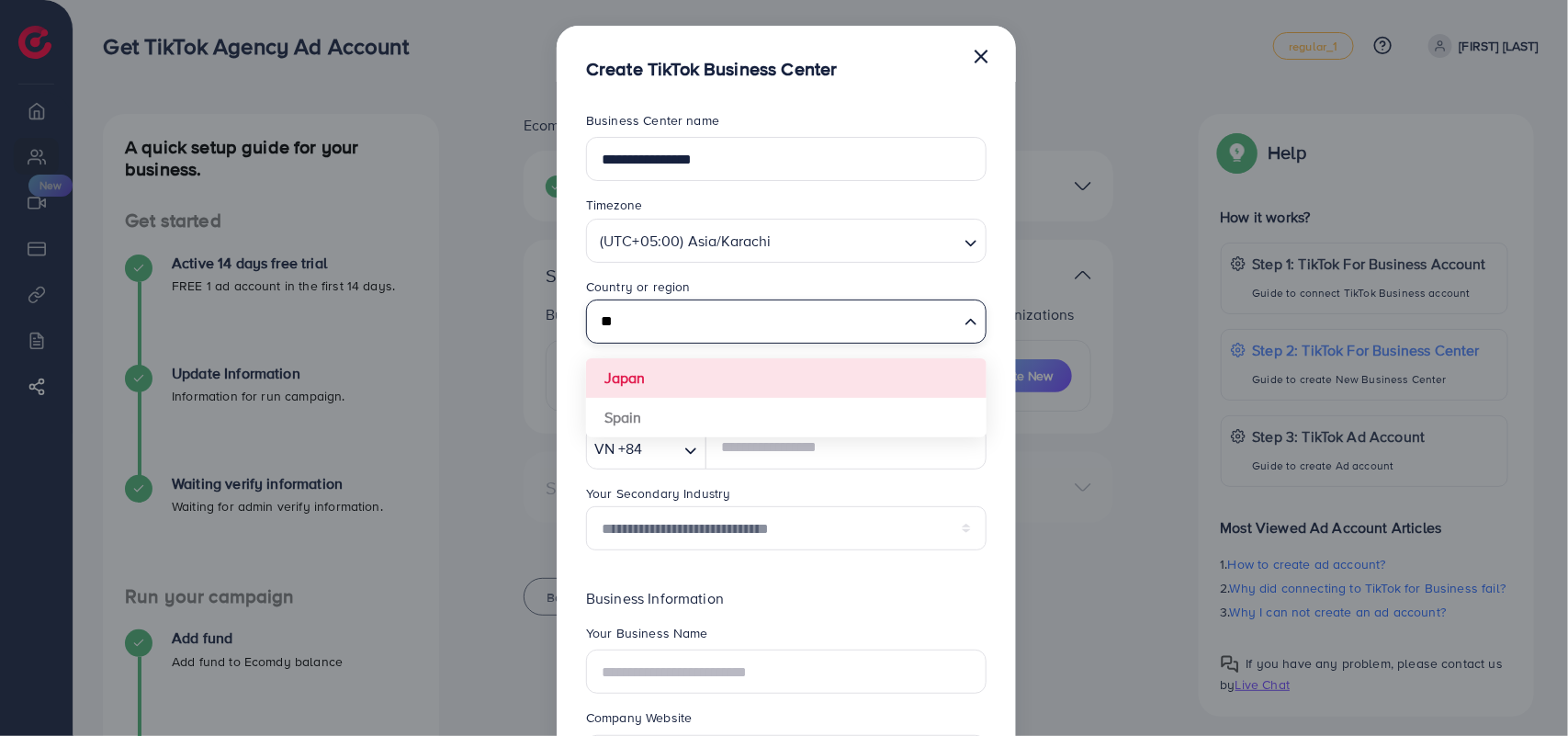 type on "*" 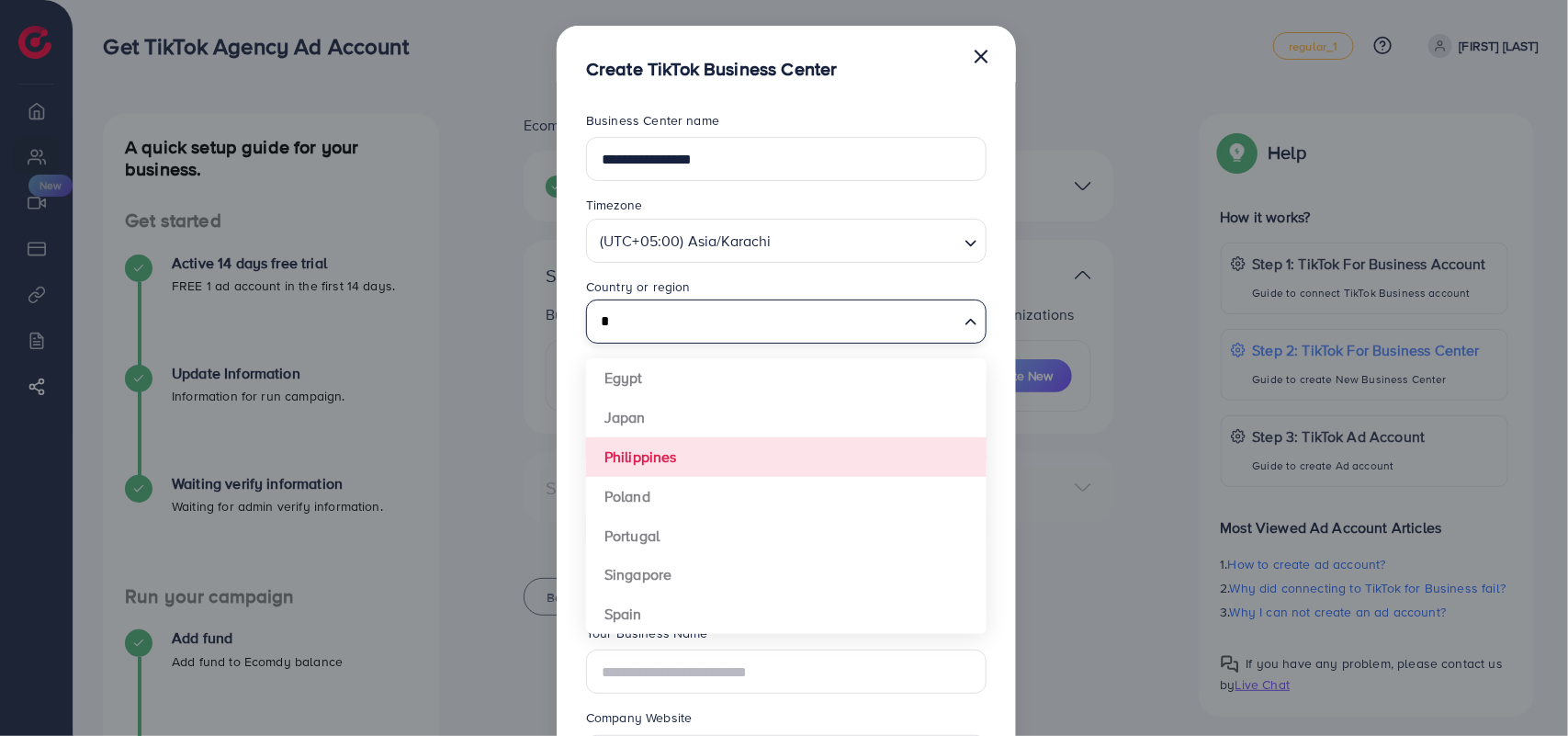 scroll, scrollTop: 167, scrollLeft: 0, axis: vertical 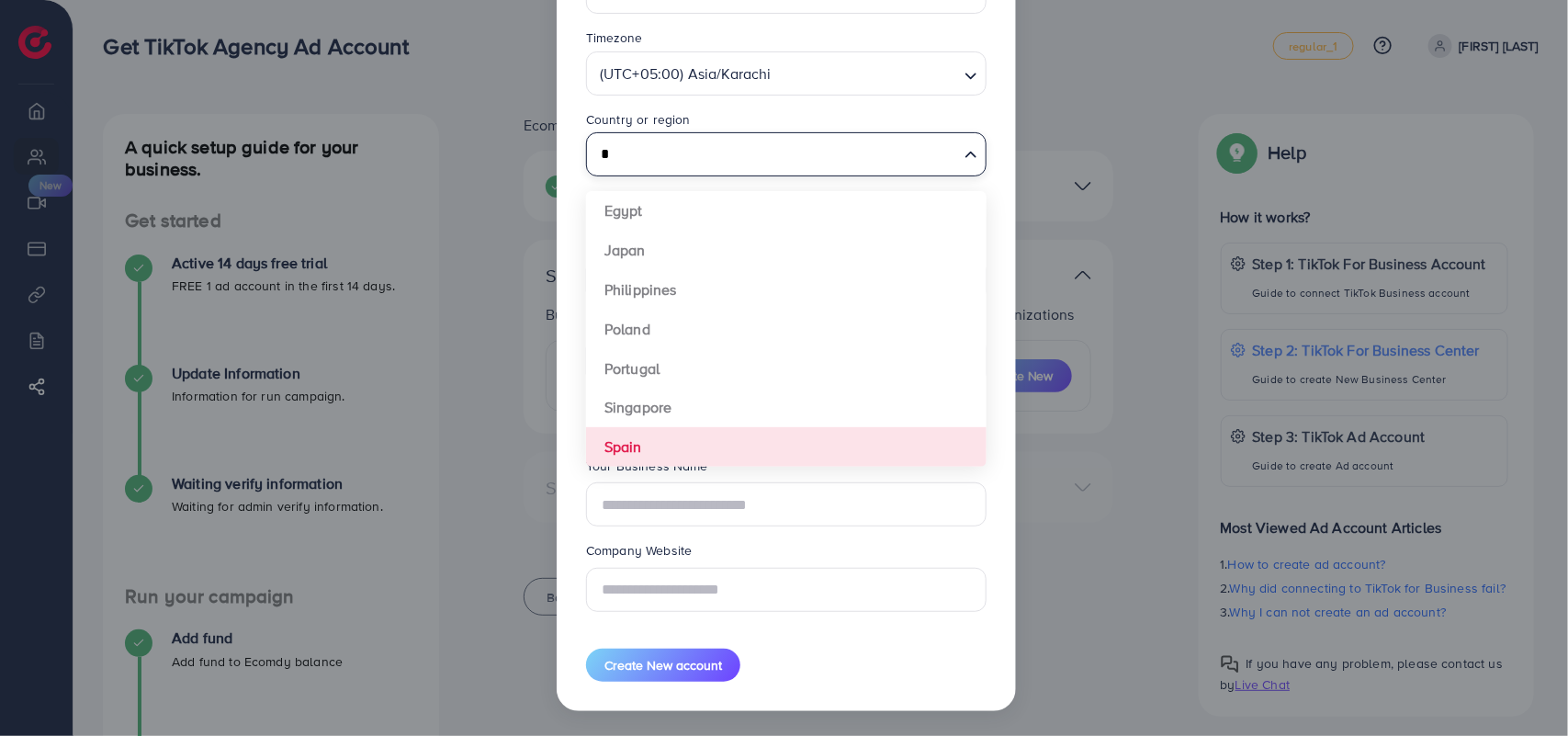 type on "*" 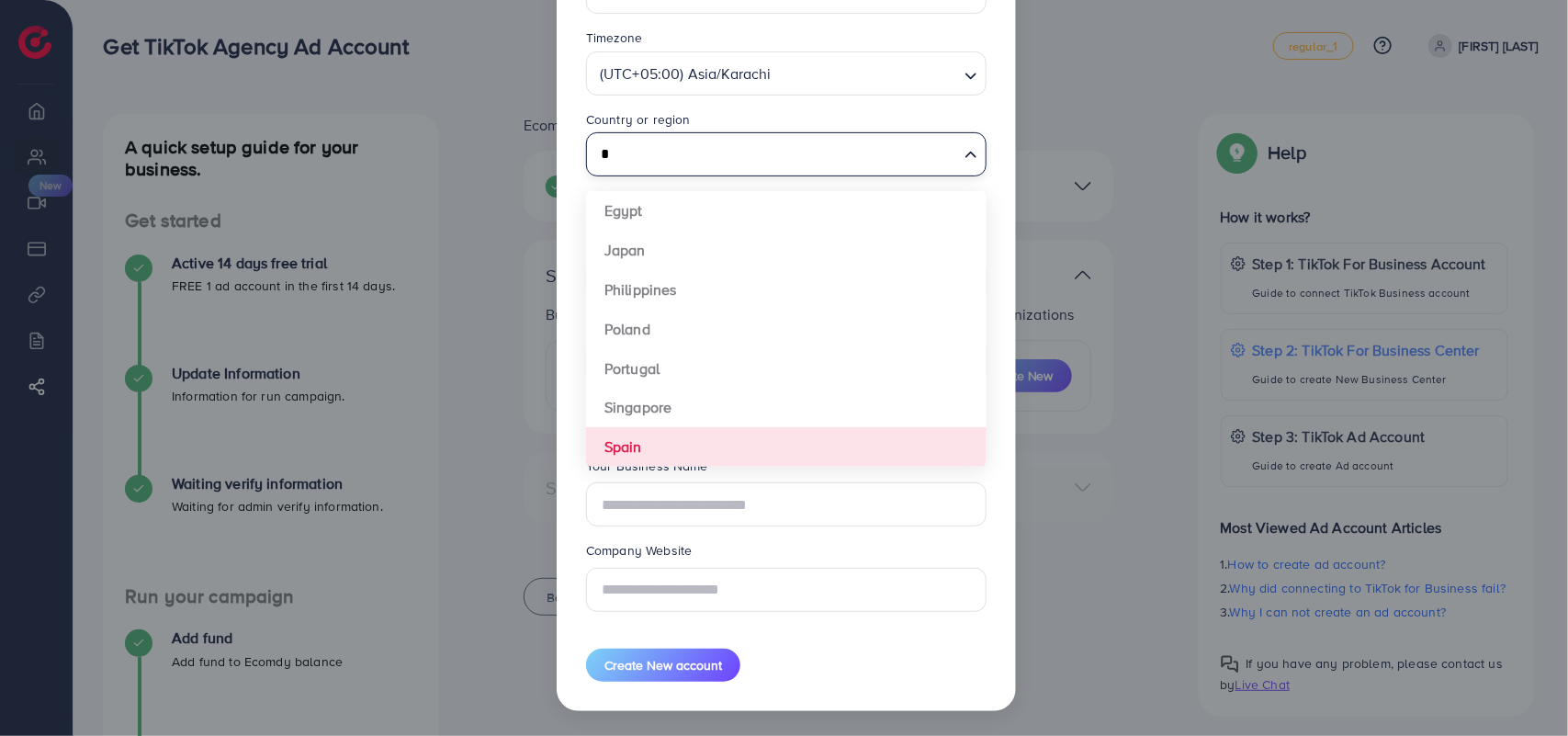 type 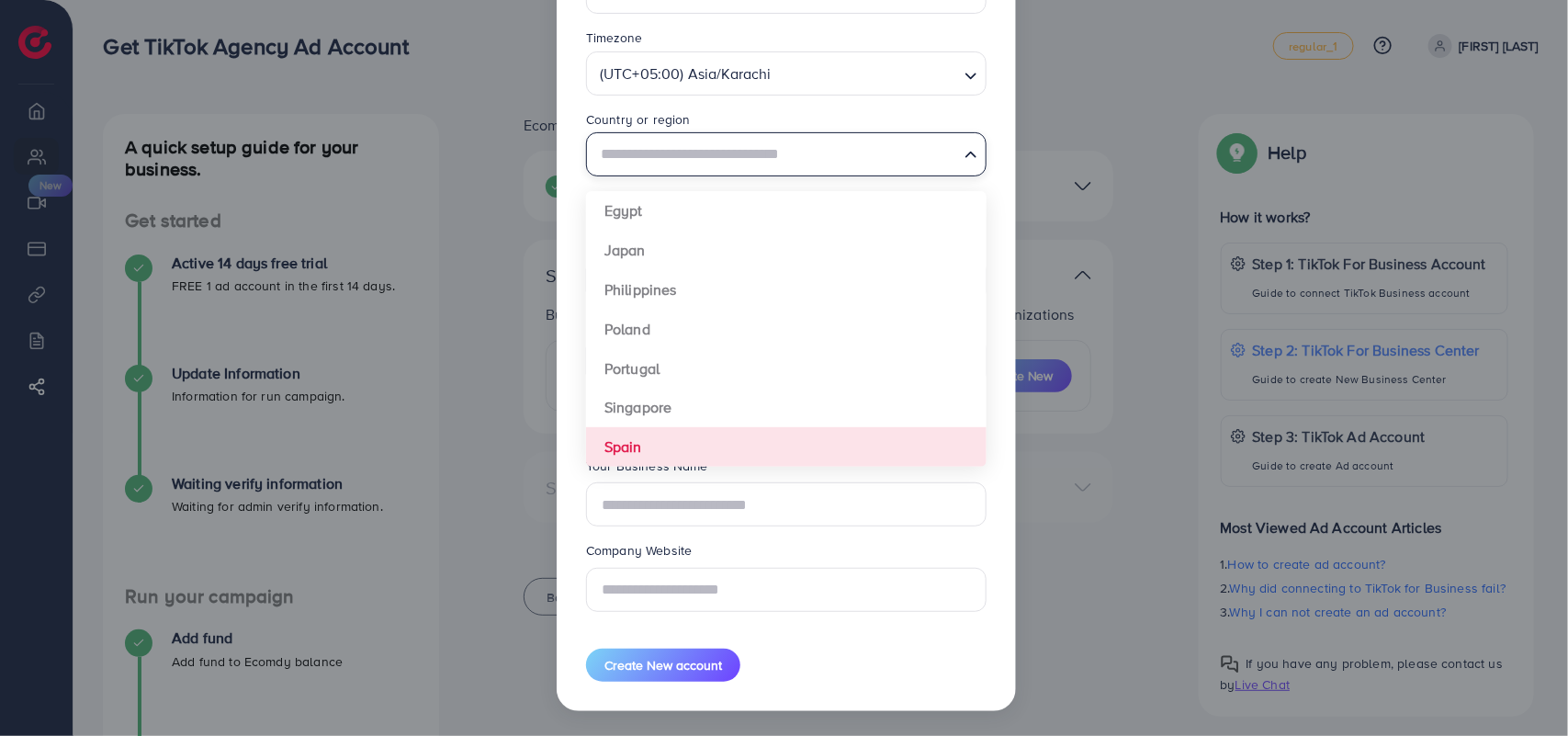 click on "Your Business Name" at bounding box center (786, 499) 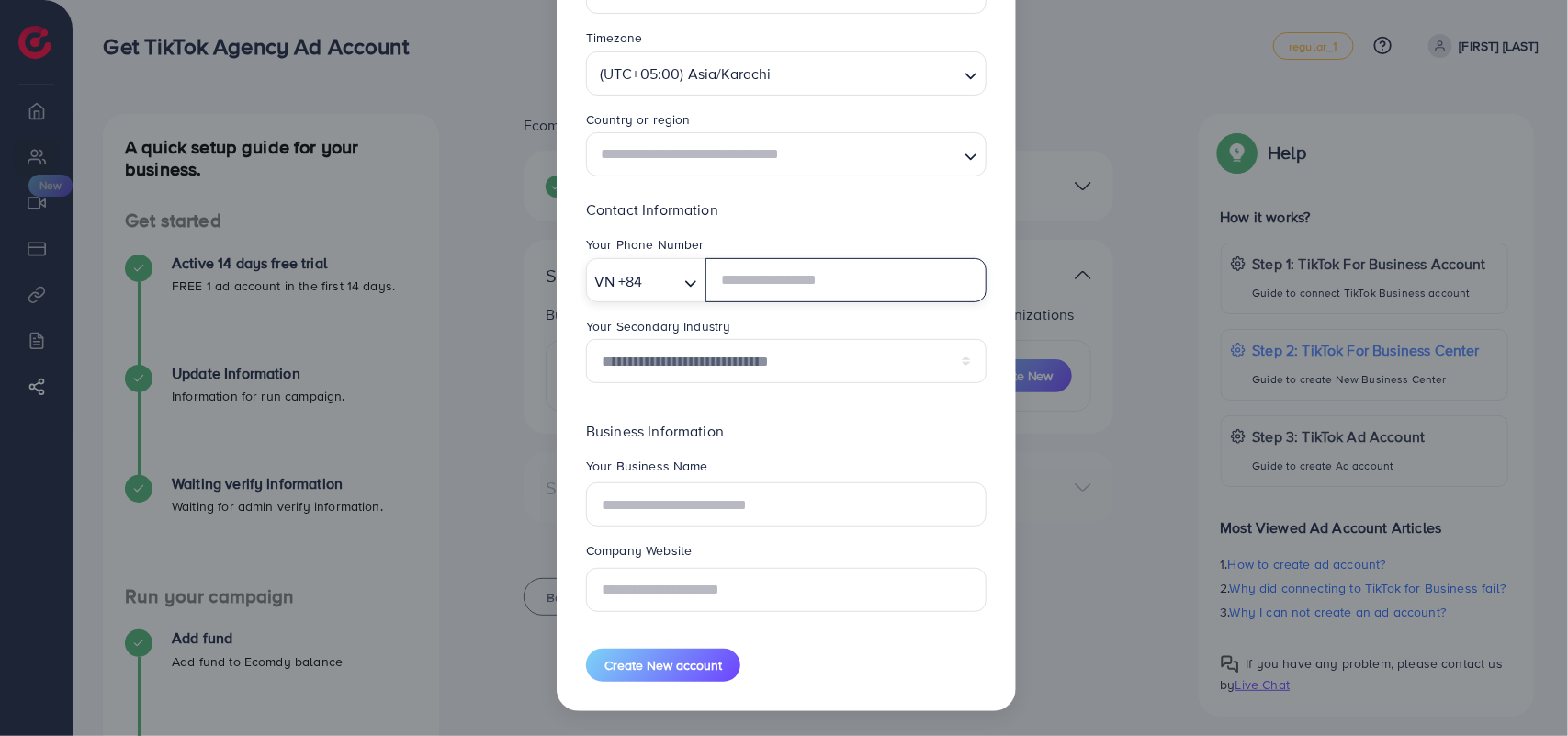 click 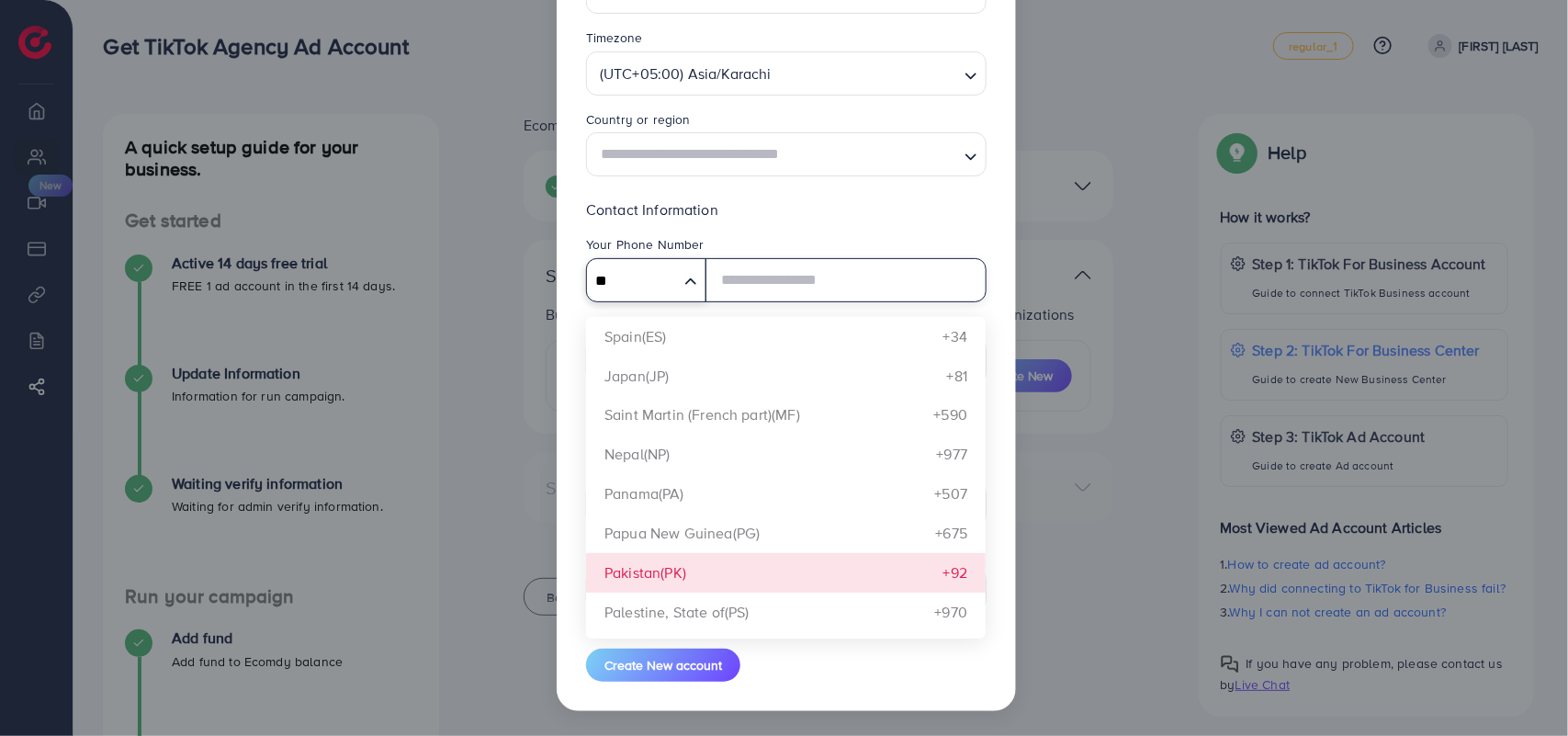 type on "**" 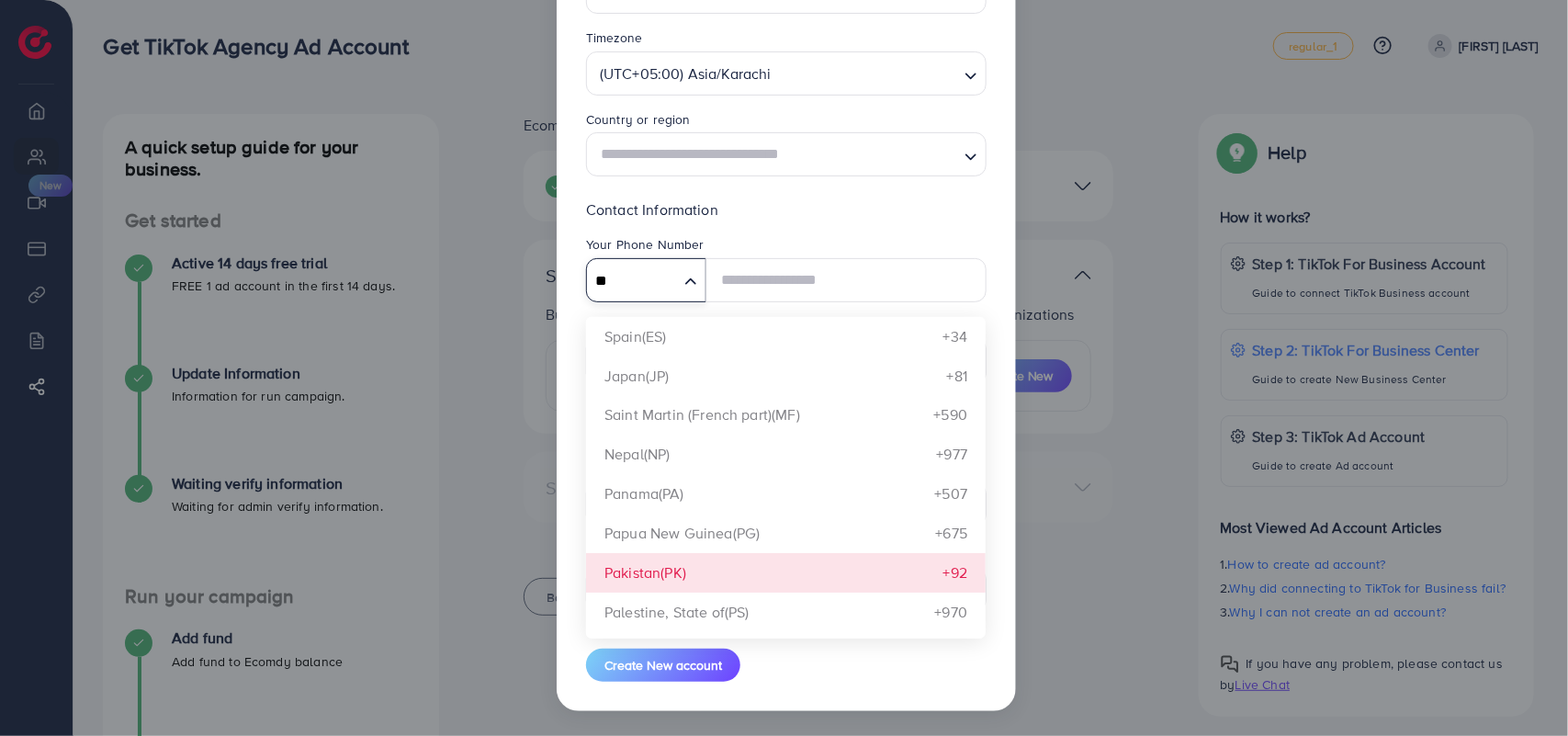 type 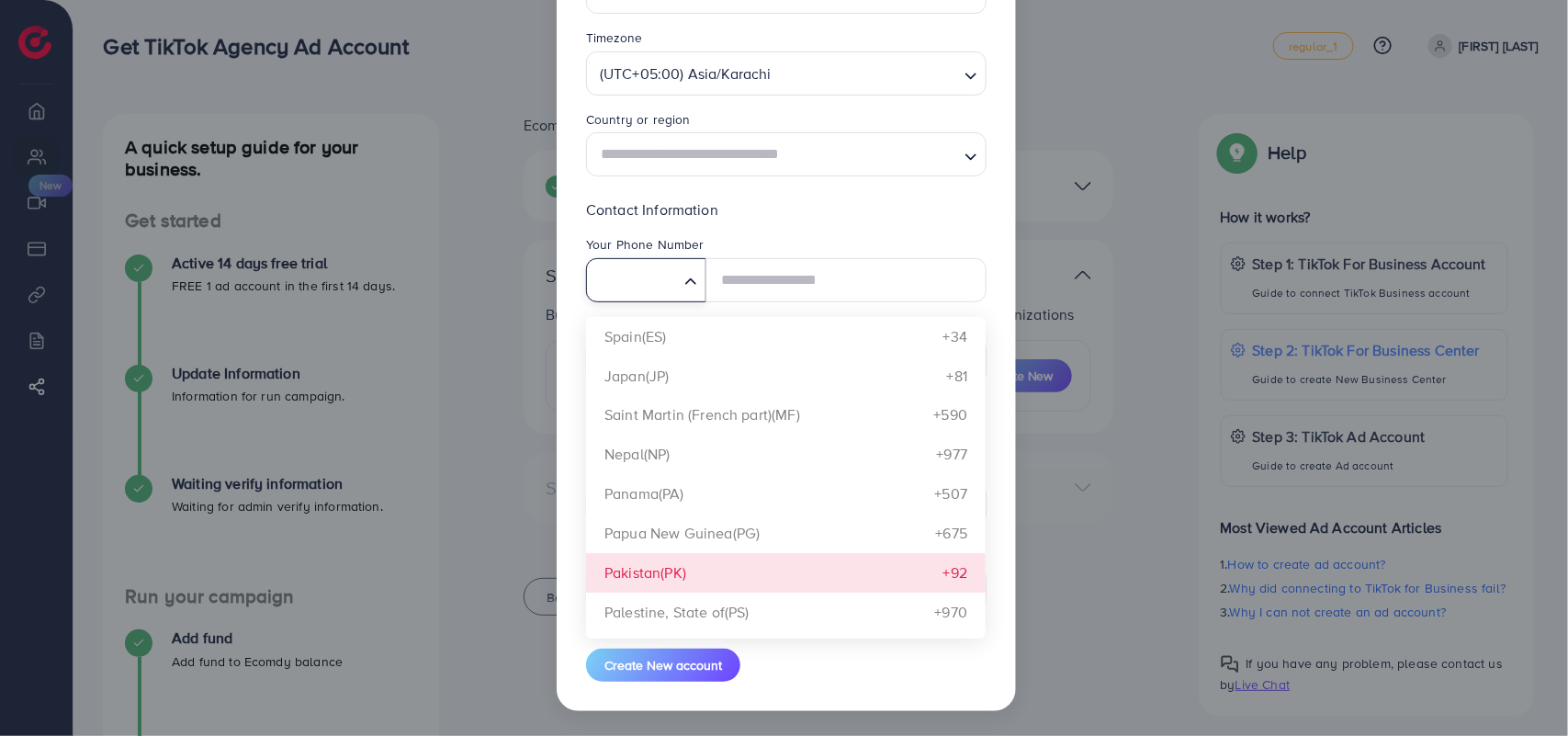 click on "**********" at bounding box center [786, 312] 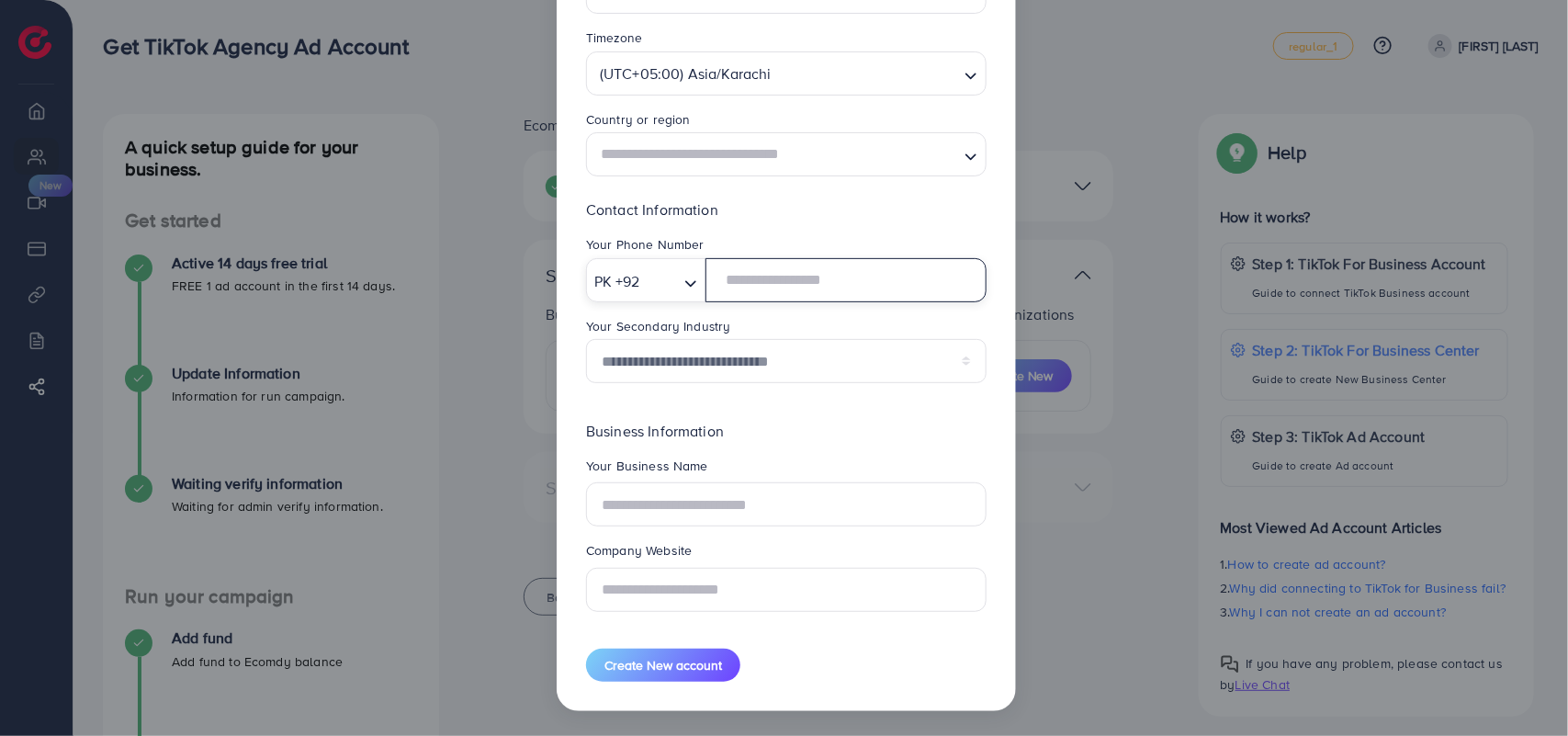 click at bounding box center (846, 280) 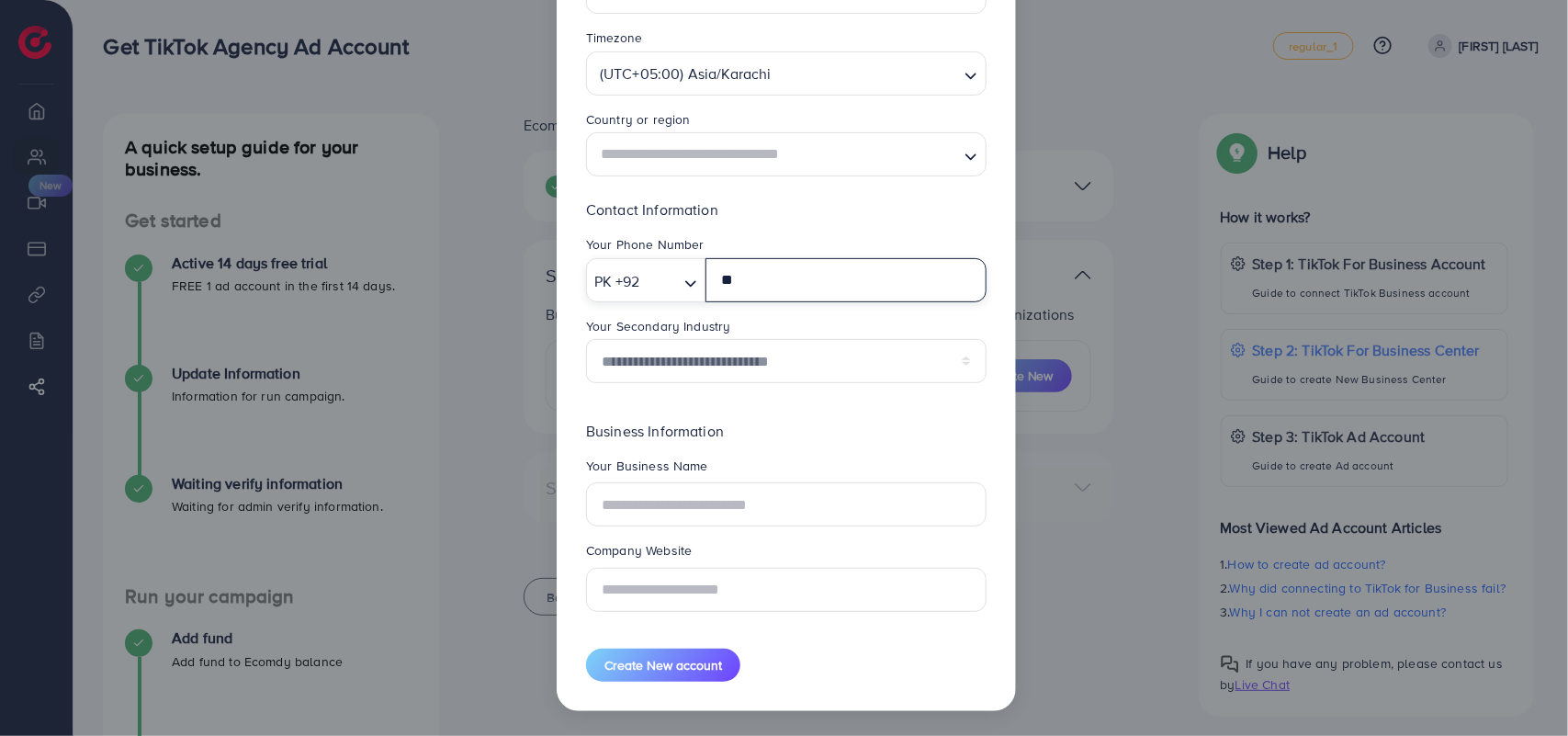 type on "*" 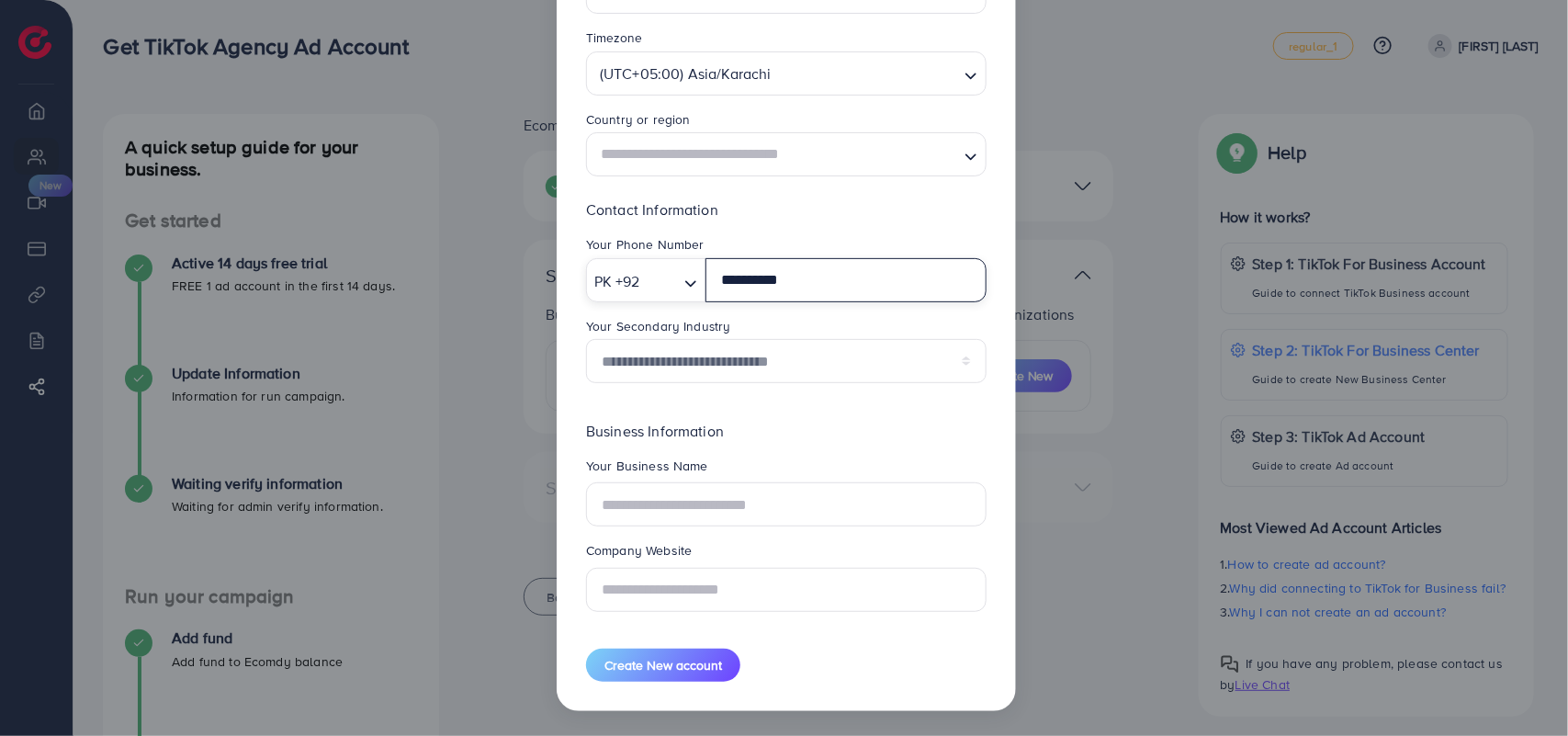 type on "**********" 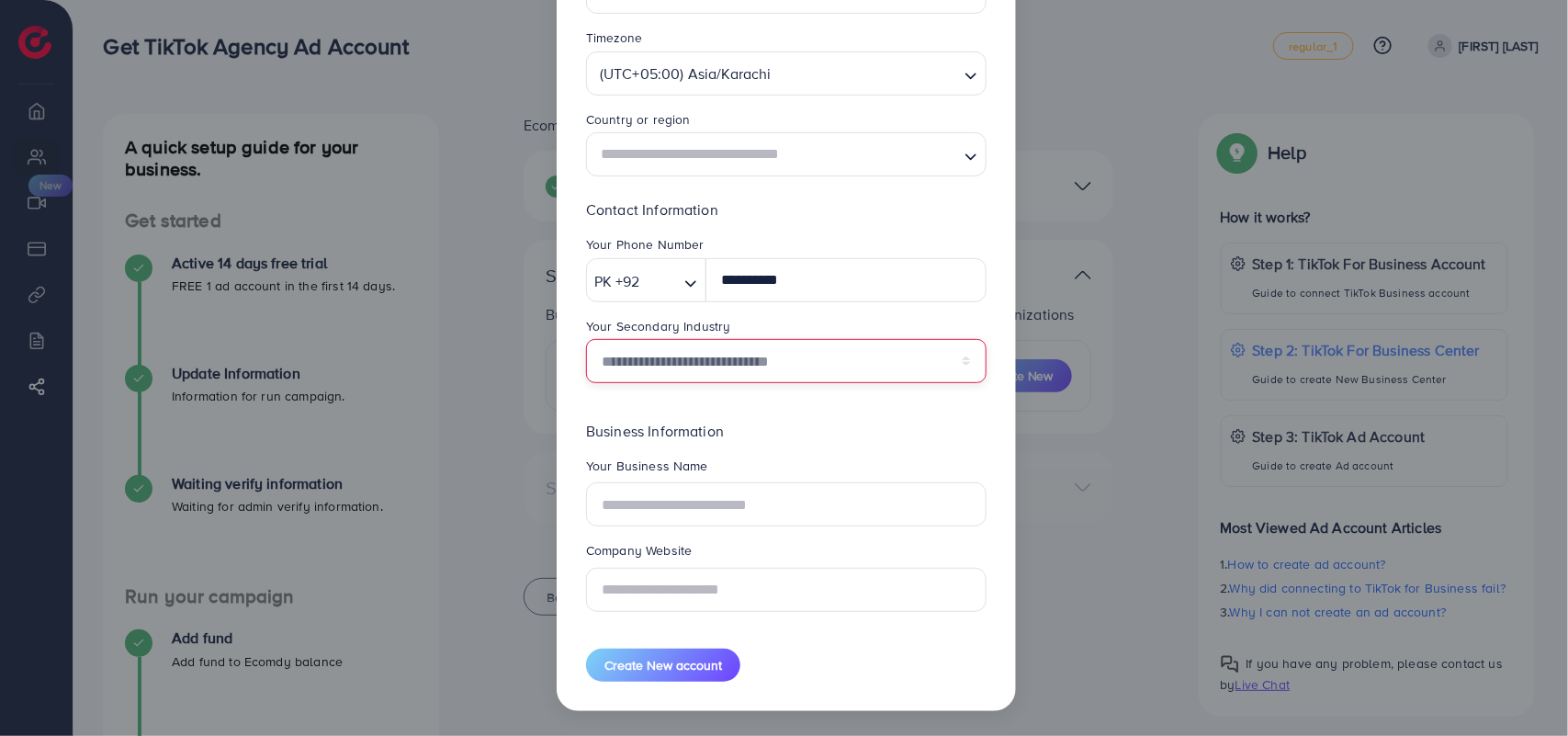click on "**********" at bounding box center [786, 361] 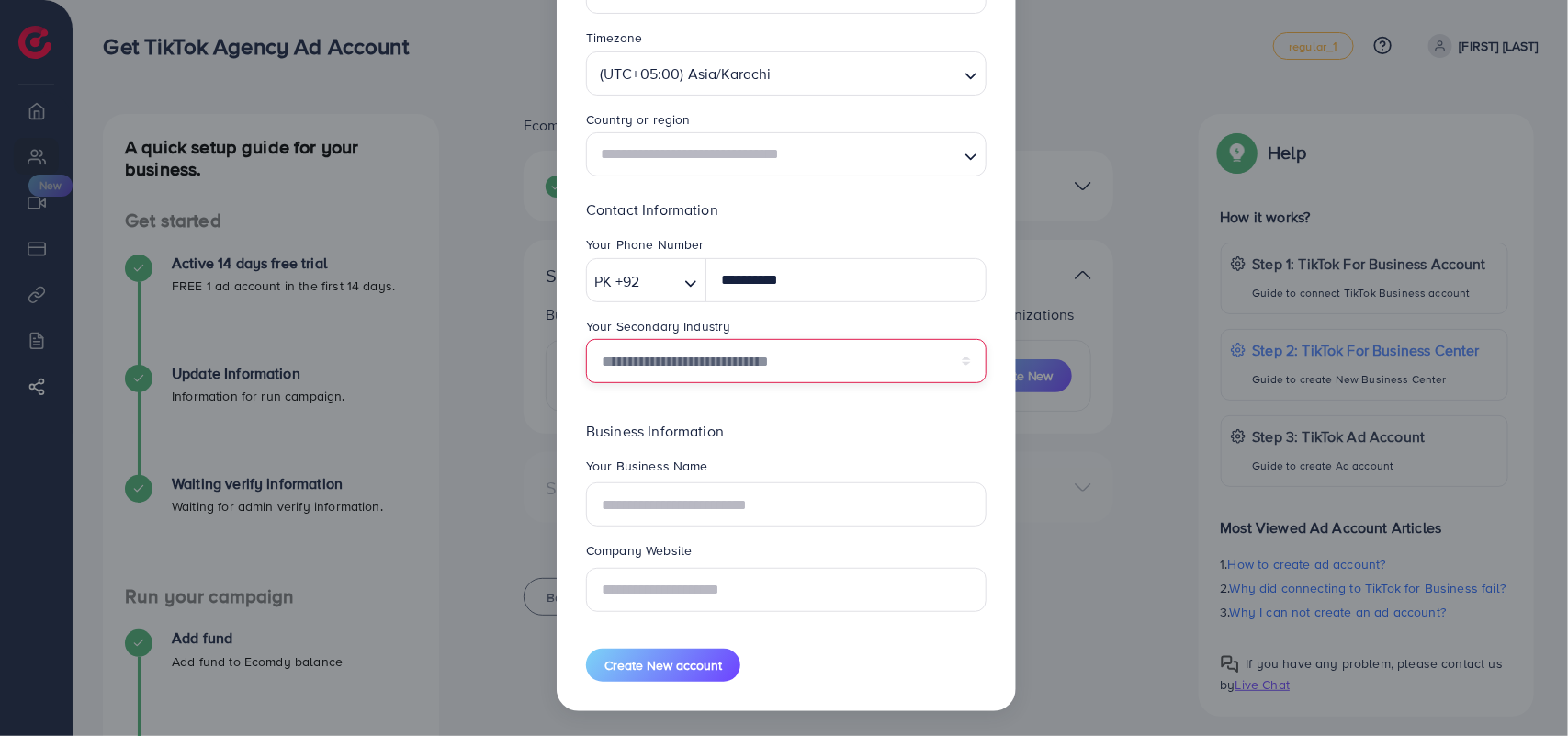 select on "******" 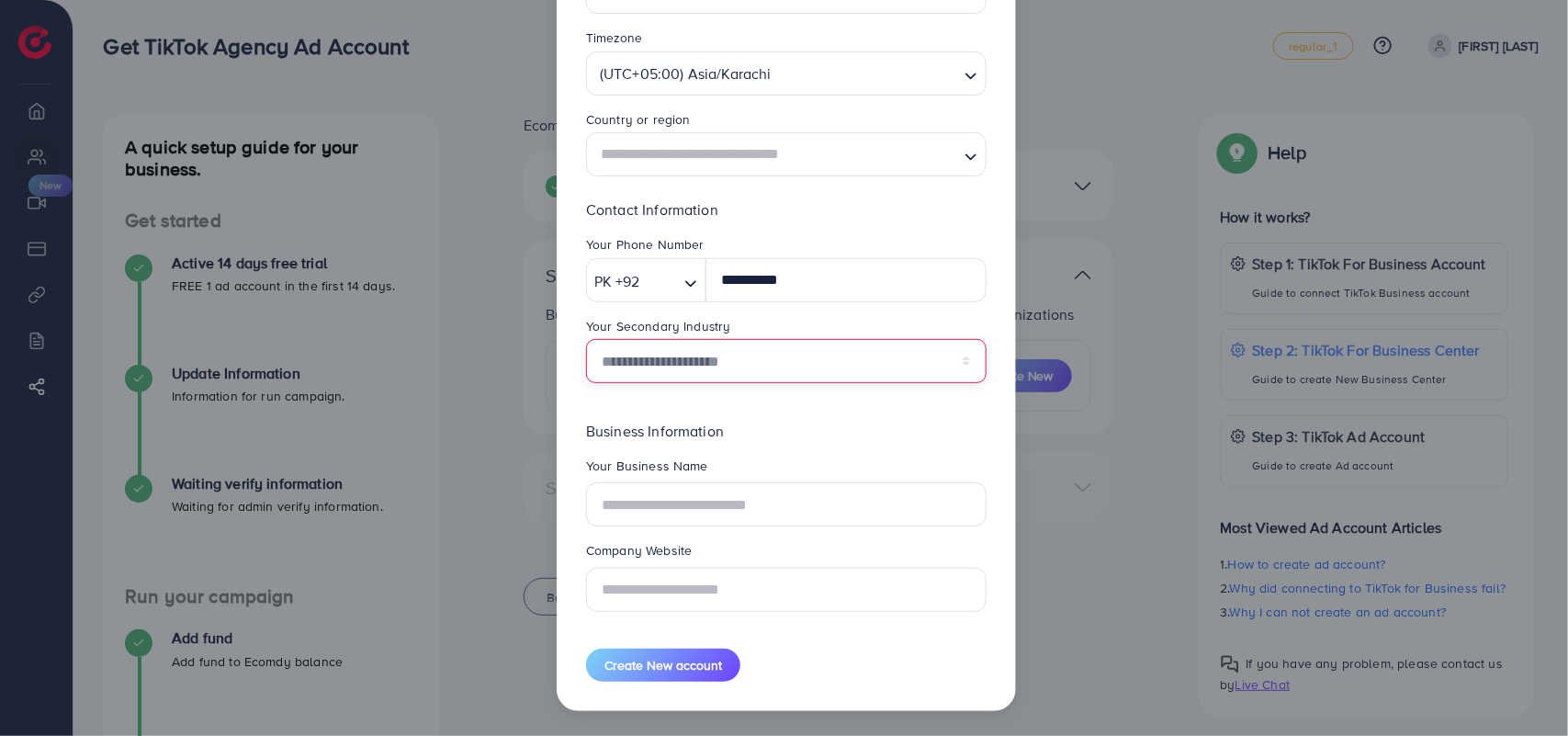 click on "**********" at bounding box center [786, 361] 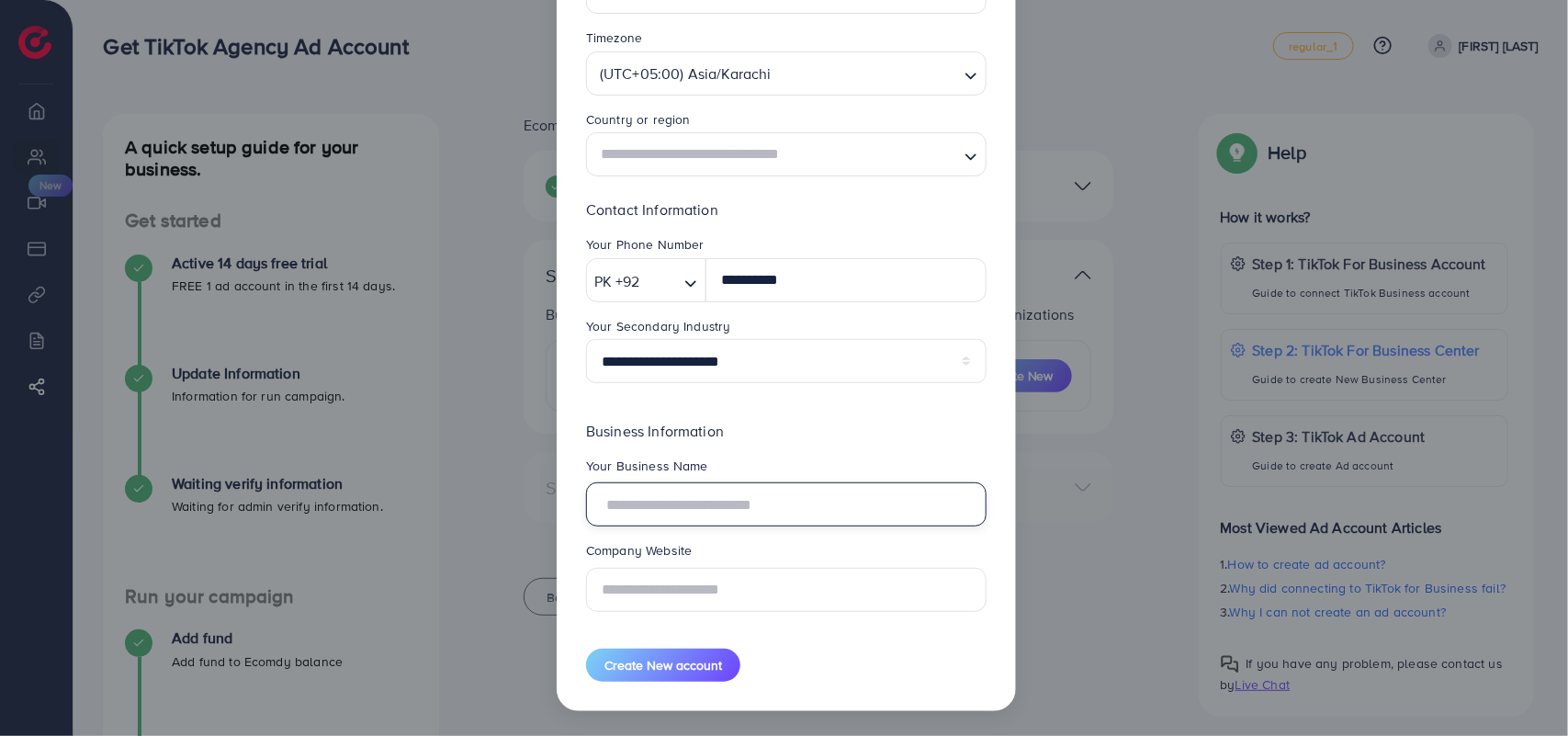 click at bounding box center [786, 504] 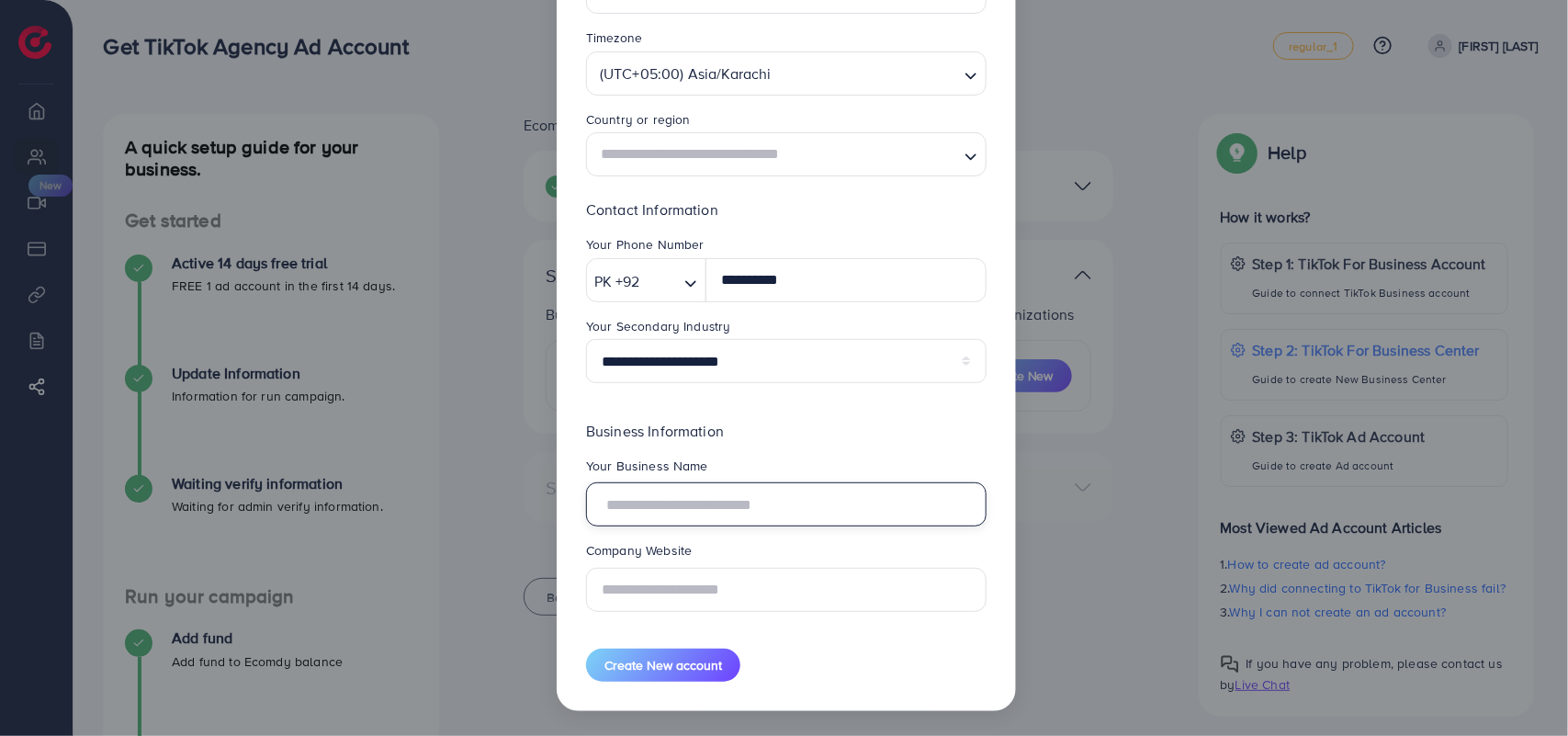 scroll, scrollTop: 0, scrollLeft: 0, axis: both 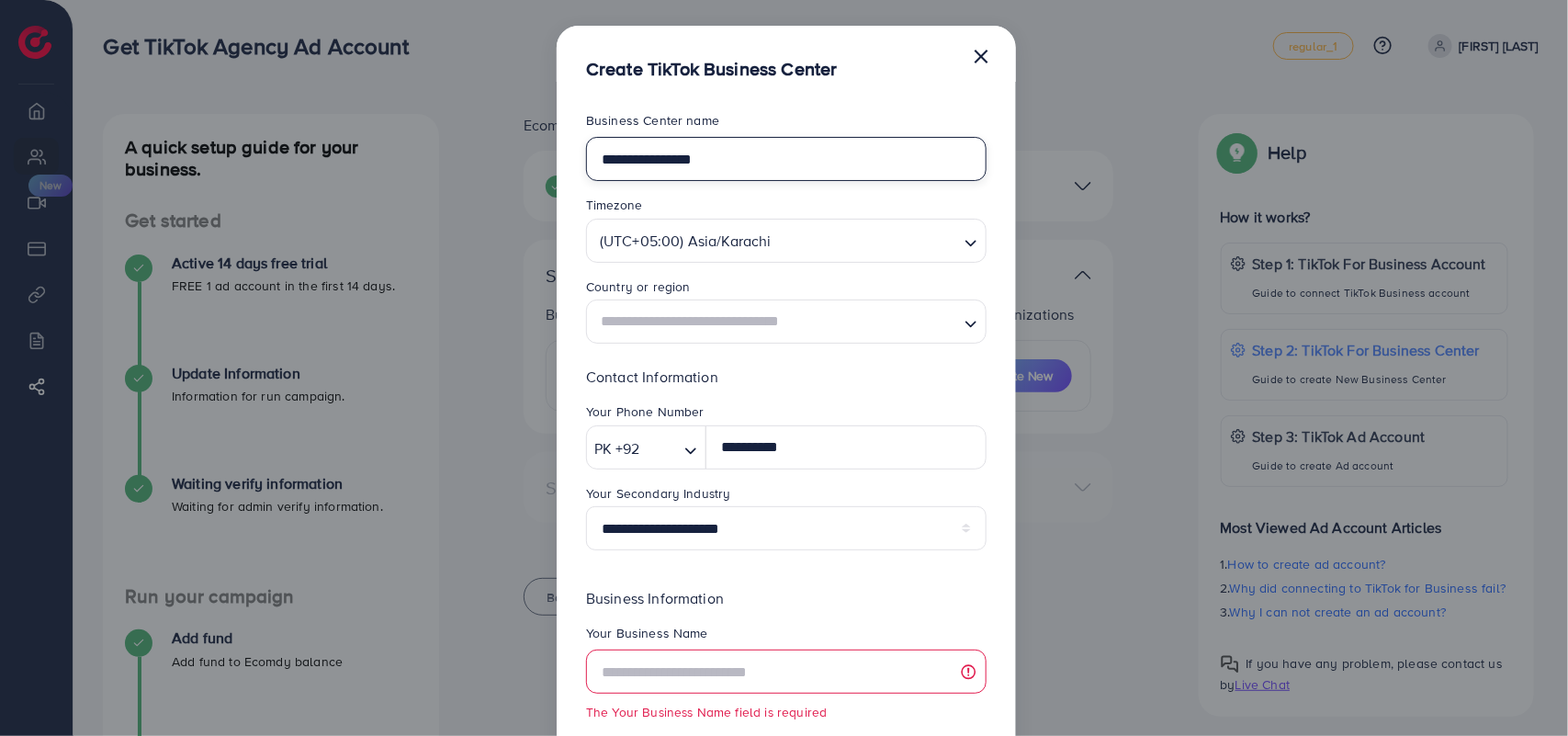 drag, startPoint x: 742, startPoint y: 165, endPoint x: 512, endPoint y: 158, distance: 230.1065 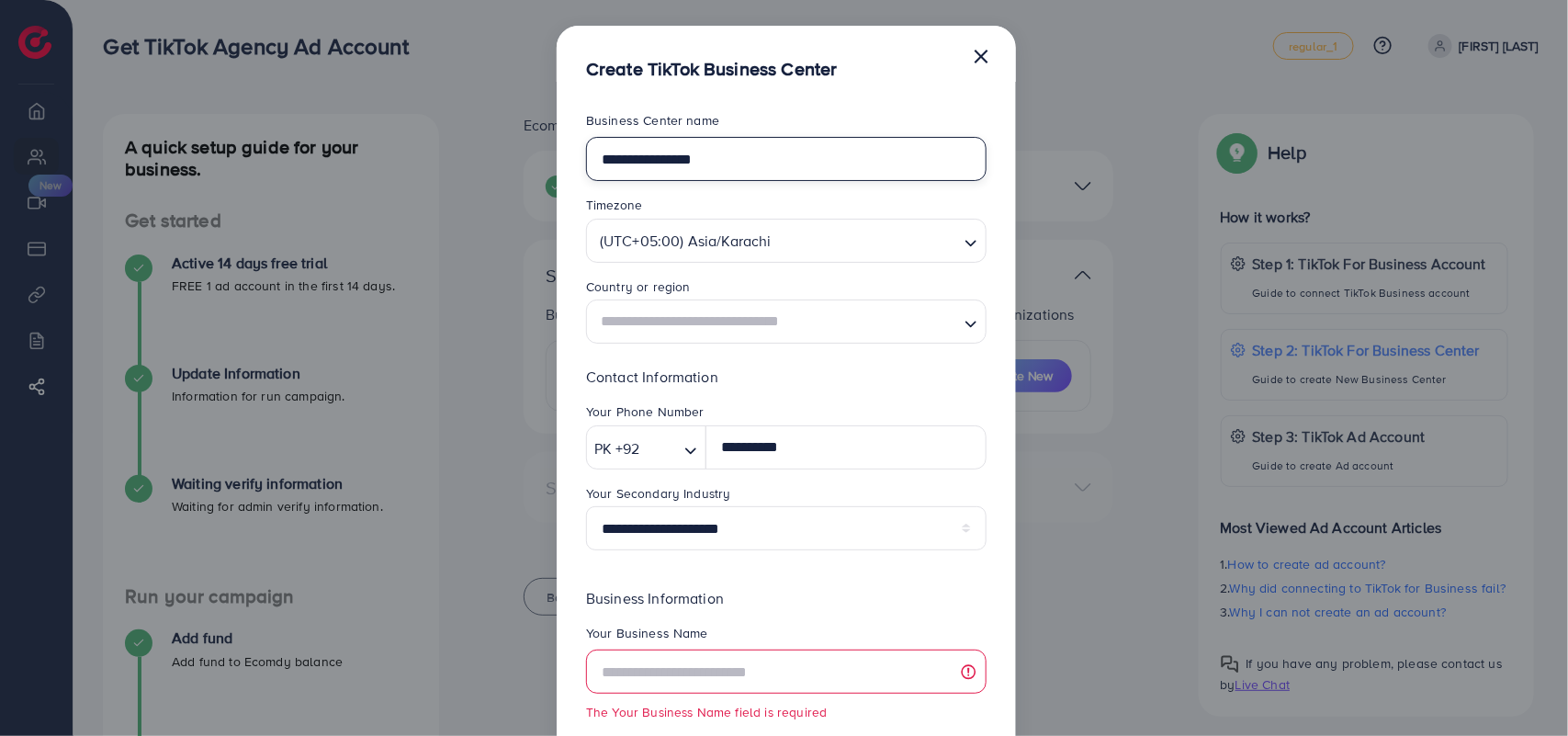 click on "**********" at bounding box center [784, 368] 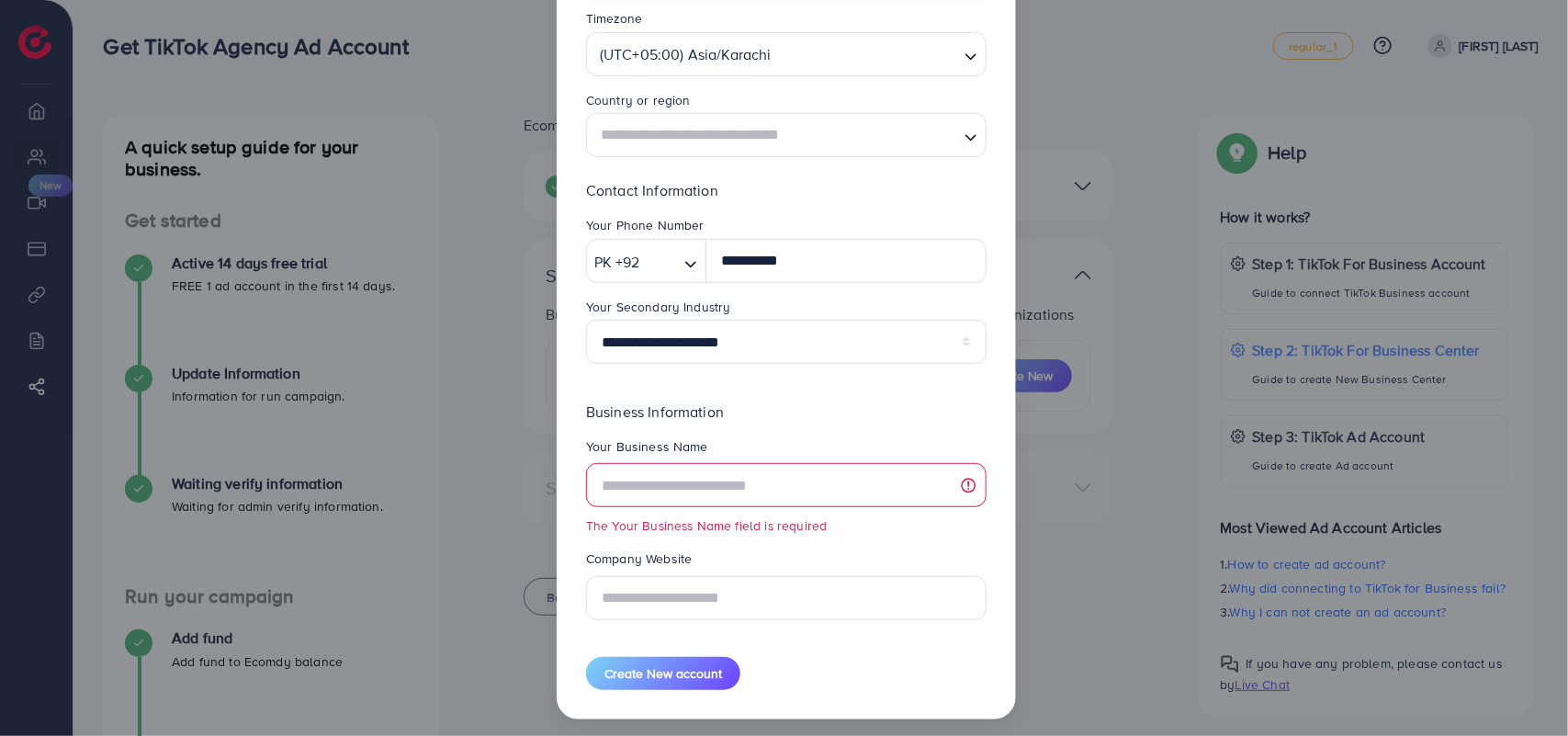 scroll, scrollTop: 195, scrollLeft: 0, axis: vertical 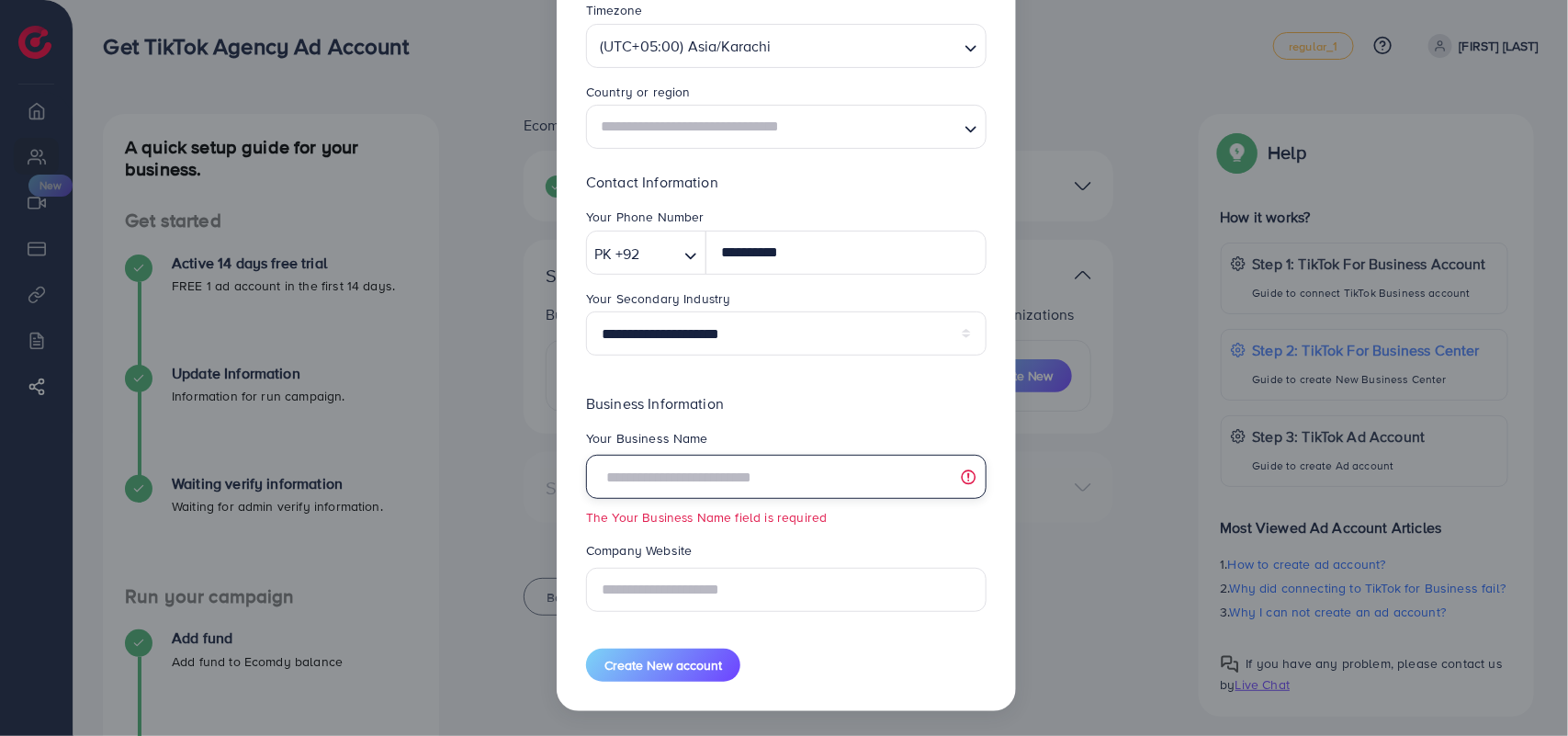 click at bounding box center (786, 477) 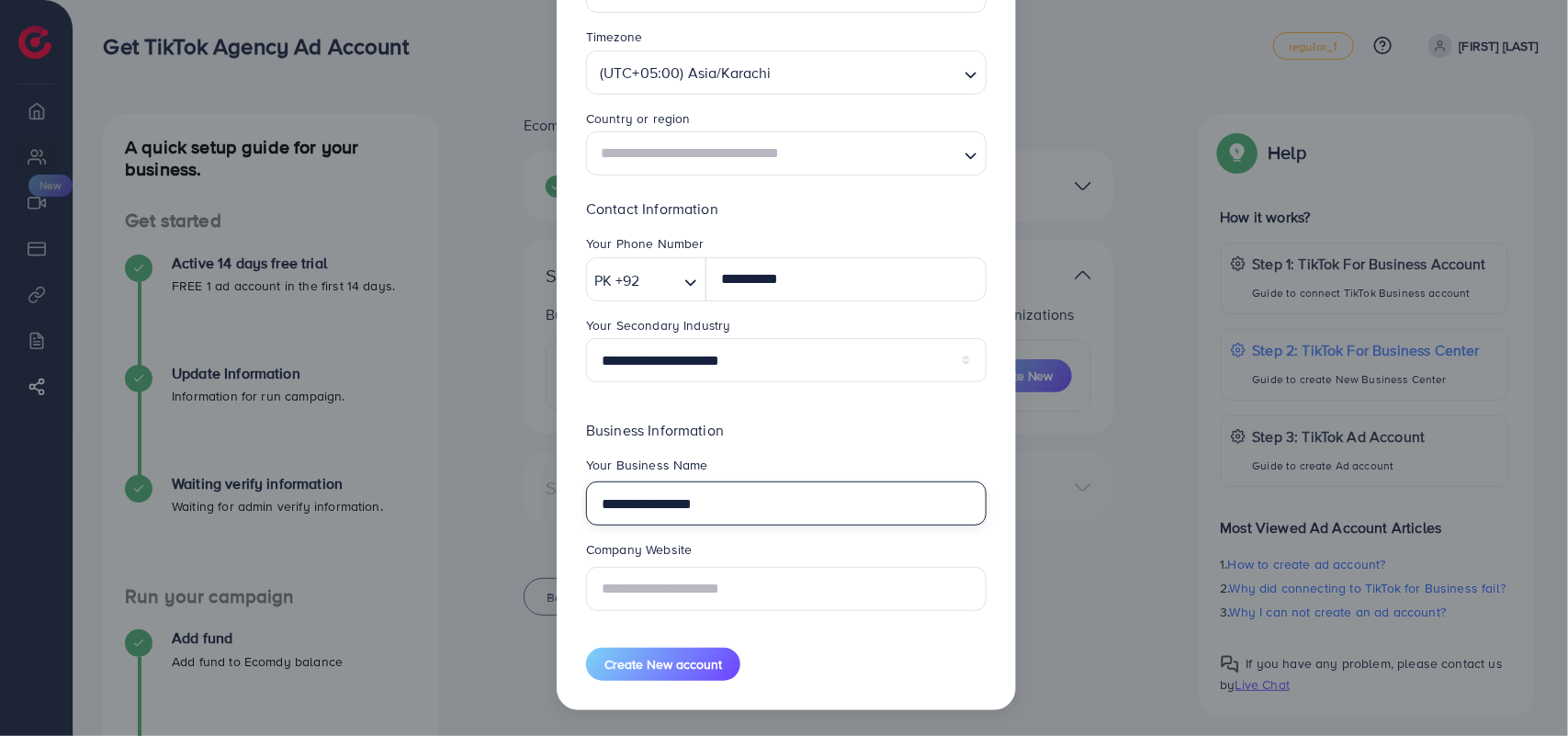 scroll, scrollTop: 167, scrollLeft: 0, axis: vertical 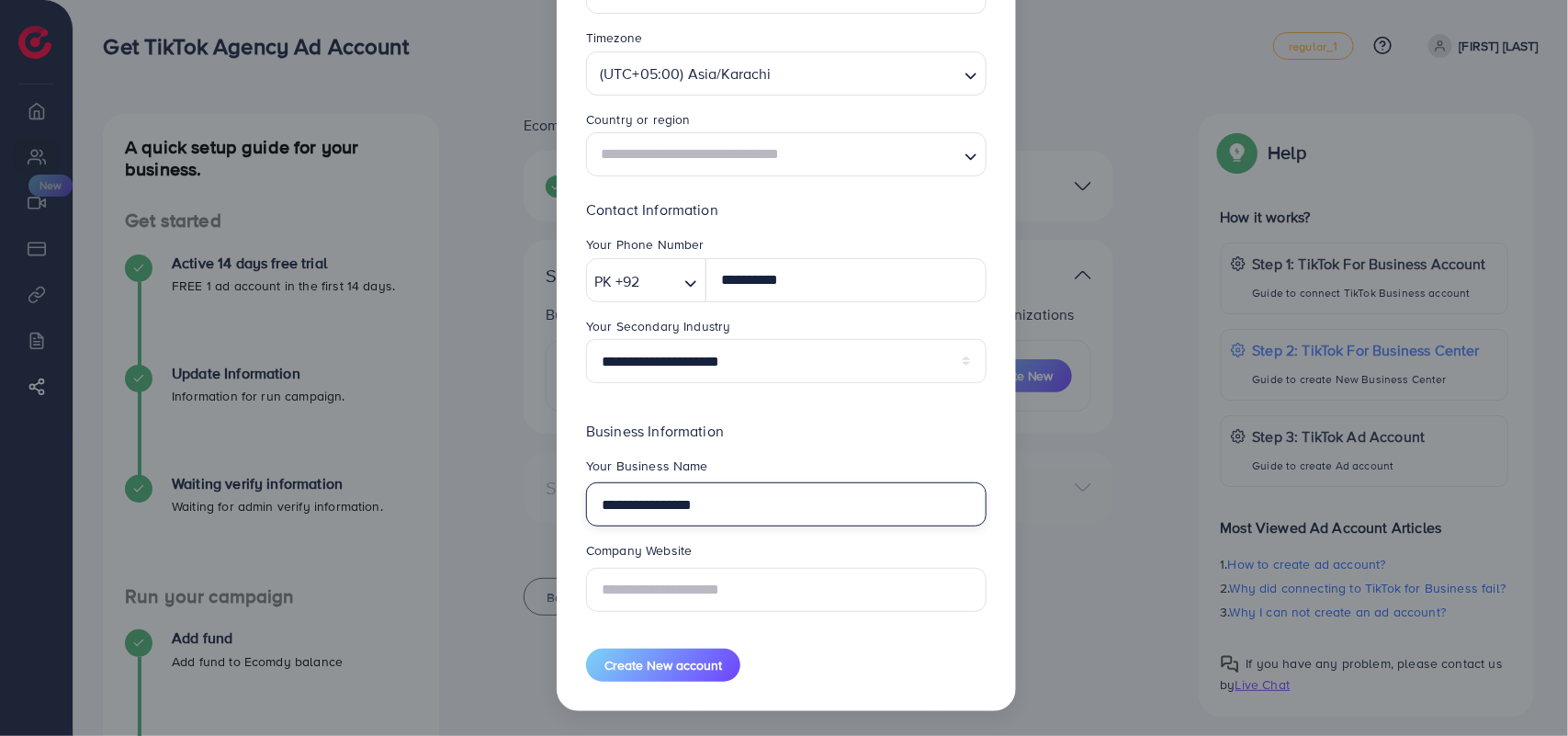 type on "**********" 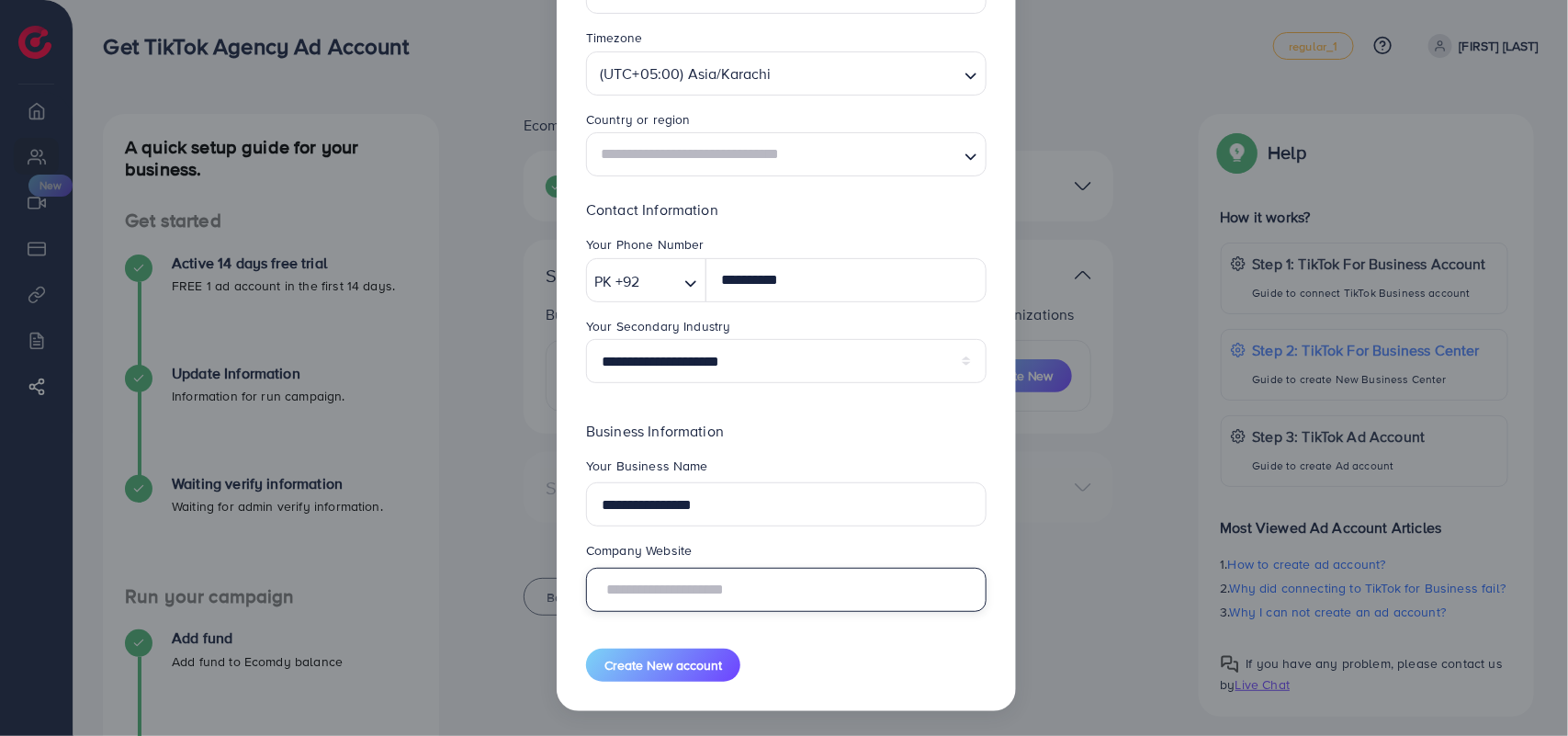 click at bounding box center (786, 590) 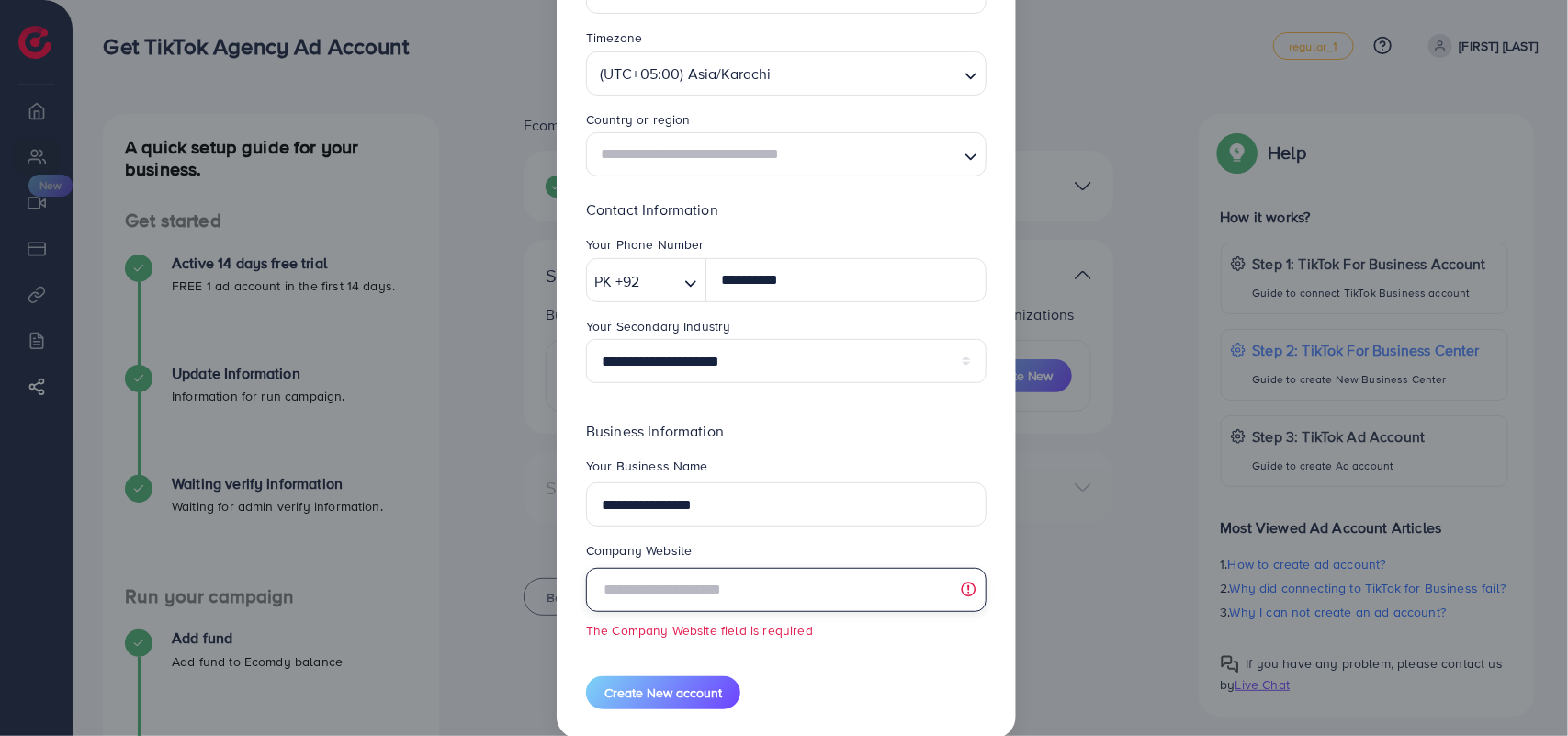 paste on "**********" 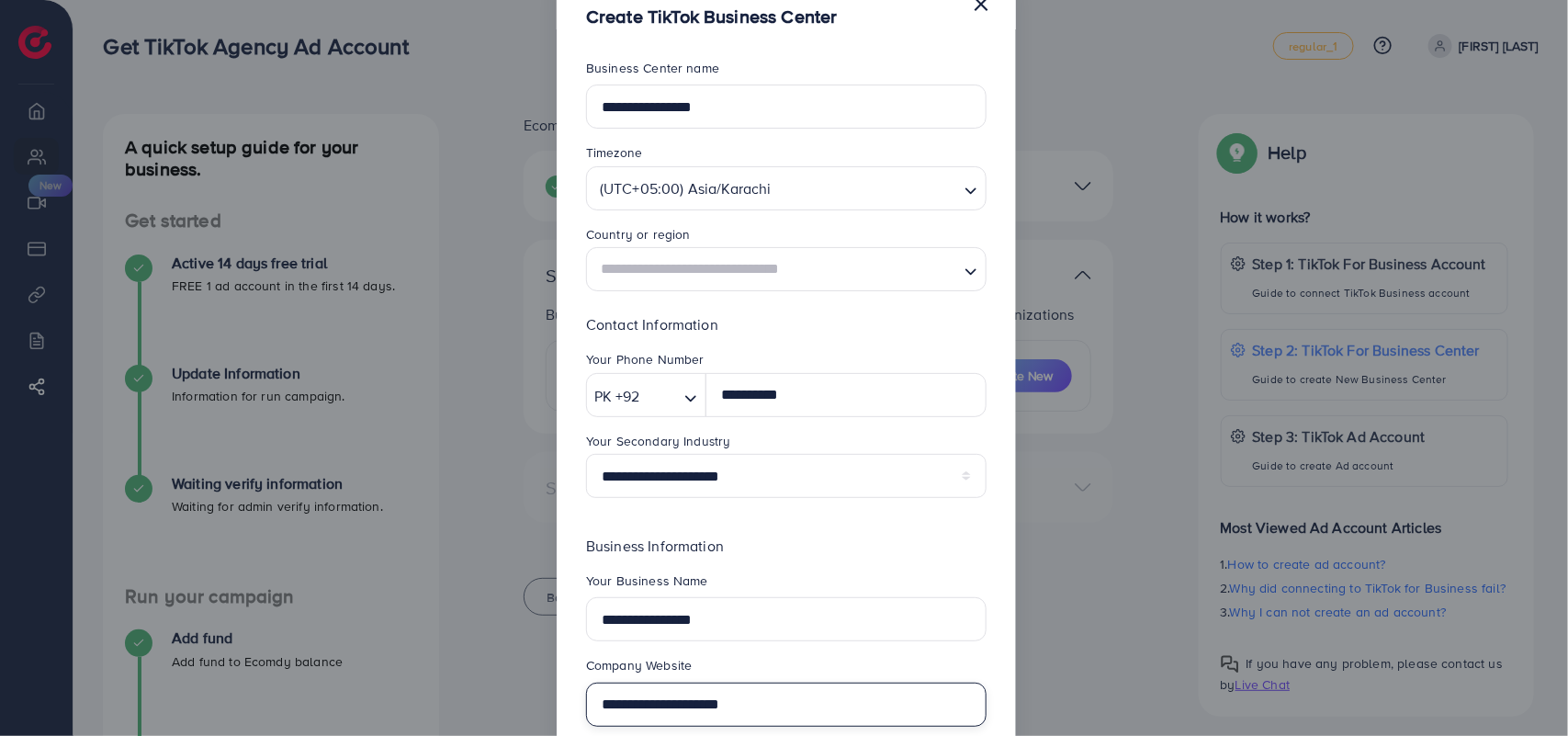 scroll, scrollTop: 0, scrollLeft: 0, axis: both 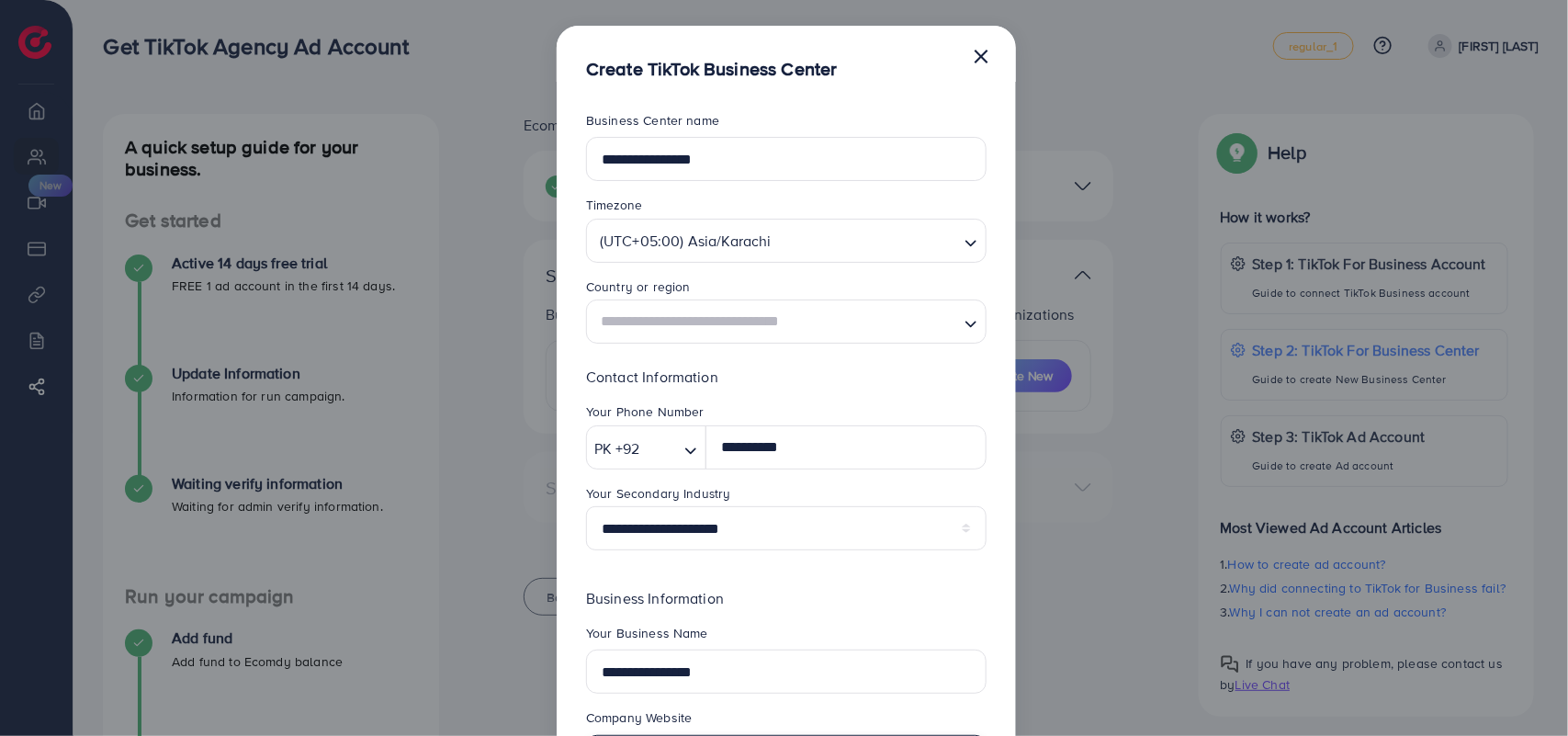 type on "**********" 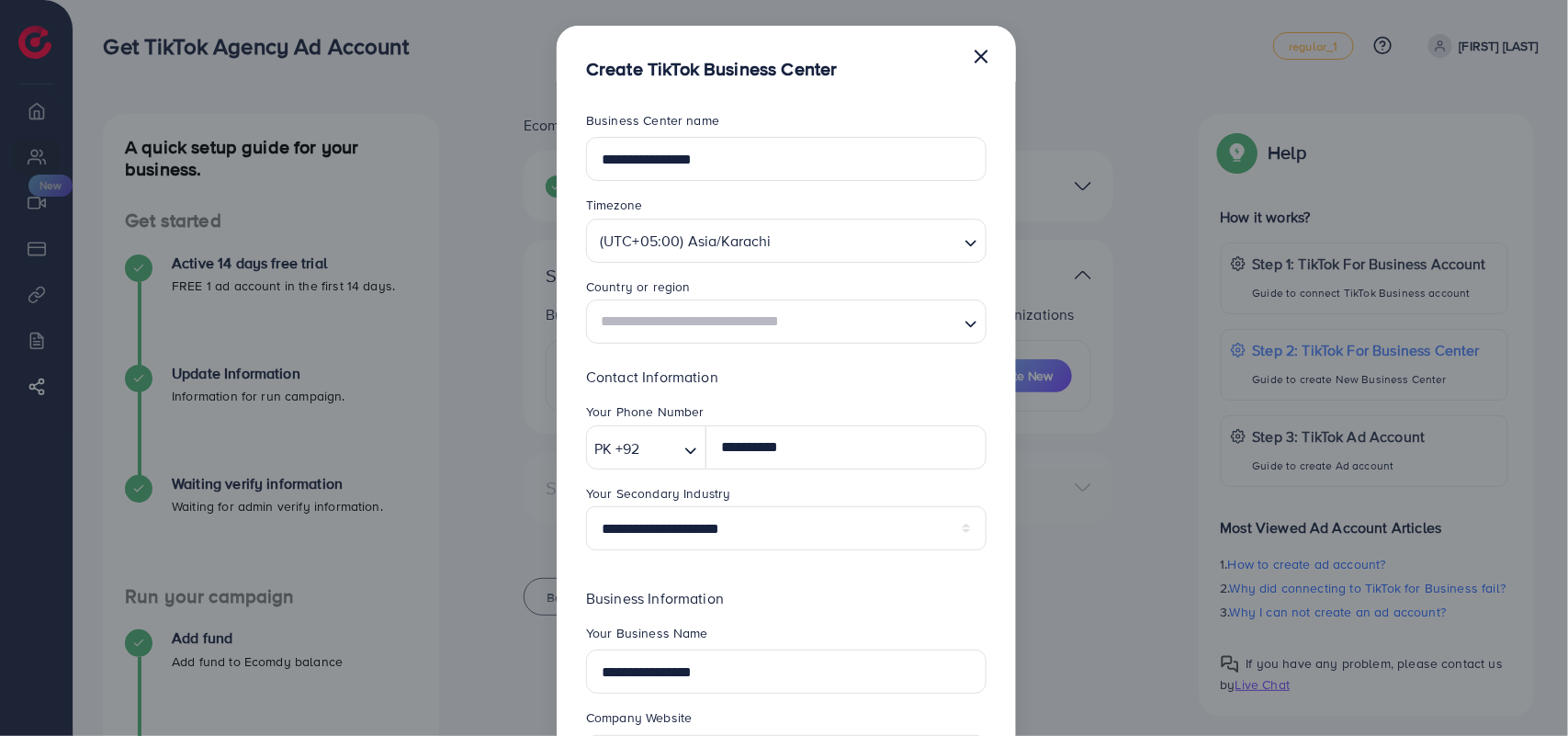 click at bounding box center [775, 322] 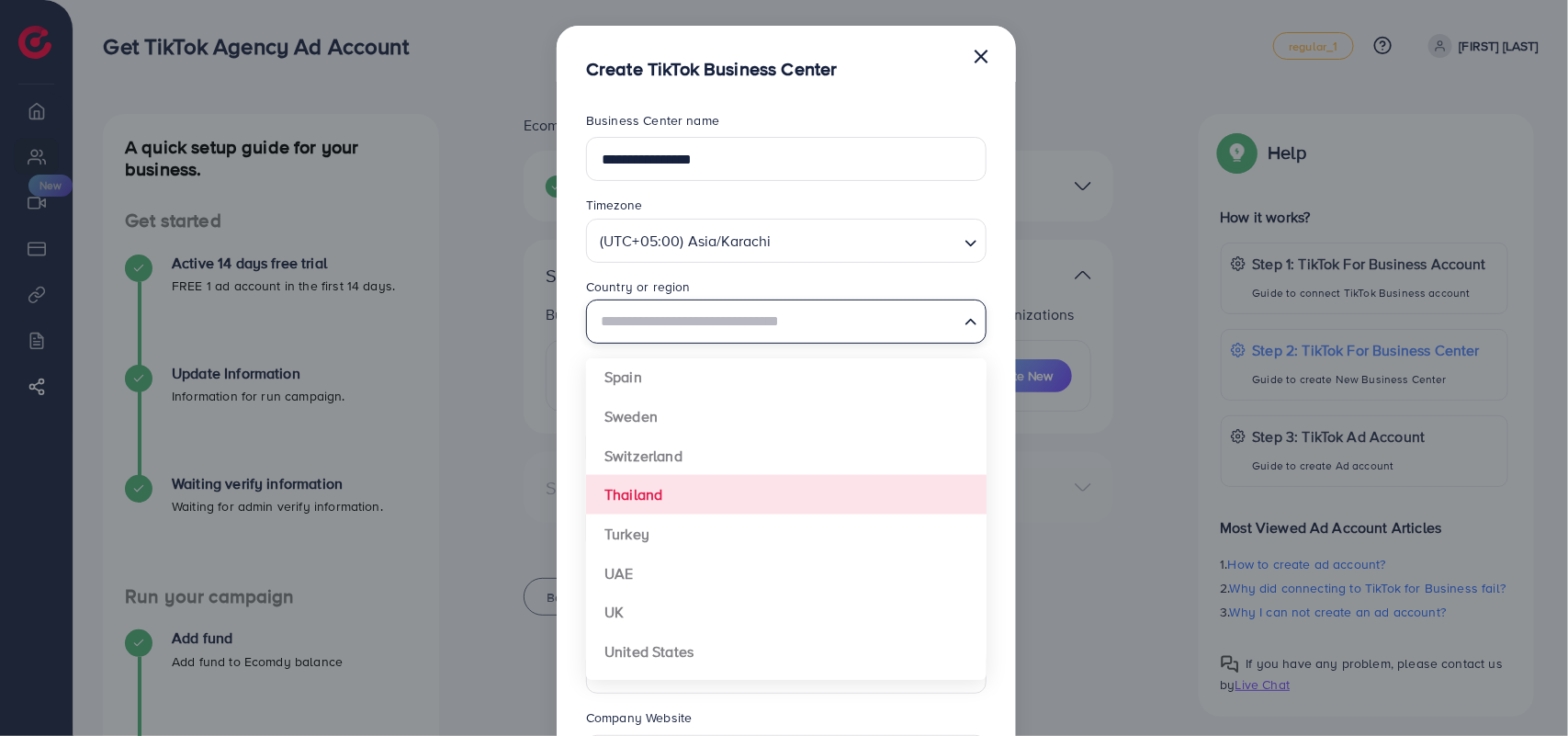 scroll, scrollTop: 1371, scrollLeft: 0, axis: vertical 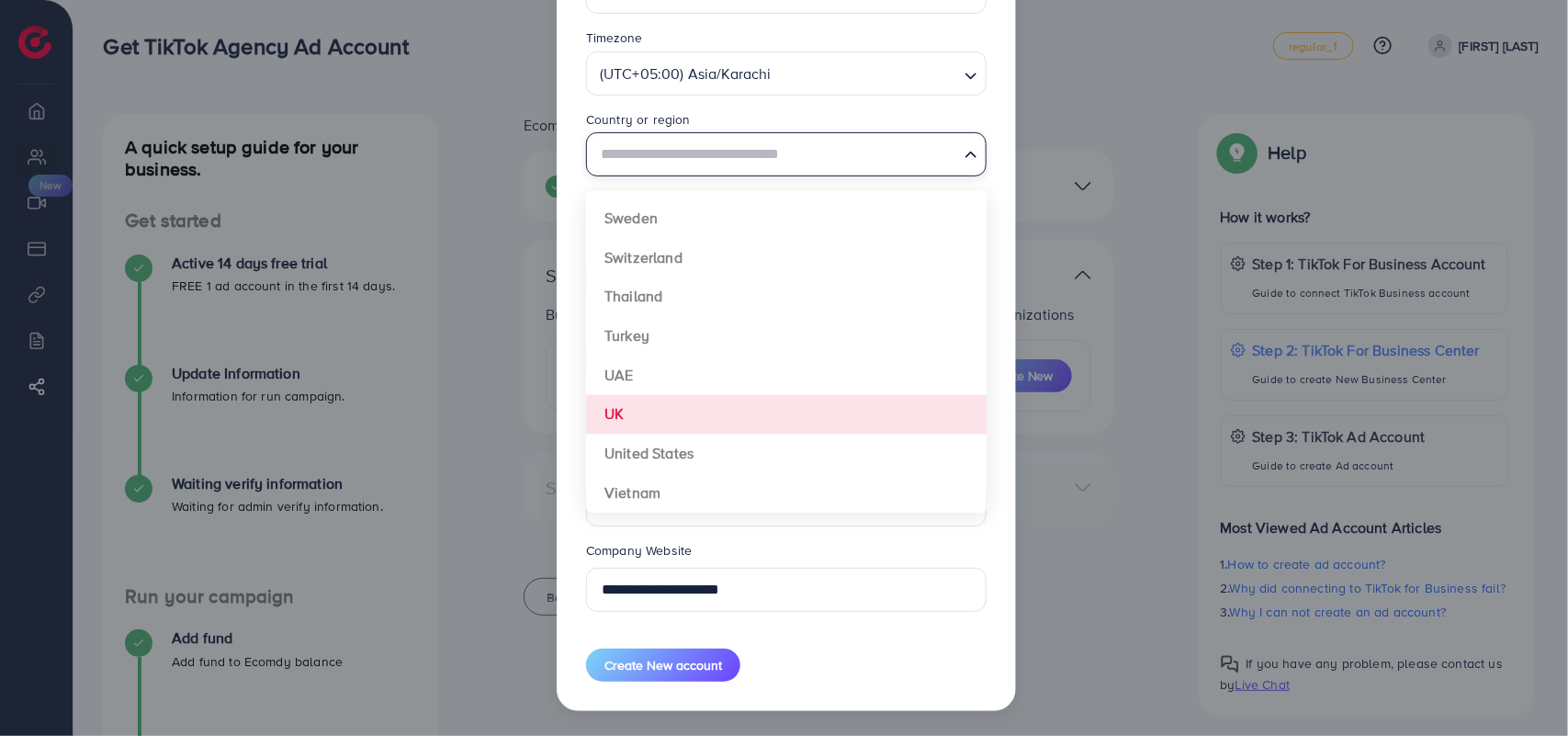 click on "**********" at bounding box center (786, 312) 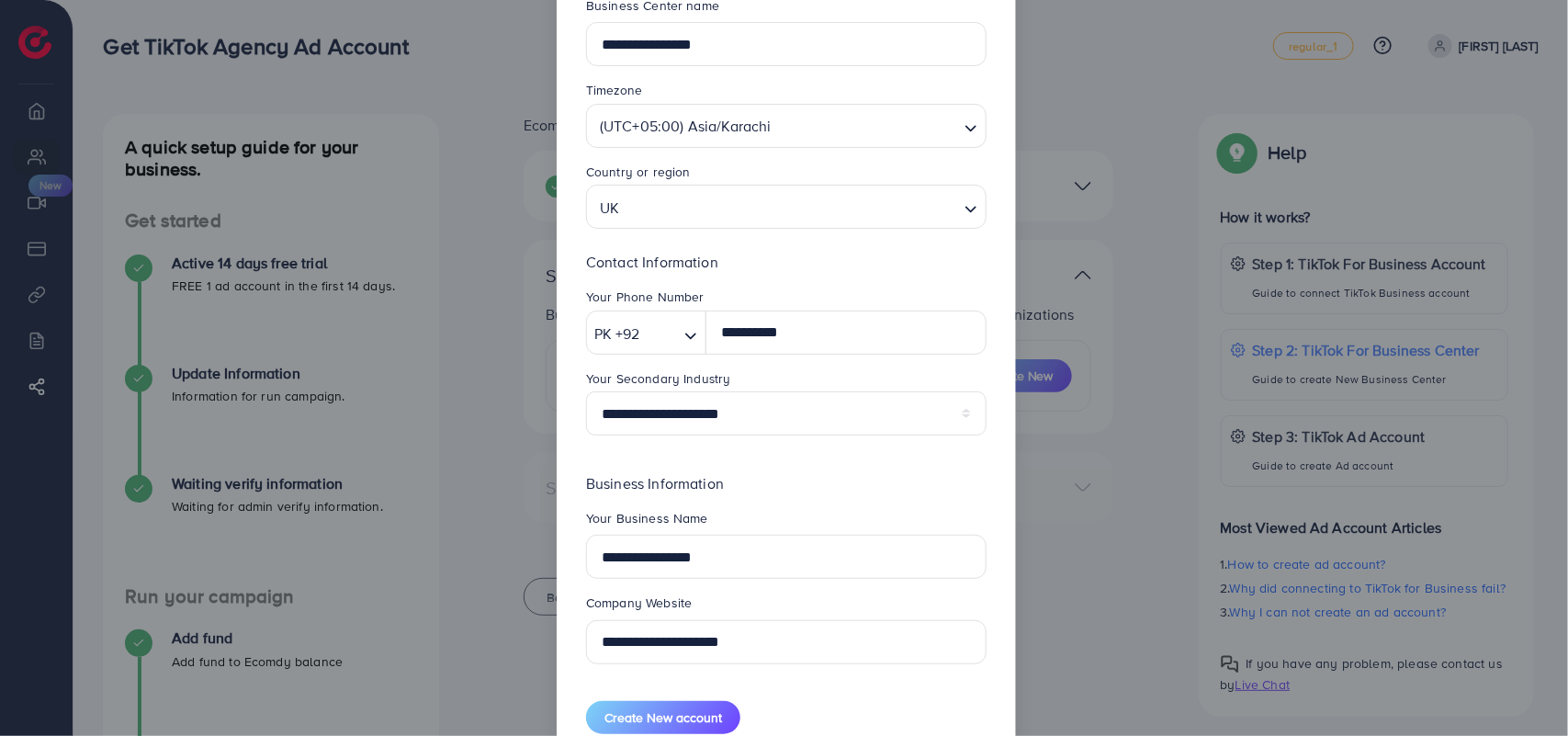 scroll, scrollTop: 167, scrollLeft: 0, axis: vertical 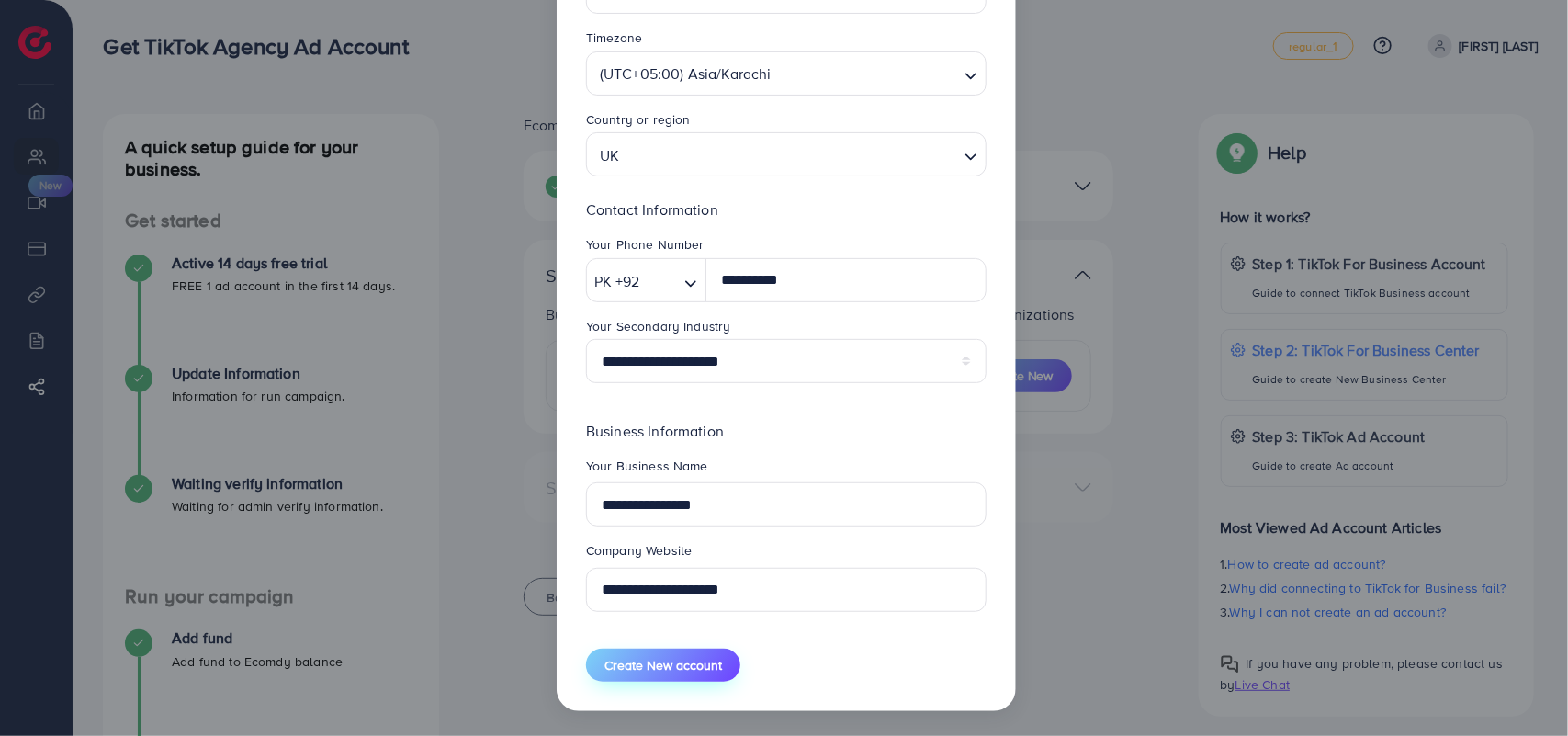 click on "Create New account" at bounding box center [663, 665] 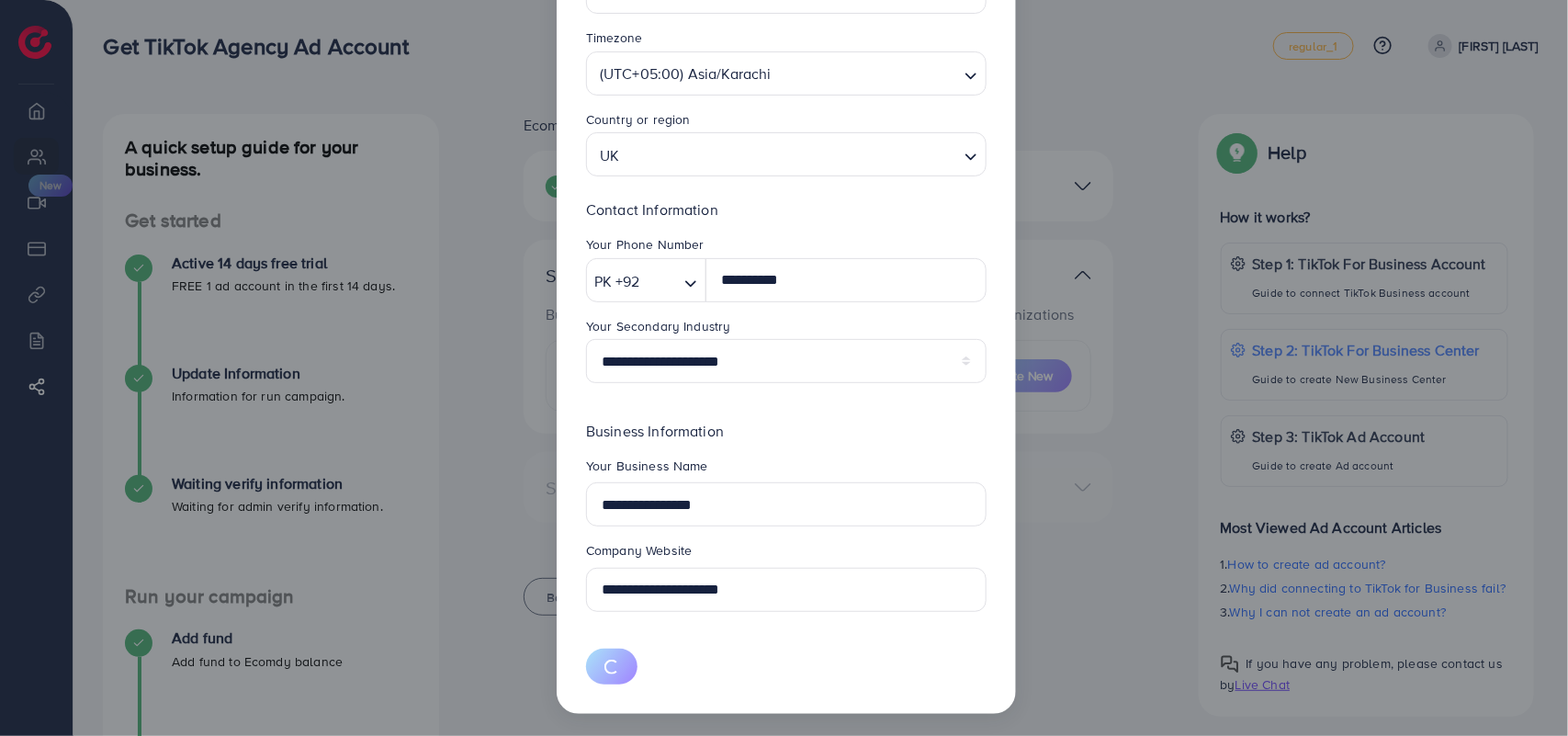 type 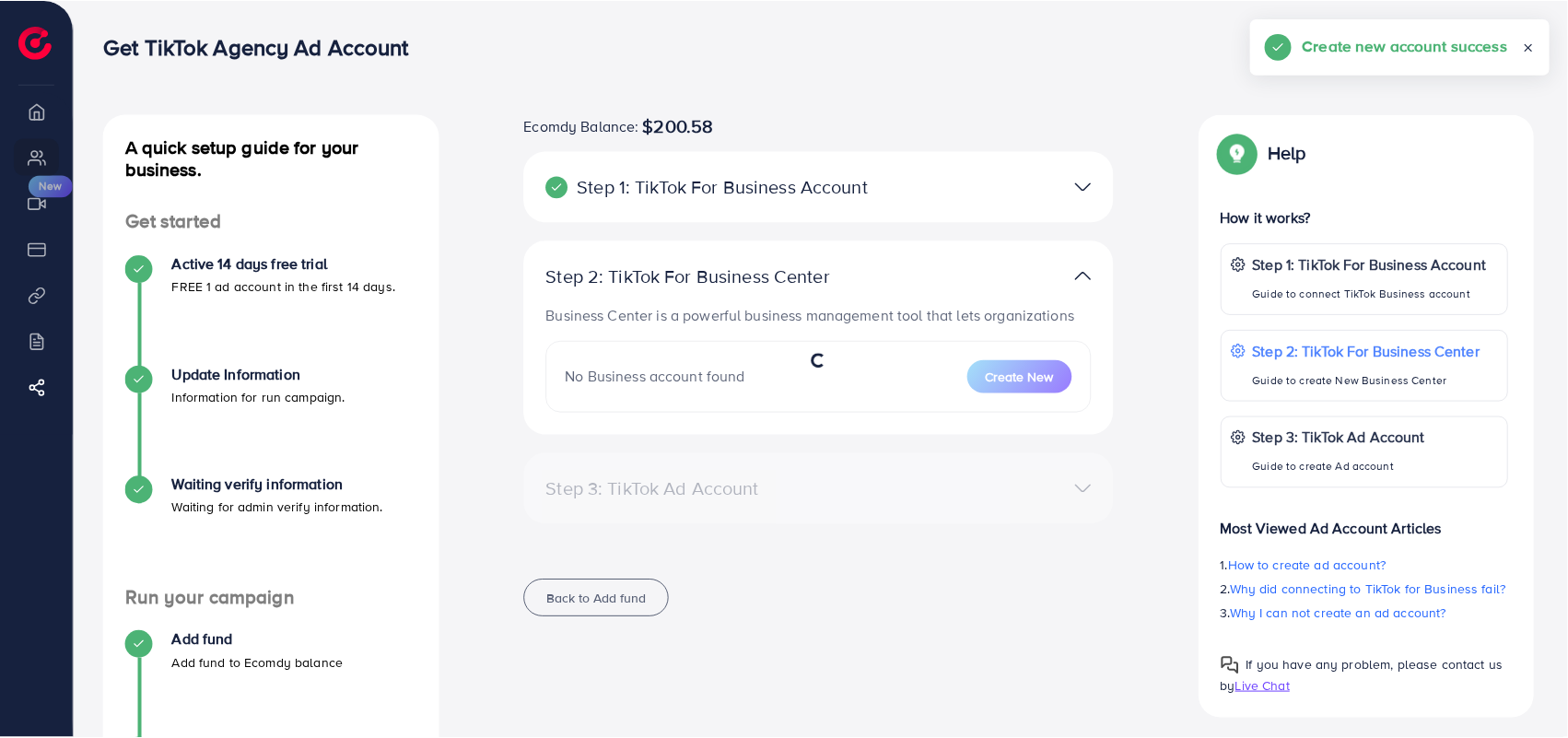 scroll, scrollTop: 33, scrollLeft: 0, axis: vertical 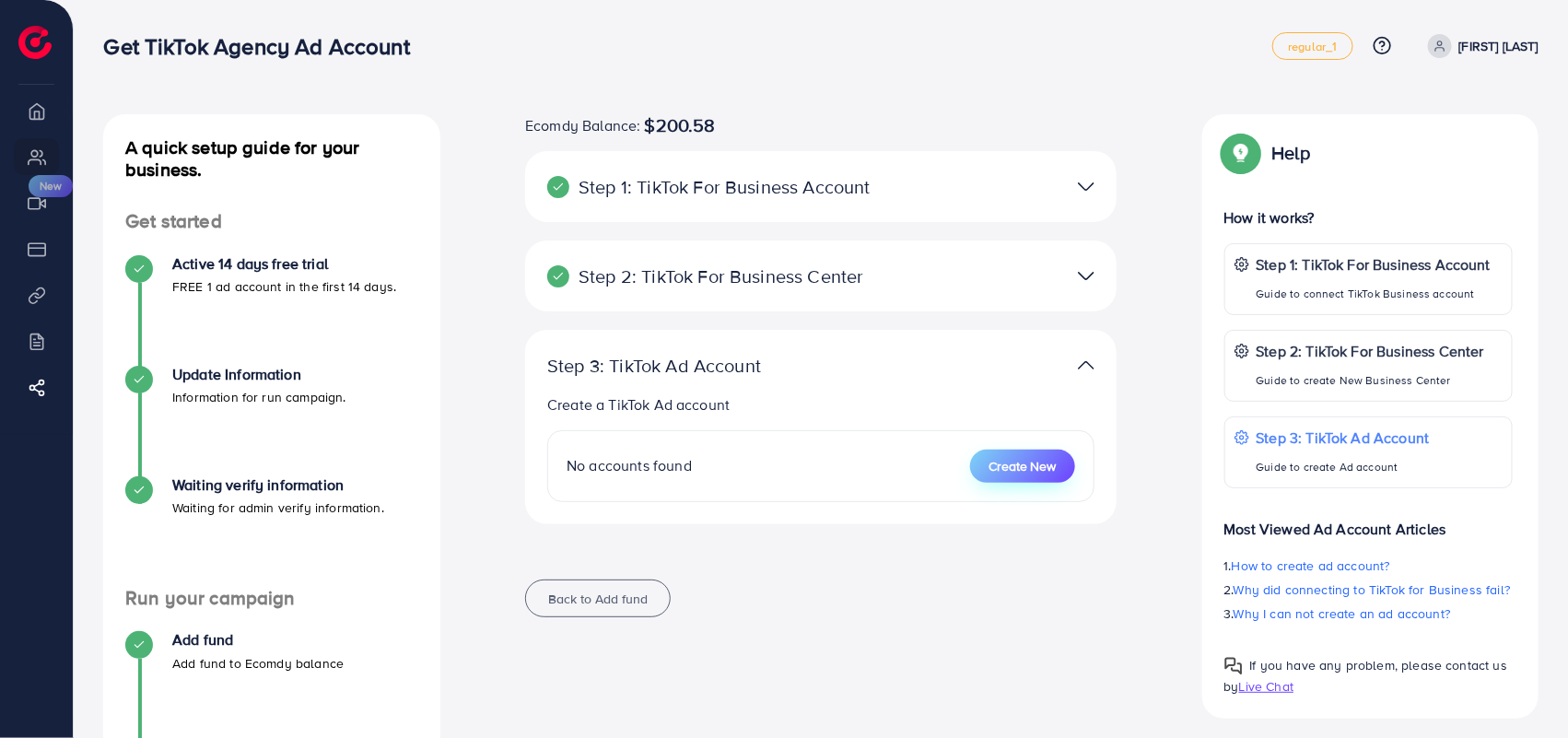 click on "Create New" at bounding box center (1023, 466) 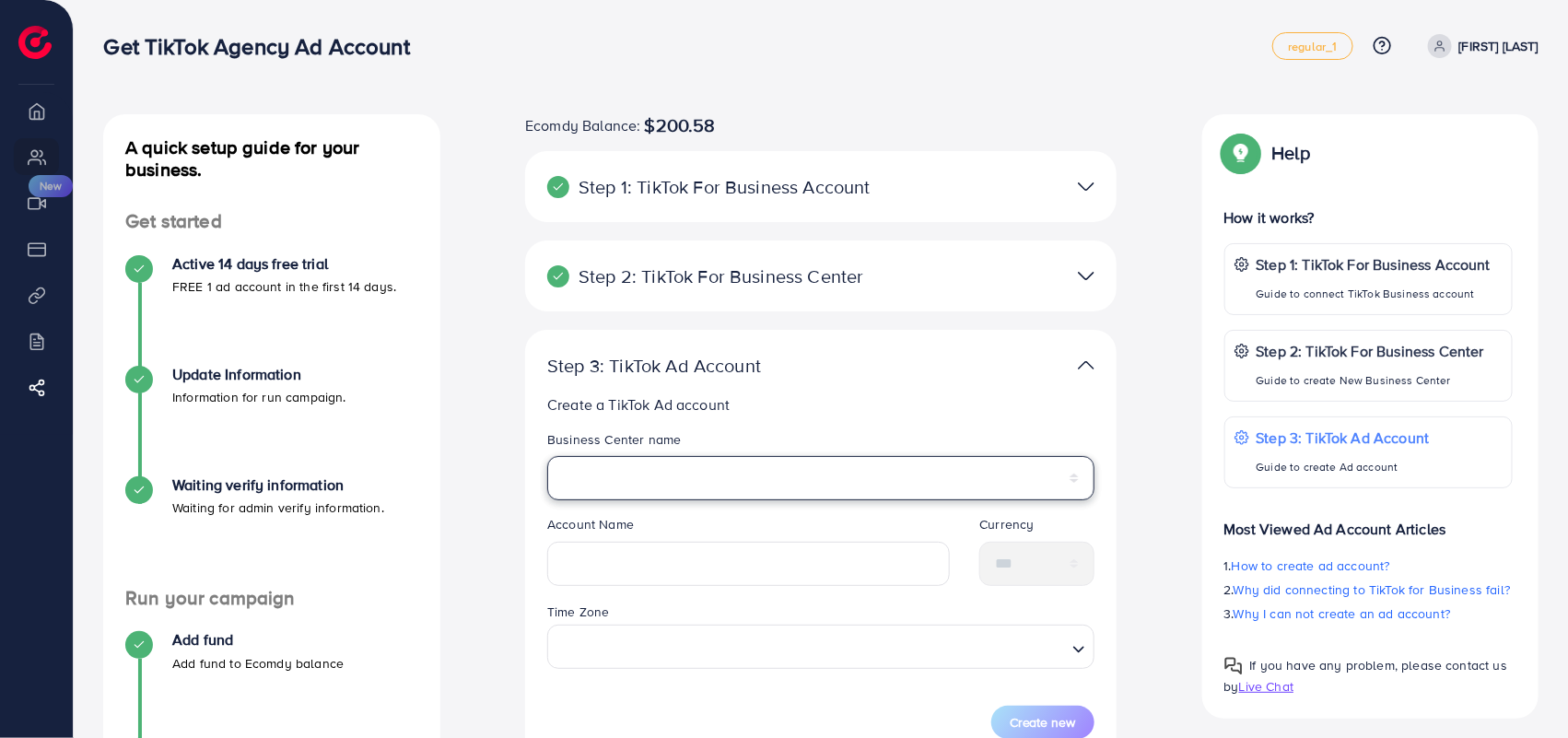 click on "**********" at bounding box center (821, 478) 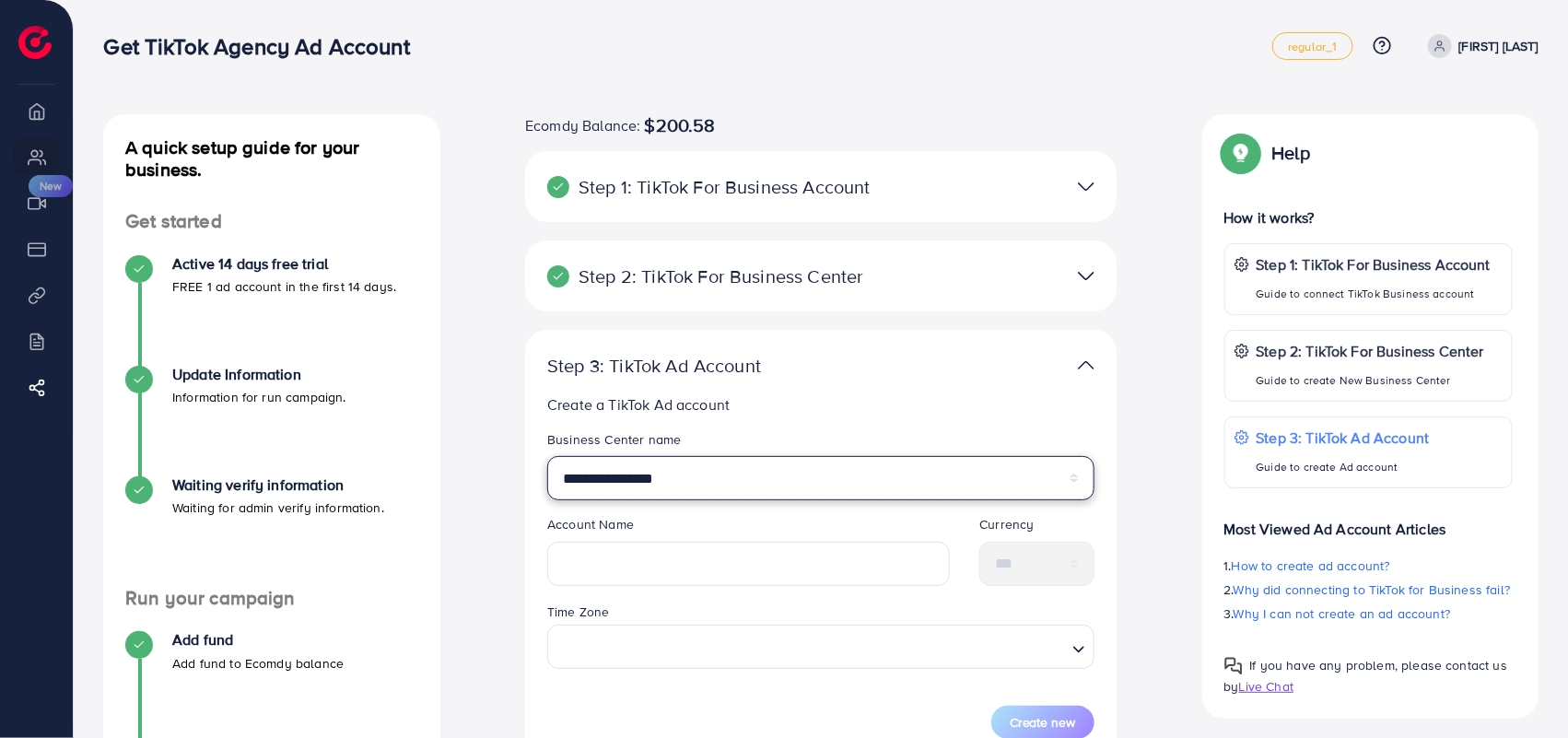click on "**********" at bounding box center [821, 478] 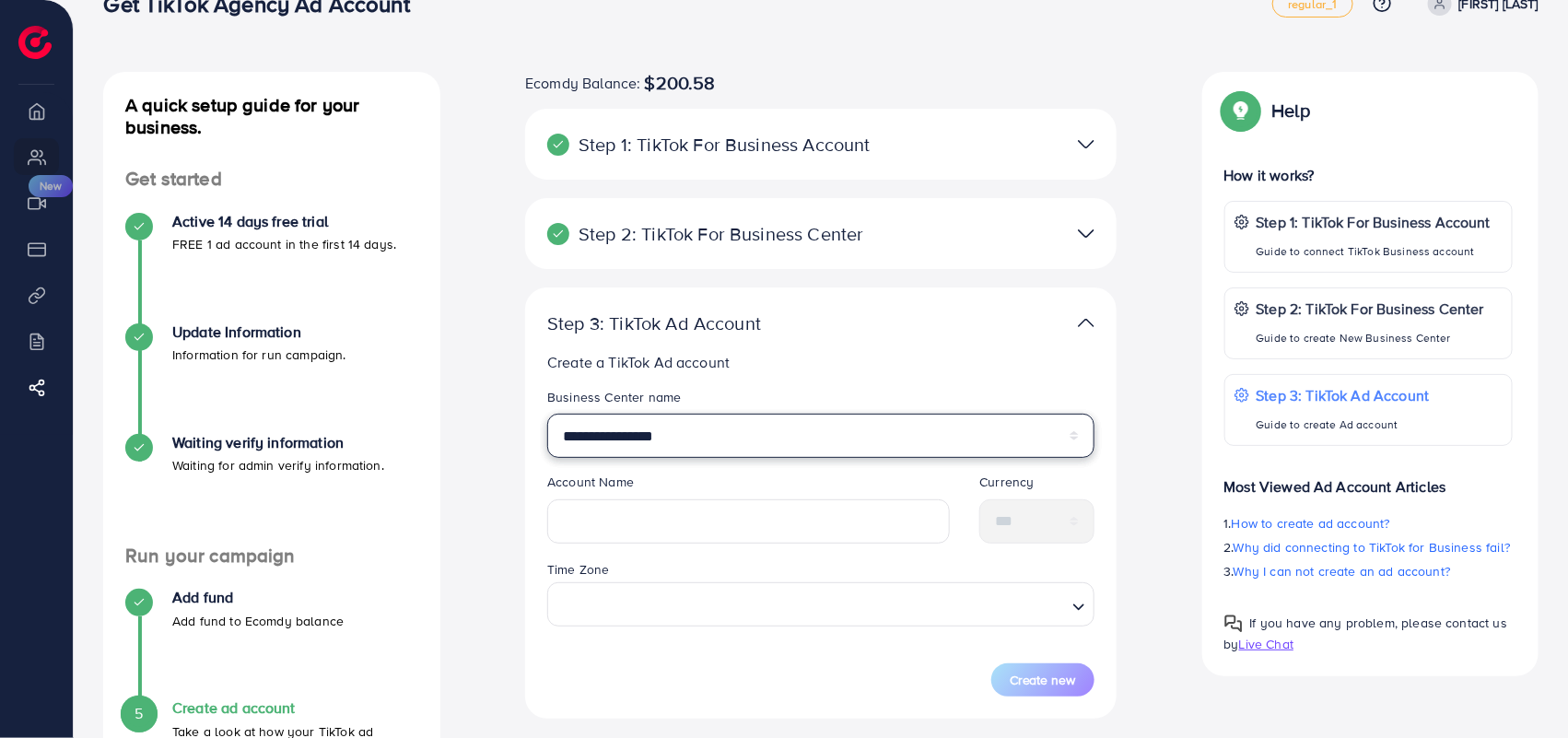 scroll, scrollTop: 169, scrollLeft: 0, axis: vertical 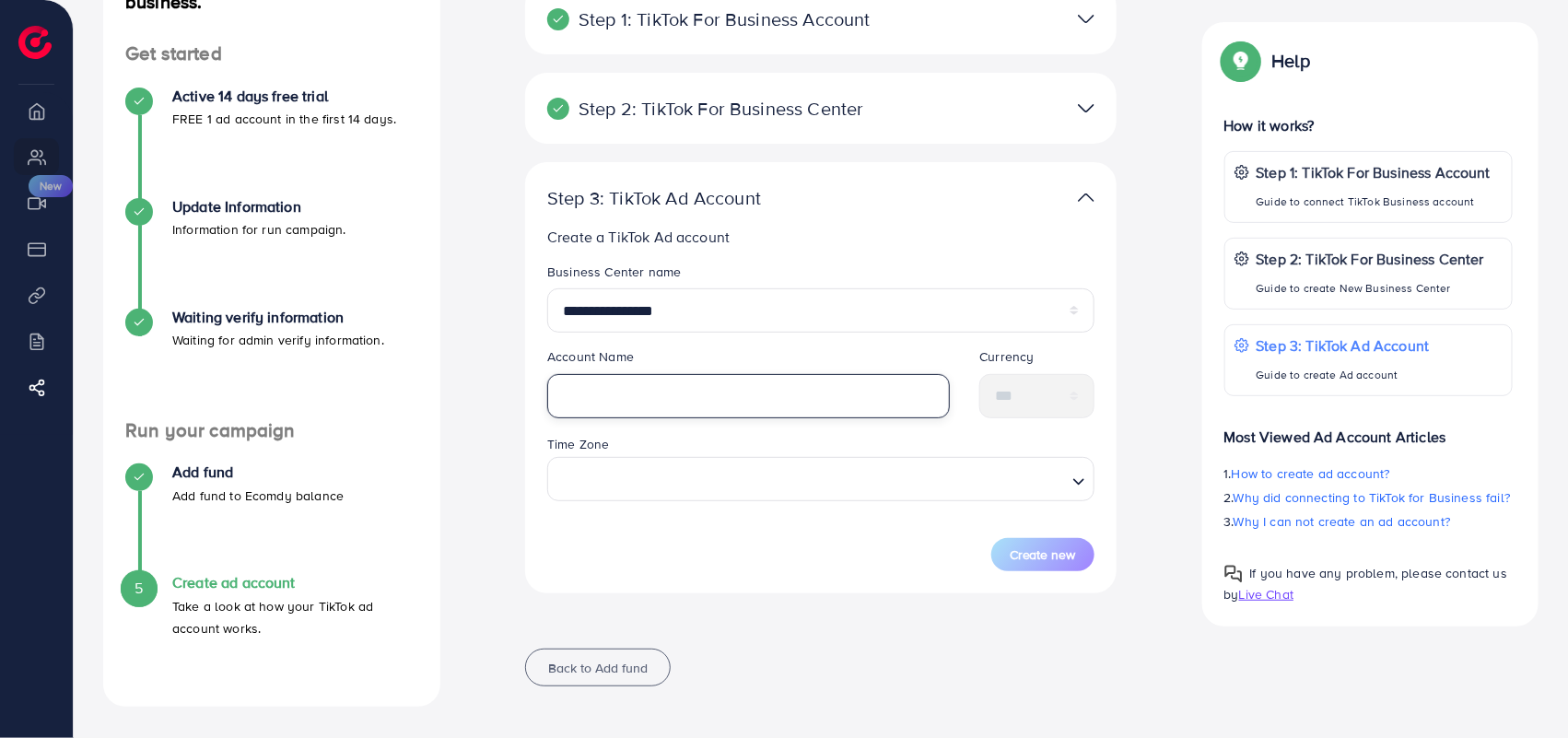 click at bounding box center (748, 396) 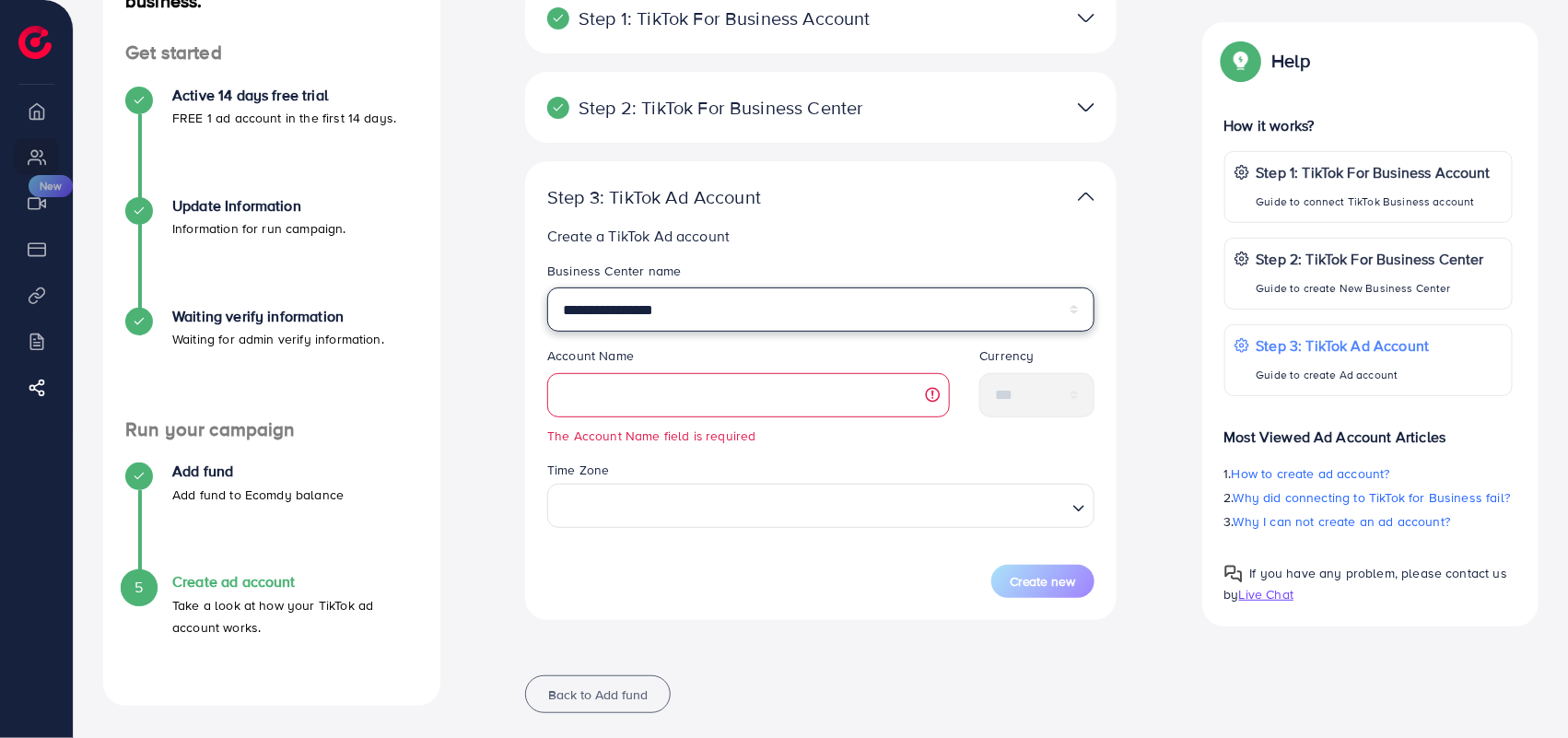 drag, startPoint x: 714, startPoint y: 300, endPoint x: 698, endPoint y: 330, distance: 34 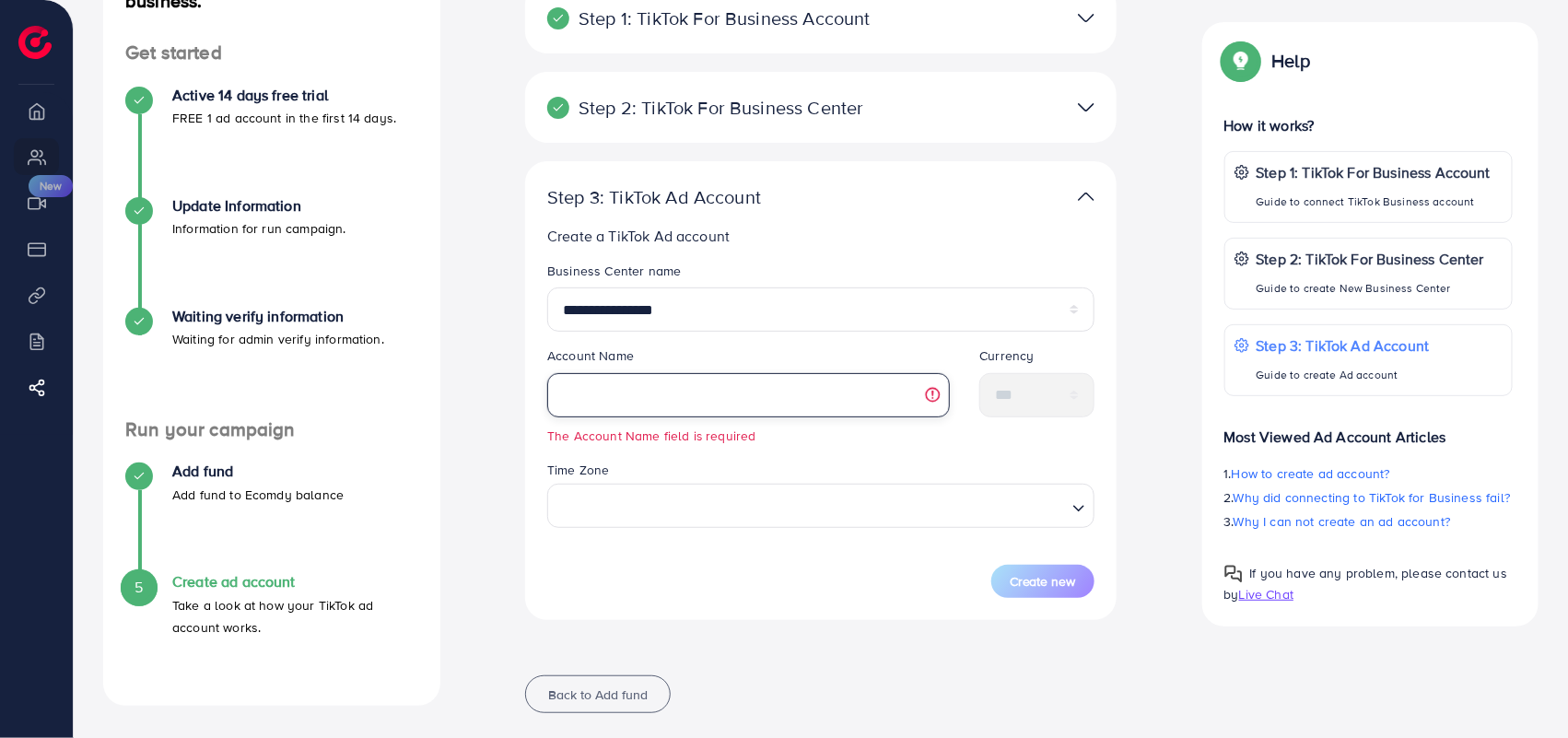 click at bounding box center (748, 395) 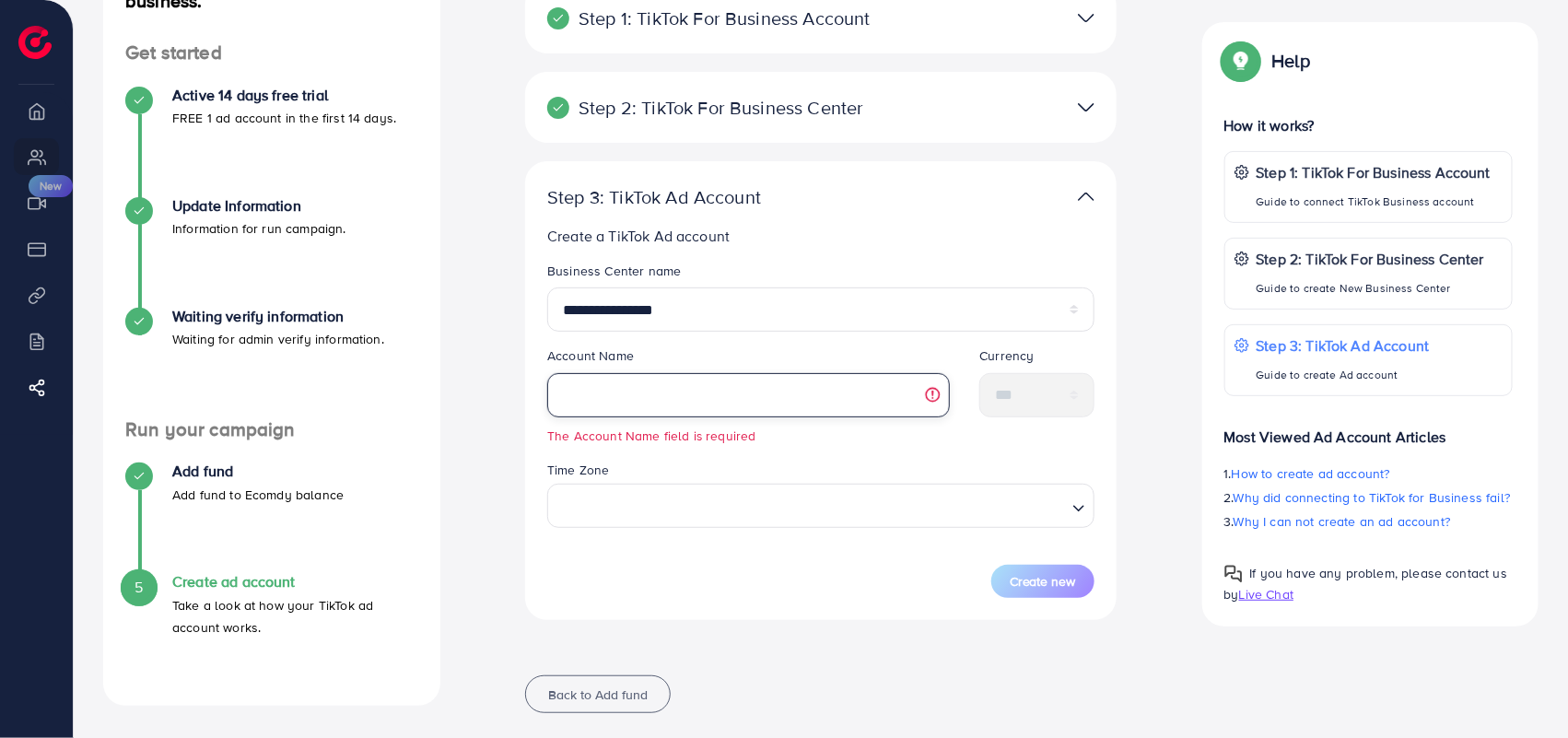 paste on "**********" 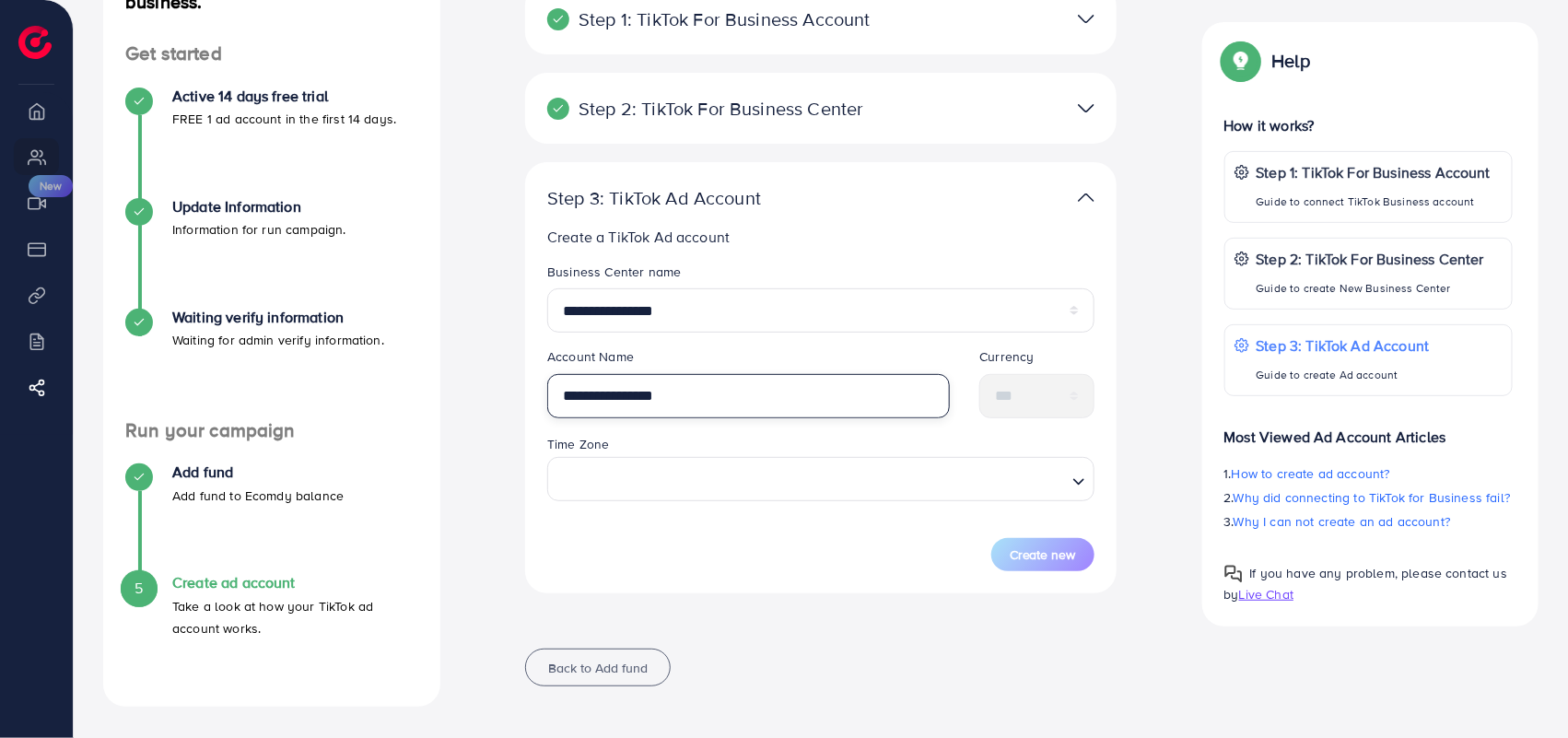type on "**********" 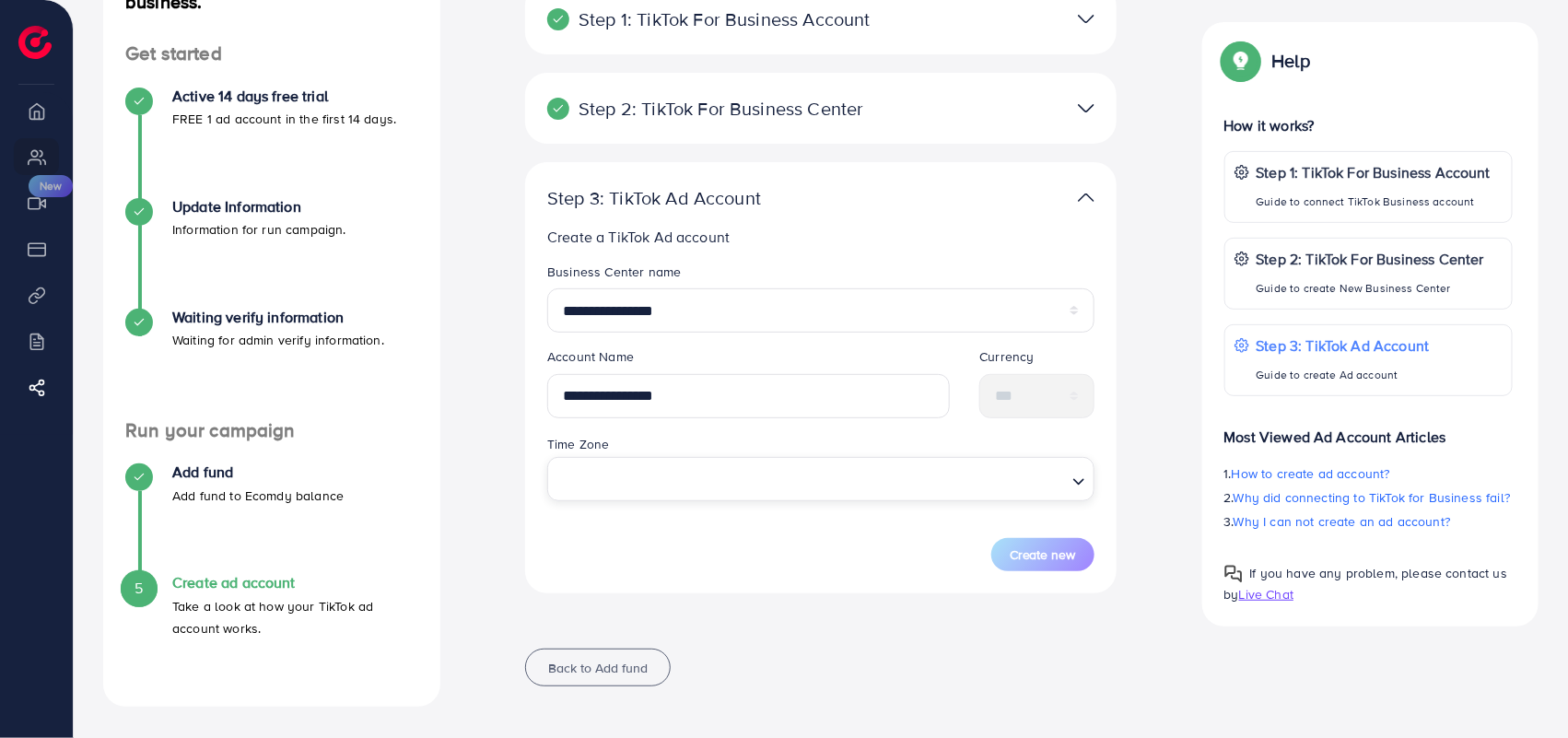 click at bounding box center [810, 479] 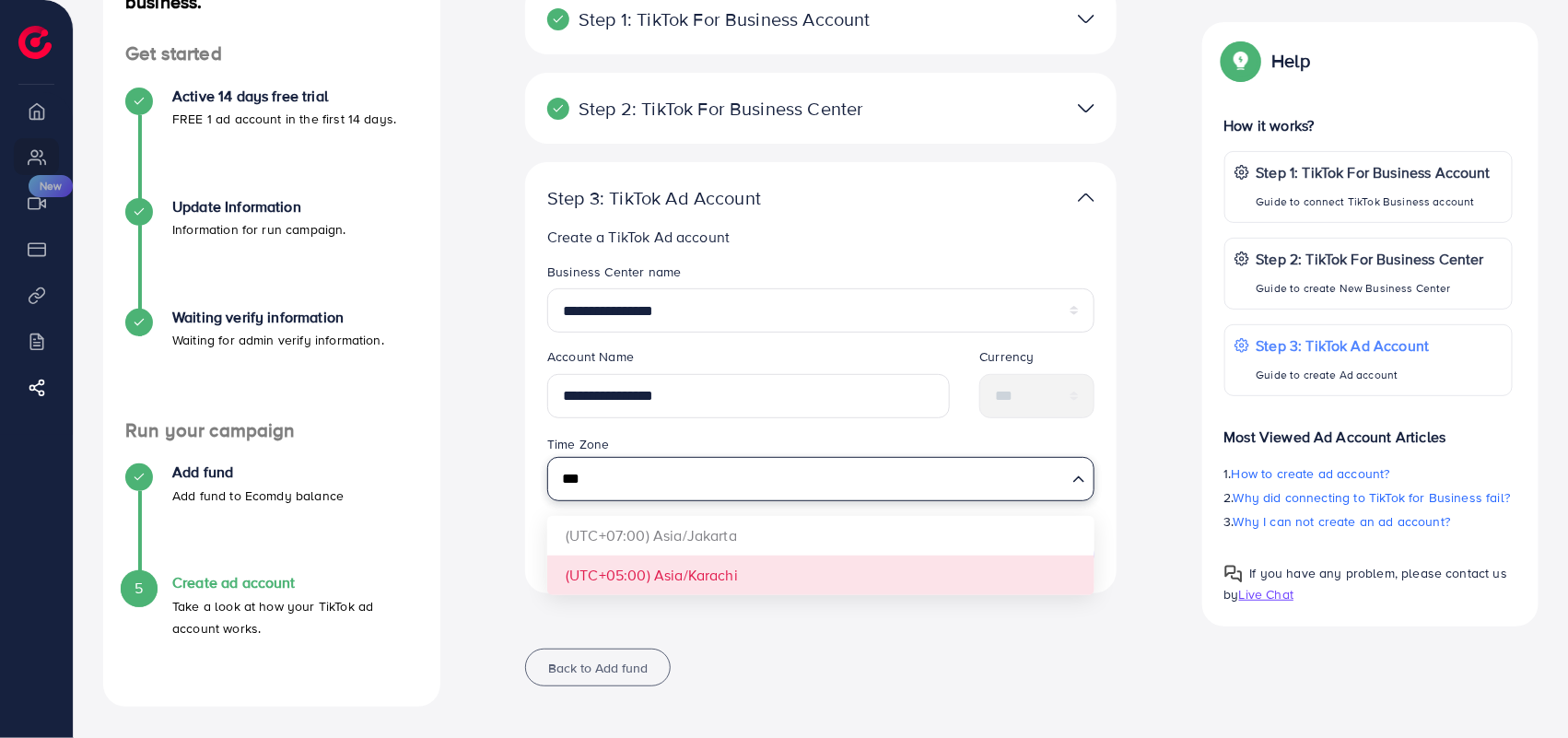 type on "***" 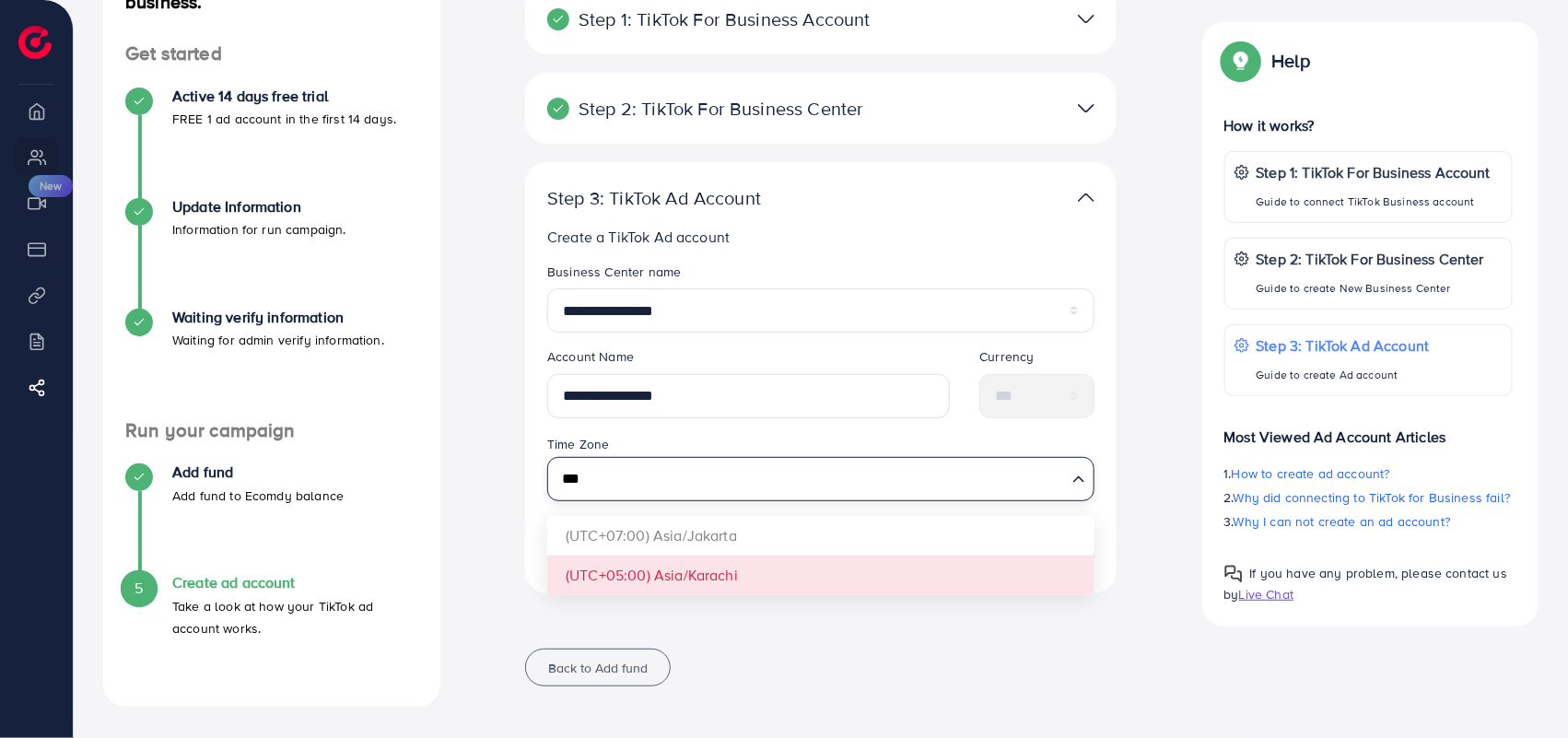 type 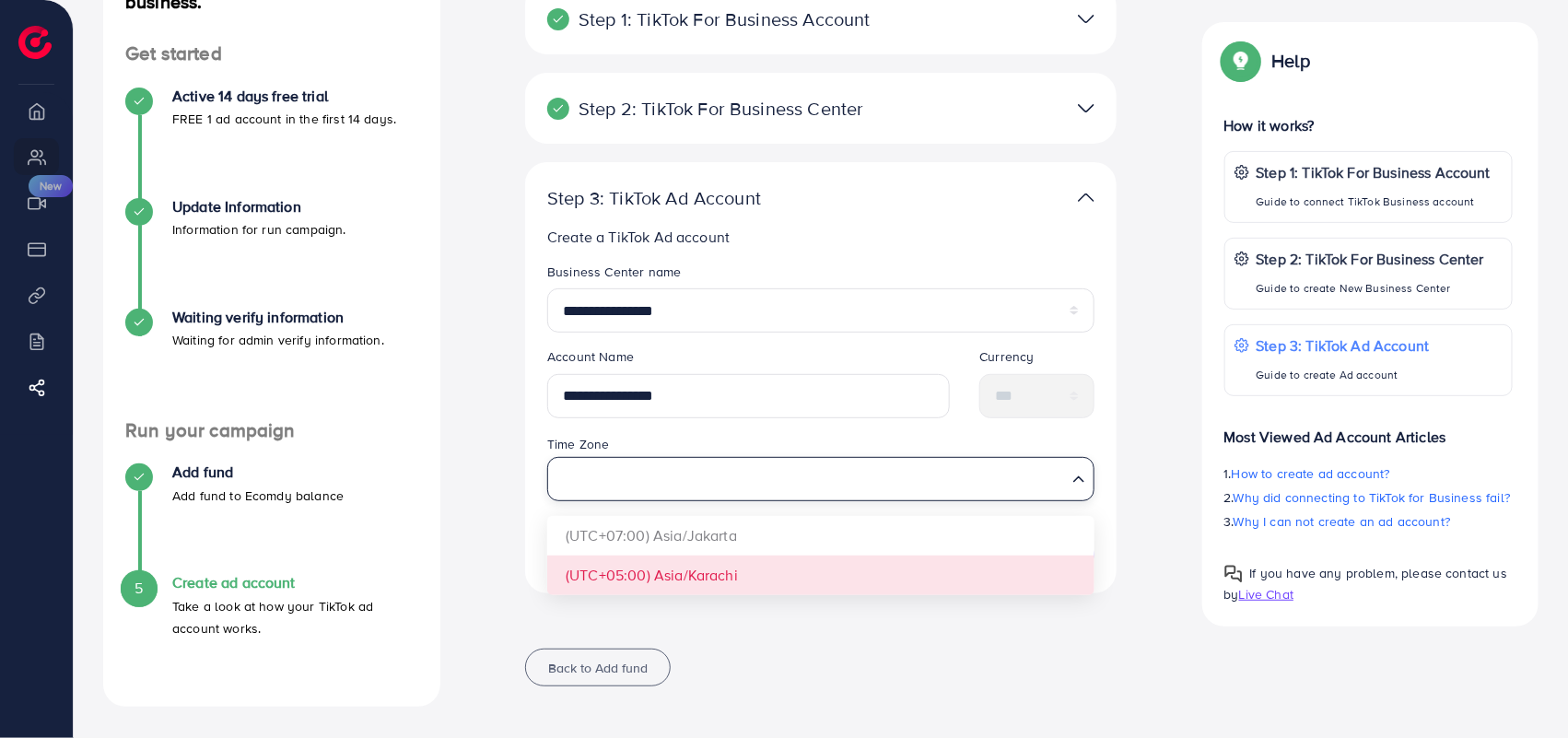 click on "**********" at bounding box center (821, 378) 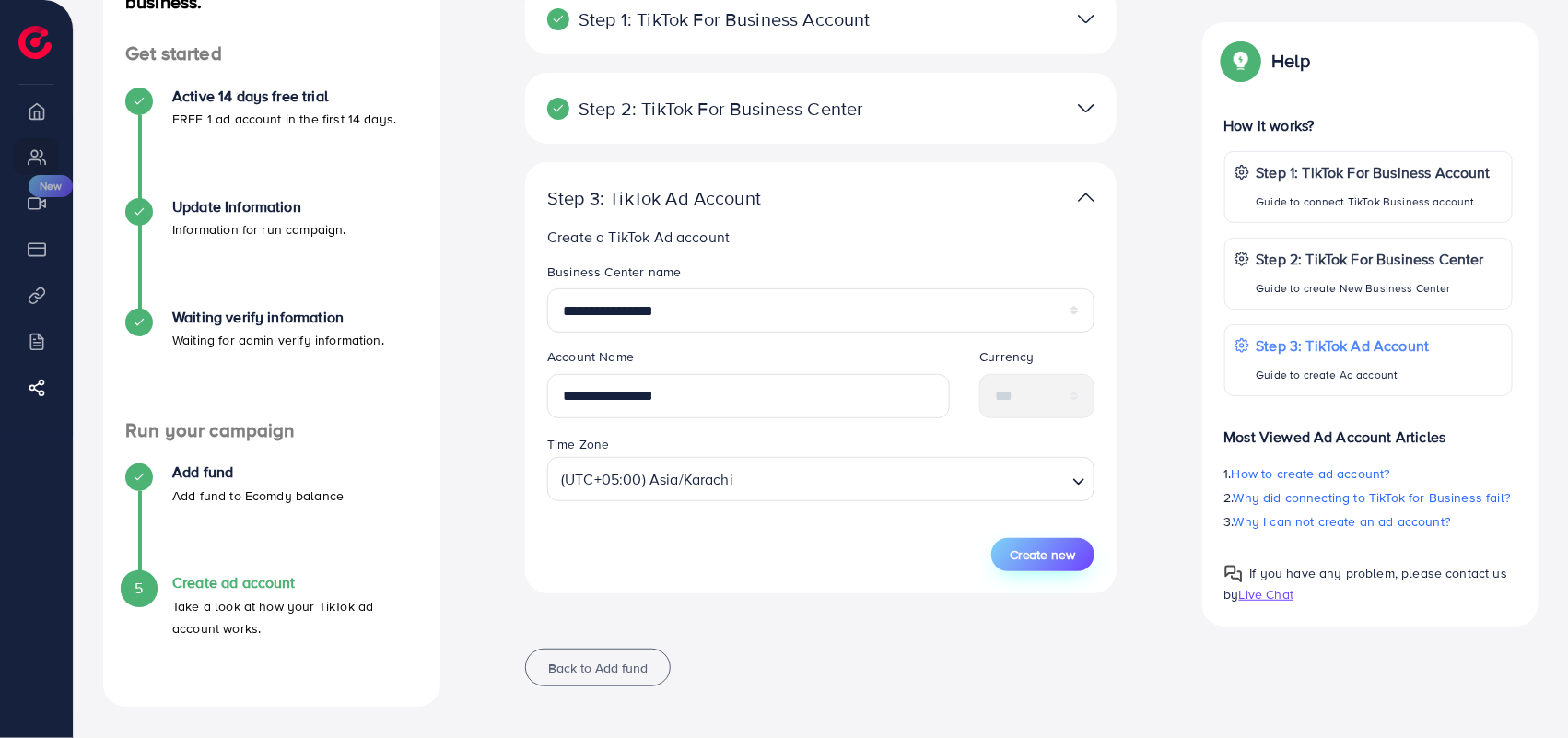 click on "Create new" at bounding box center [1043, 555] 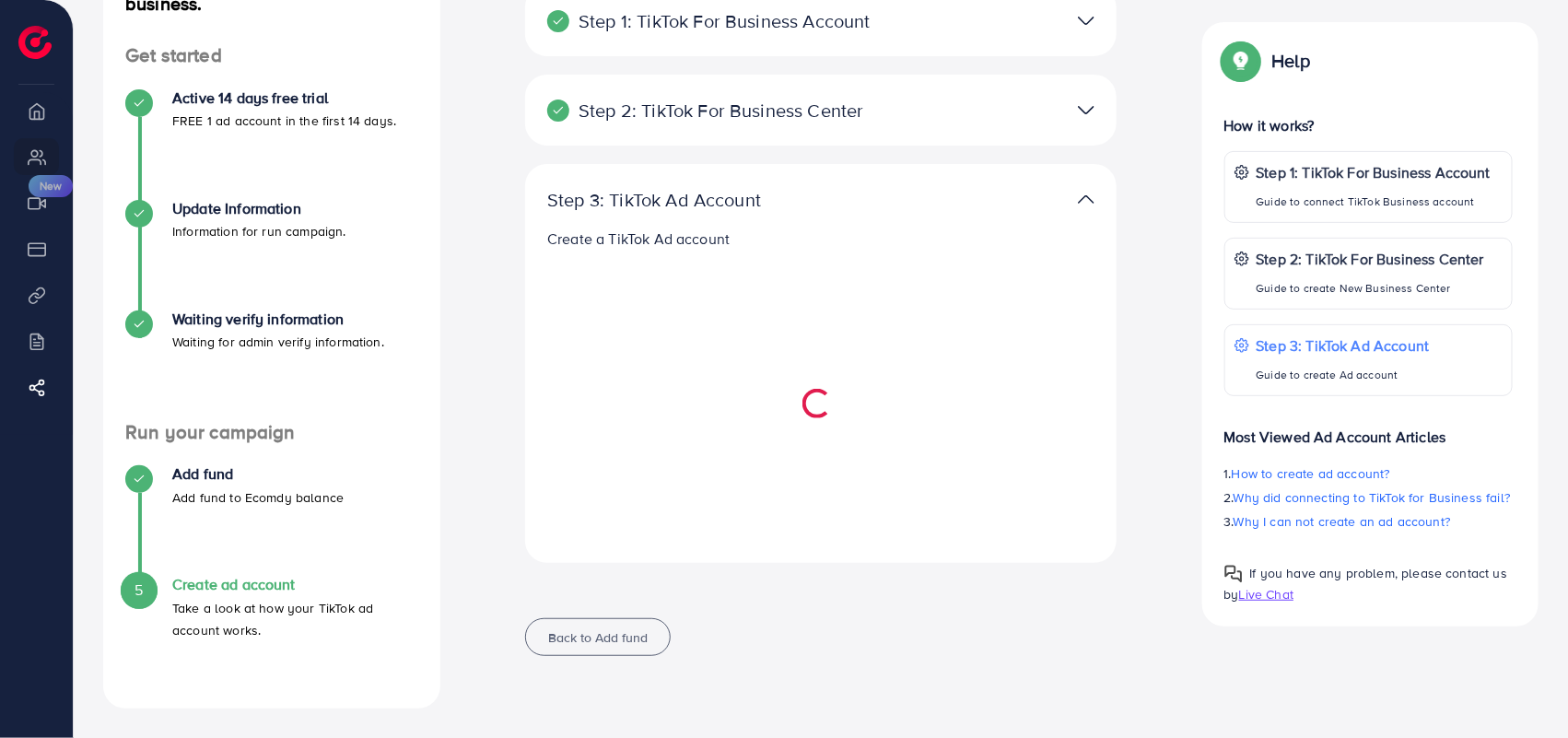 scroll, scrollTop: 169, scrollLeft: 0, axis: vertical 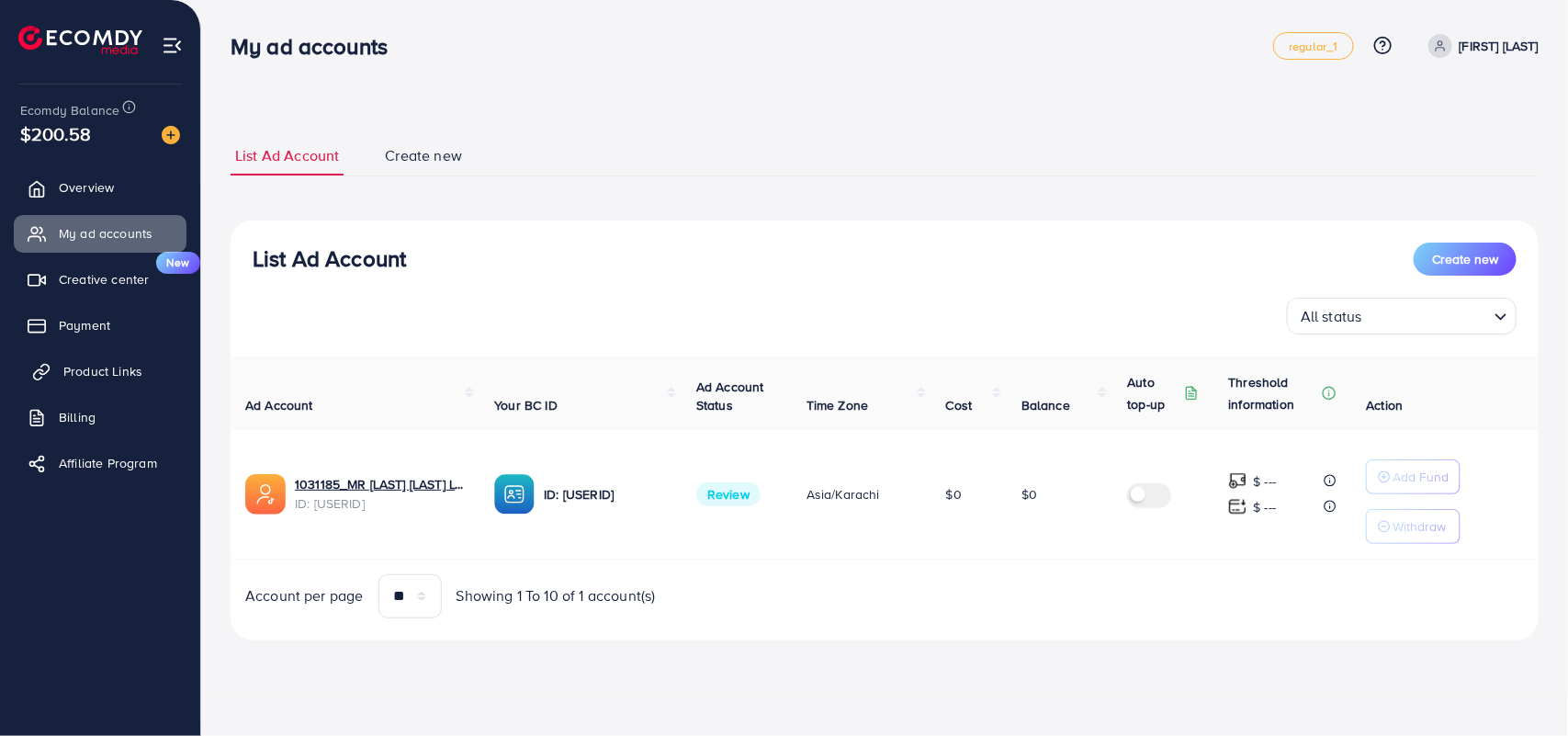 click on "Product Links" at bounding box center [103, 371] 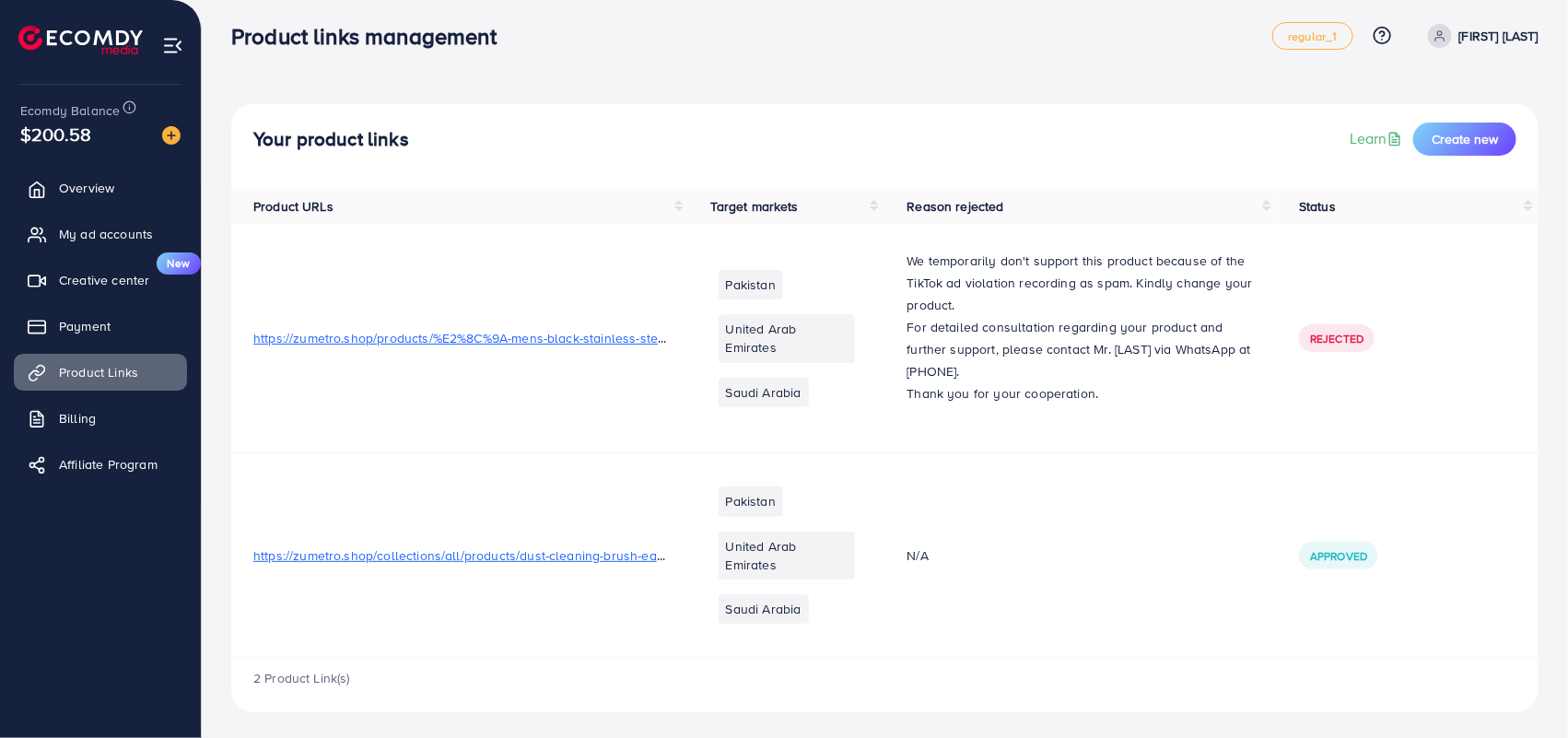 scroll, scrollTop: 14, scrollLeft: 0, axis: vertical 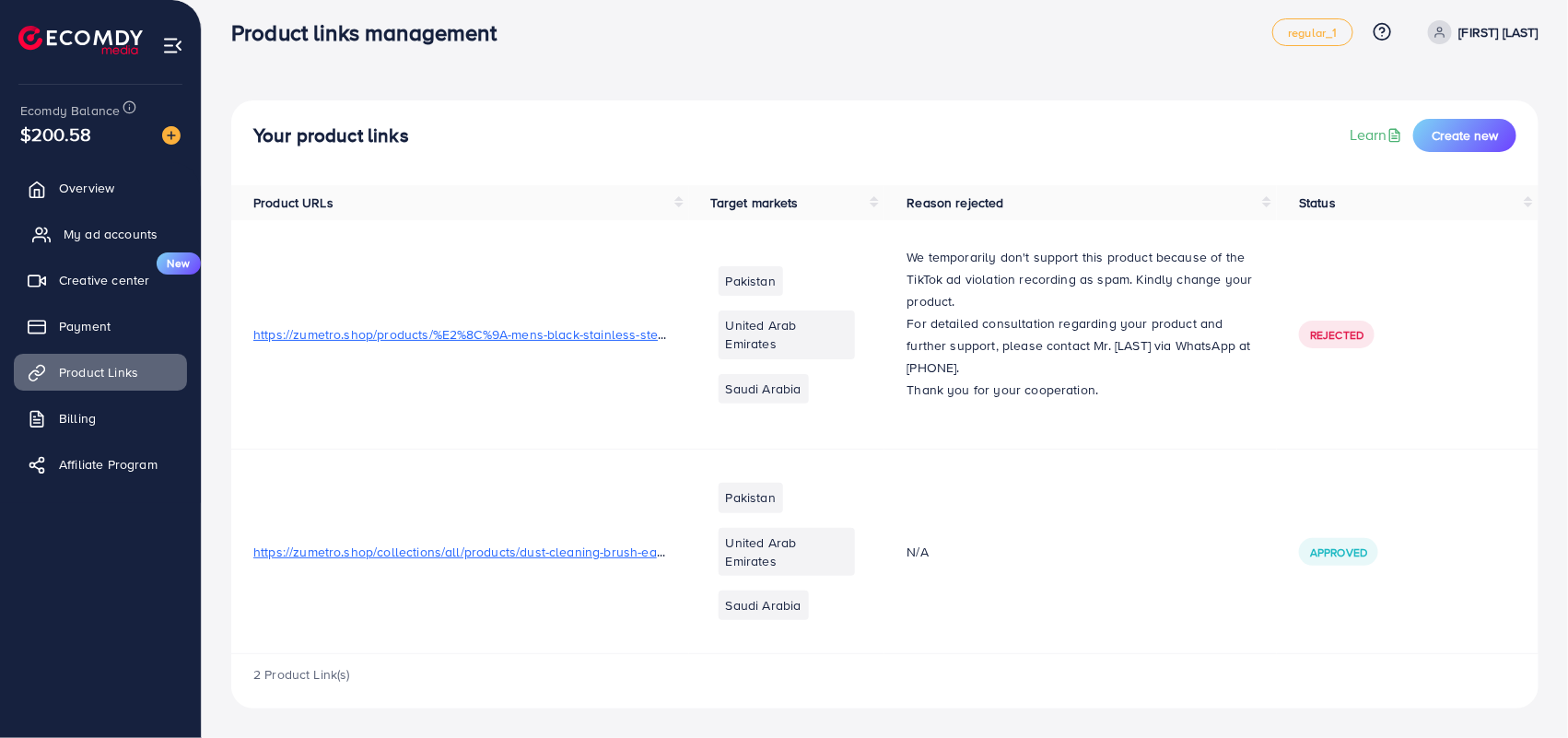 click on "My ad accounts" at bounding box center (111, 234) 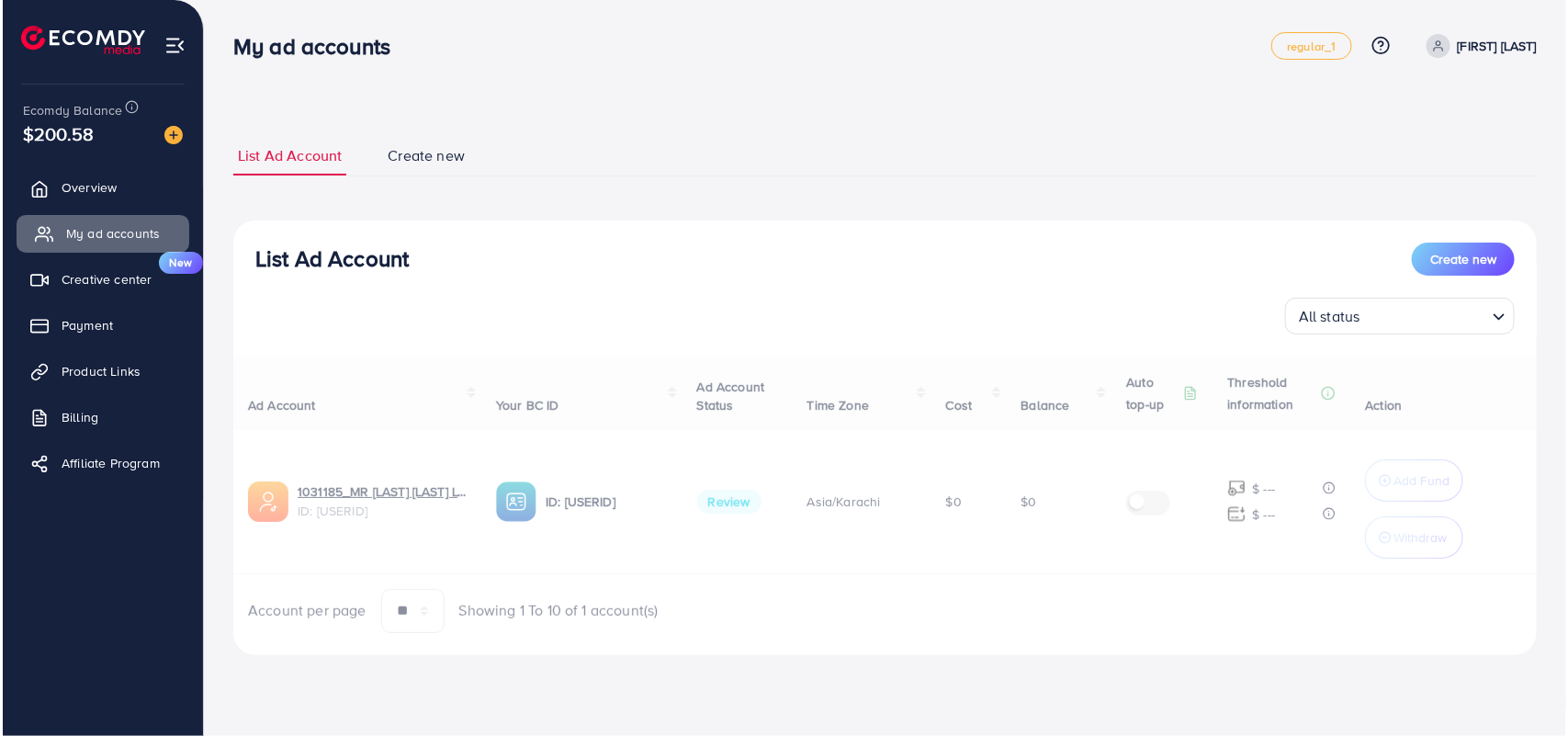 scroll, scrollTop: 0, scrollLeft: 0, axis: both 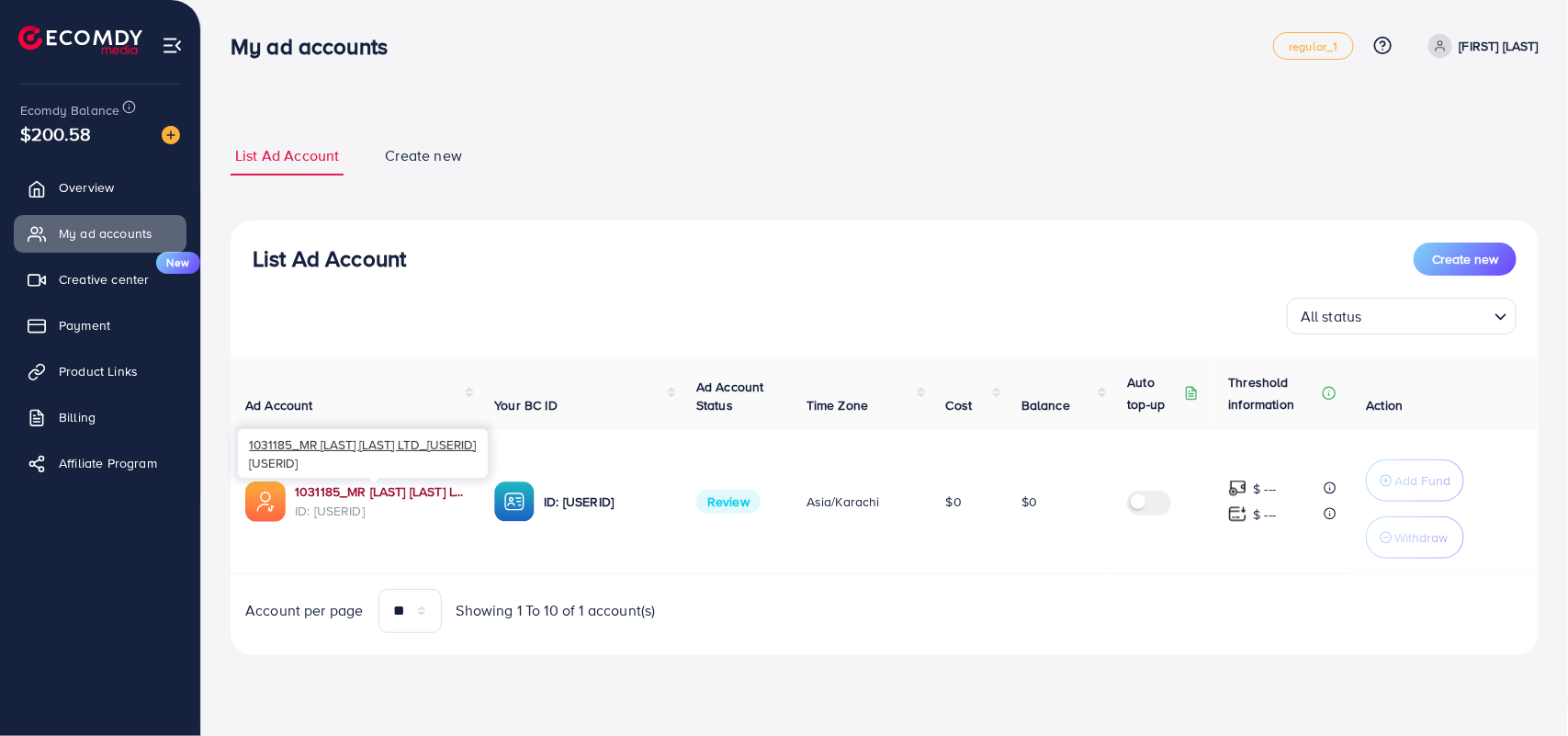click on "1031185_MR [LAST] [LAST] LTD_[USERID]" at bounding box center [379, 492] 